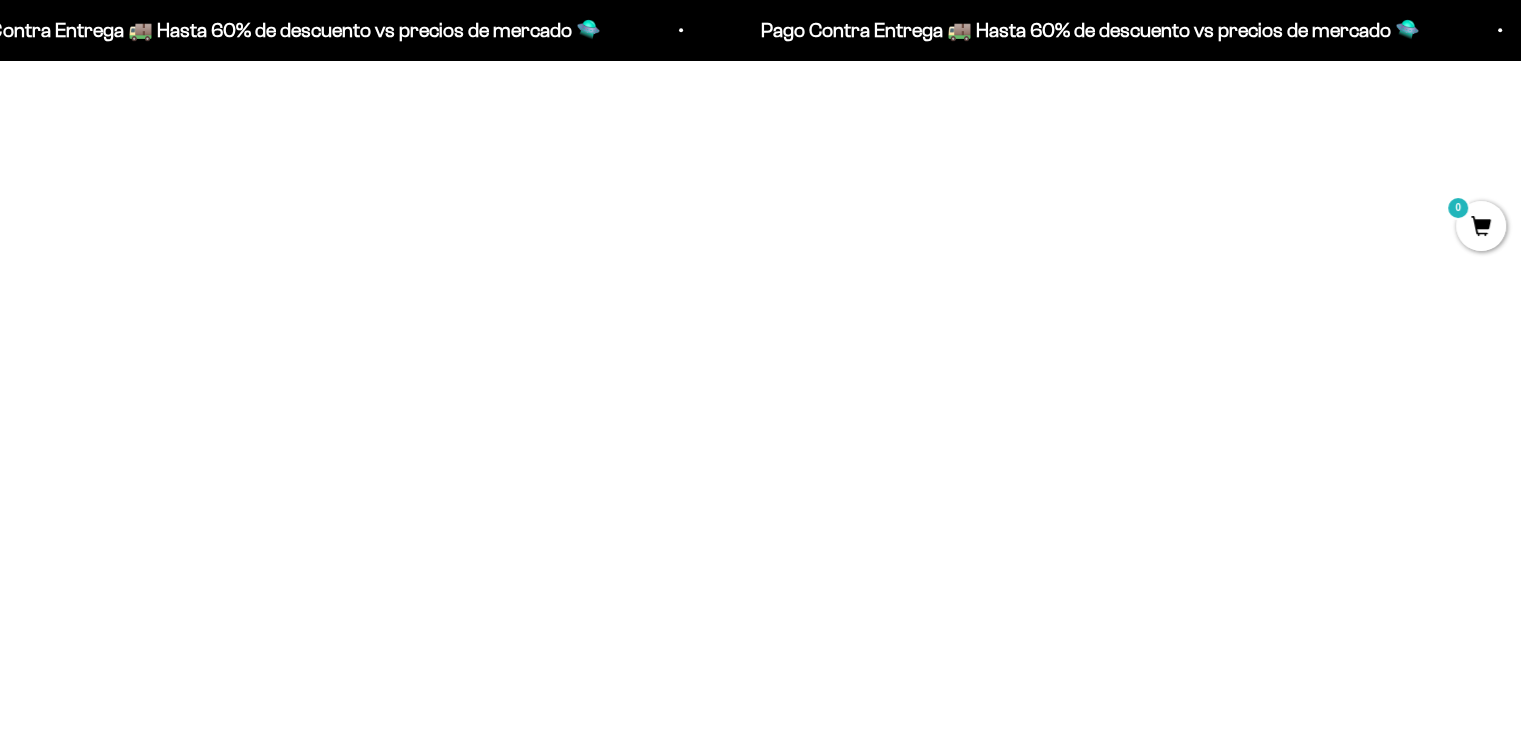 scroll, scrollTop: 995, scrollLeft: 0, axis: vertical 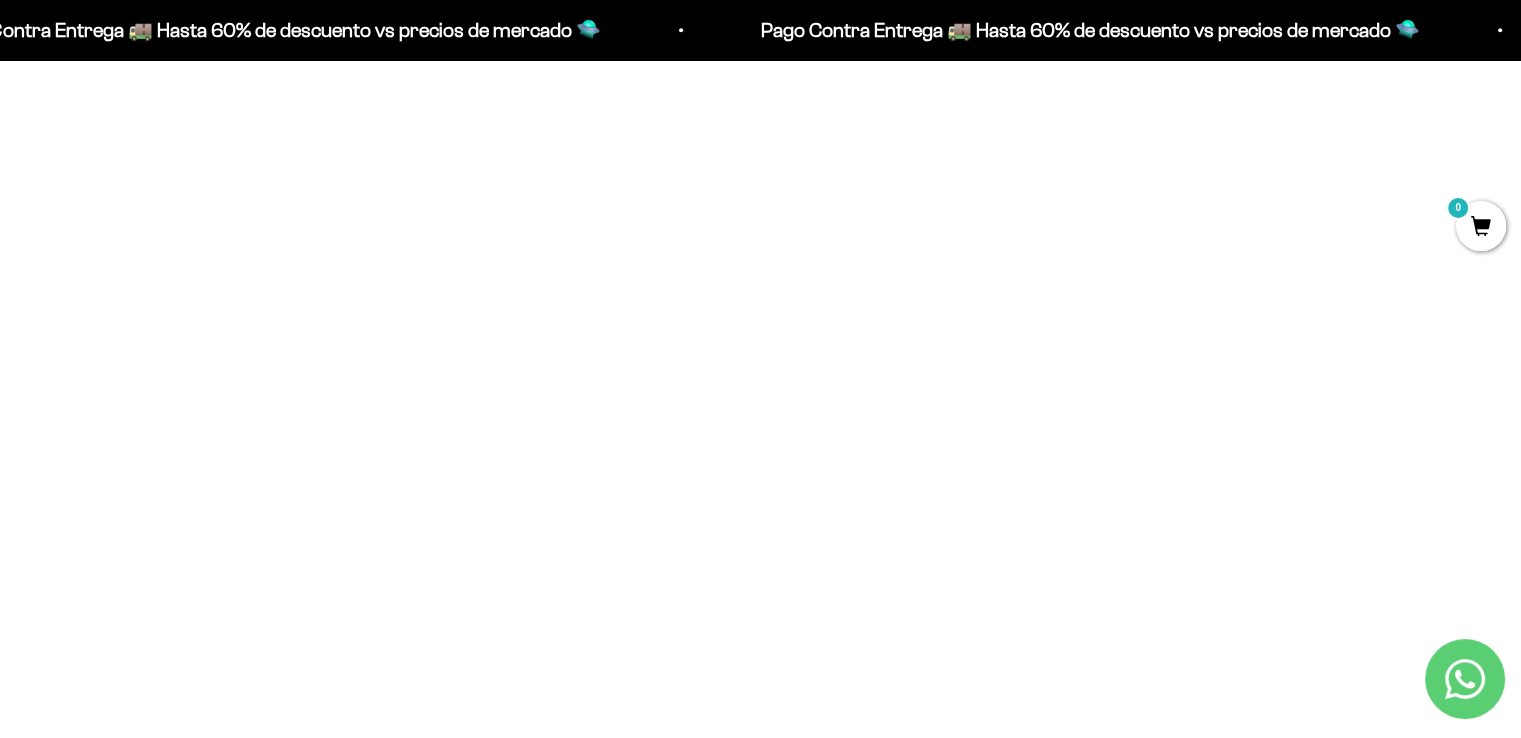 click at bounding box center (760, 179) 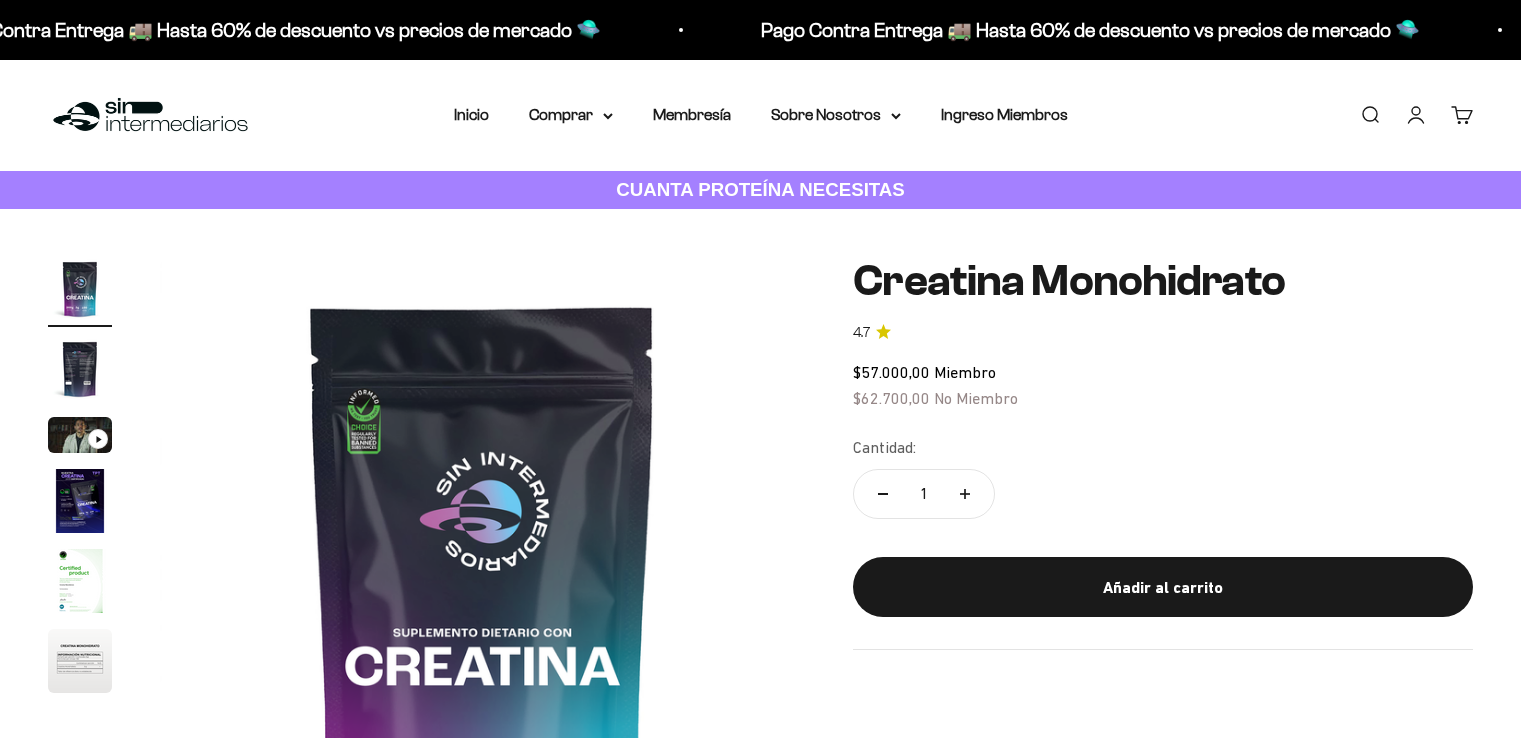 scroll, scrollTop: 400, scrollLeft: 0, axis: vertical 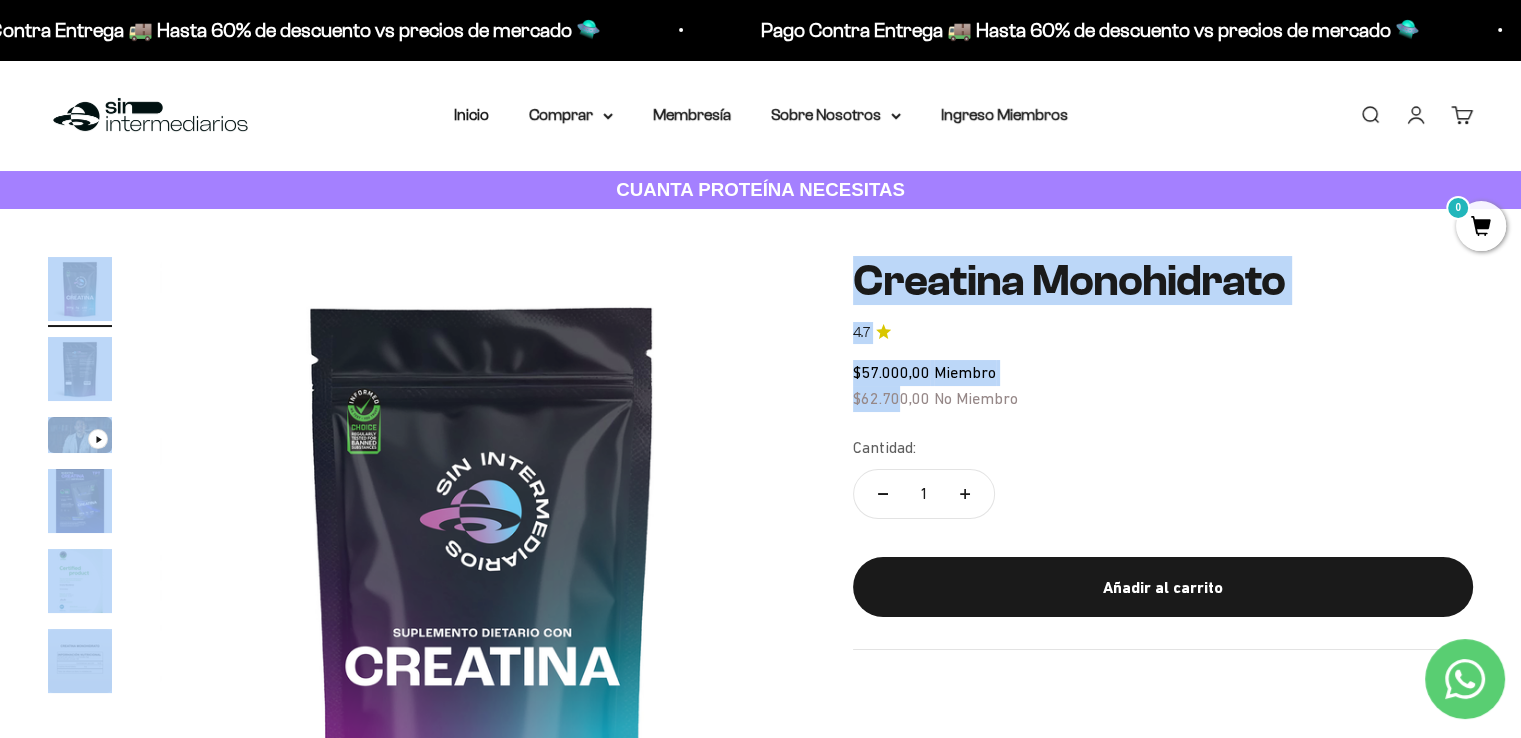 drag, startPoint x: 887, startPoint y: 289, endPoint x: 900, endPoint y: 394, distance: 105.801704 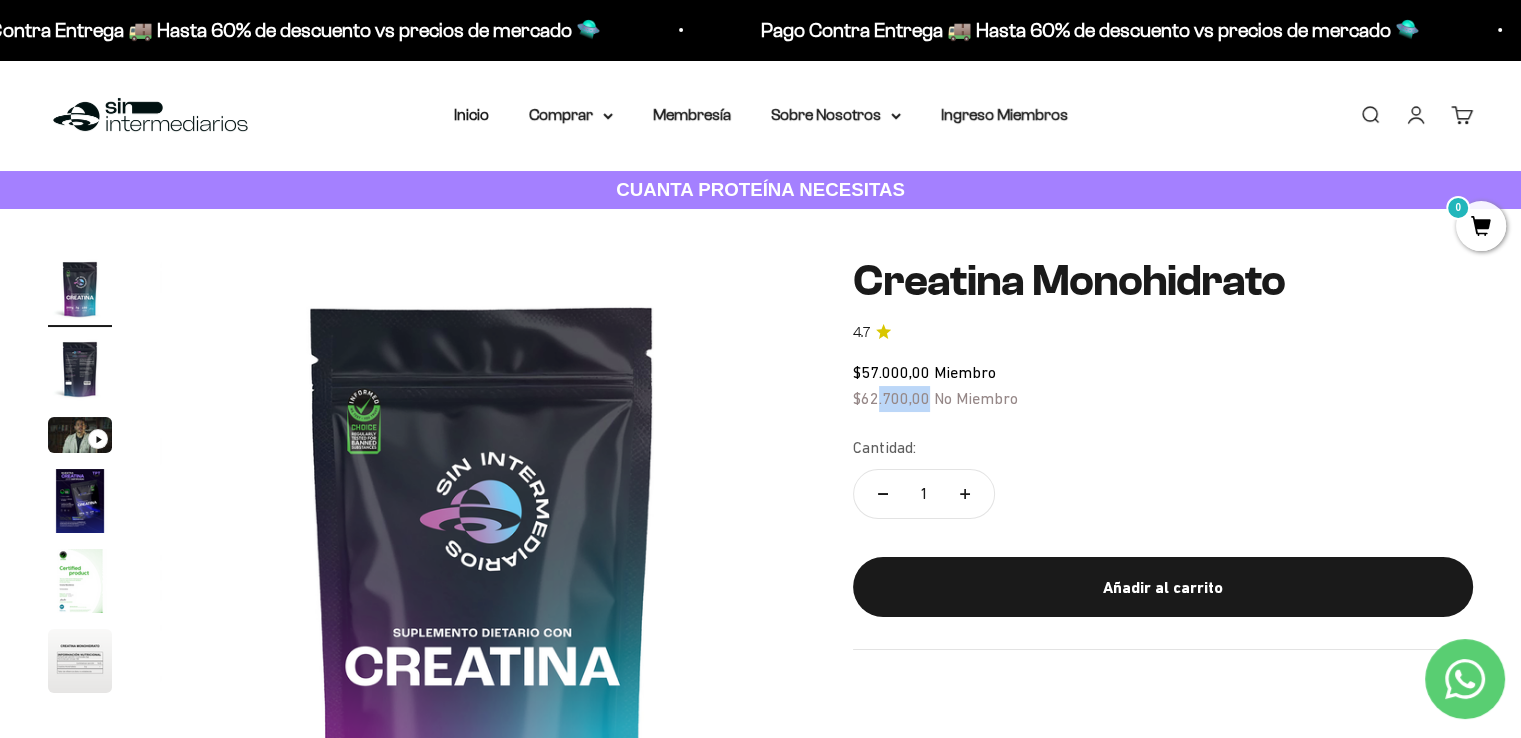 drag, startPoint x: 876, startPoint y: 391, endPoint x: 926, endPoint y: 391, distance: 50 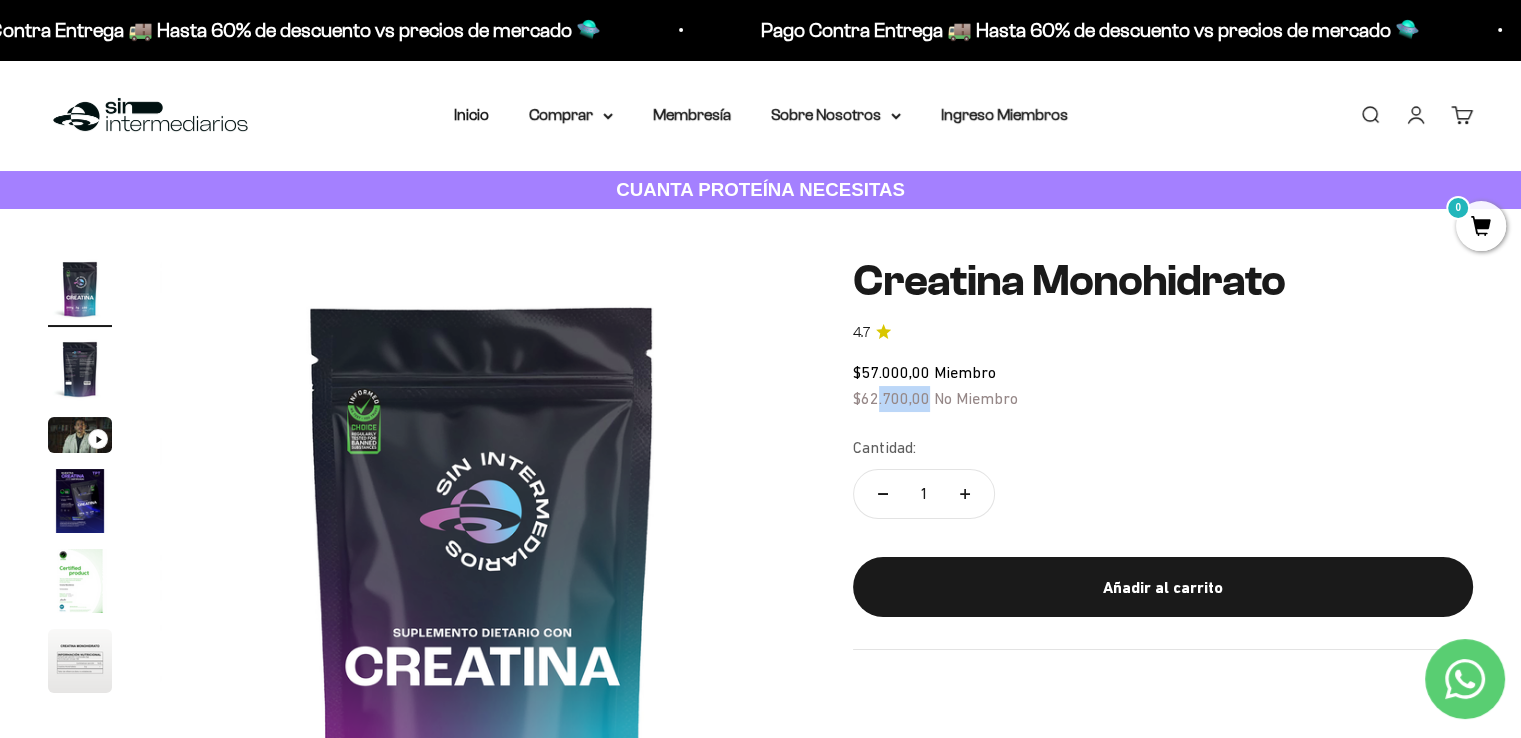 click on "$62.700,00" 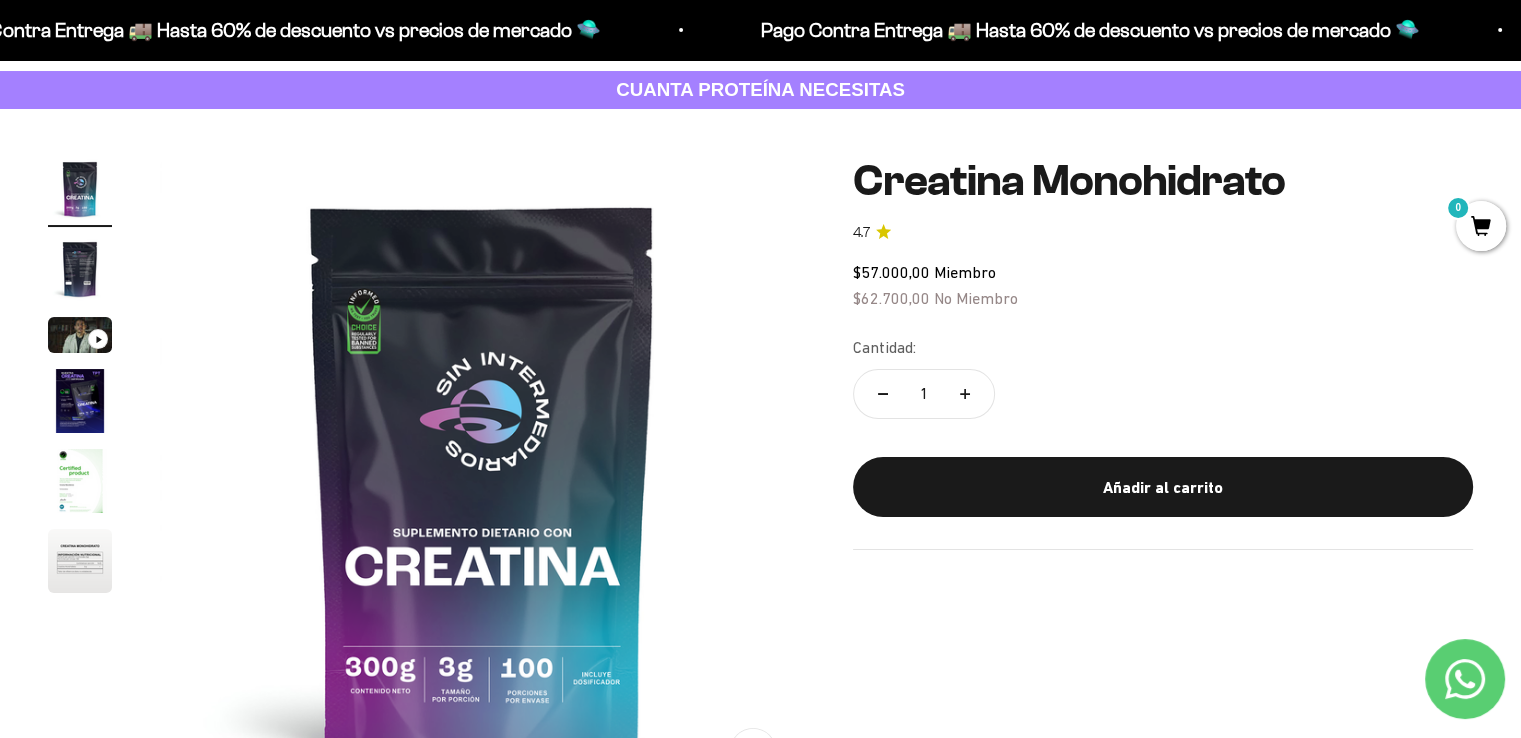 scroll, scrollTop: 200, scrollLeft: 0, axis: vertical 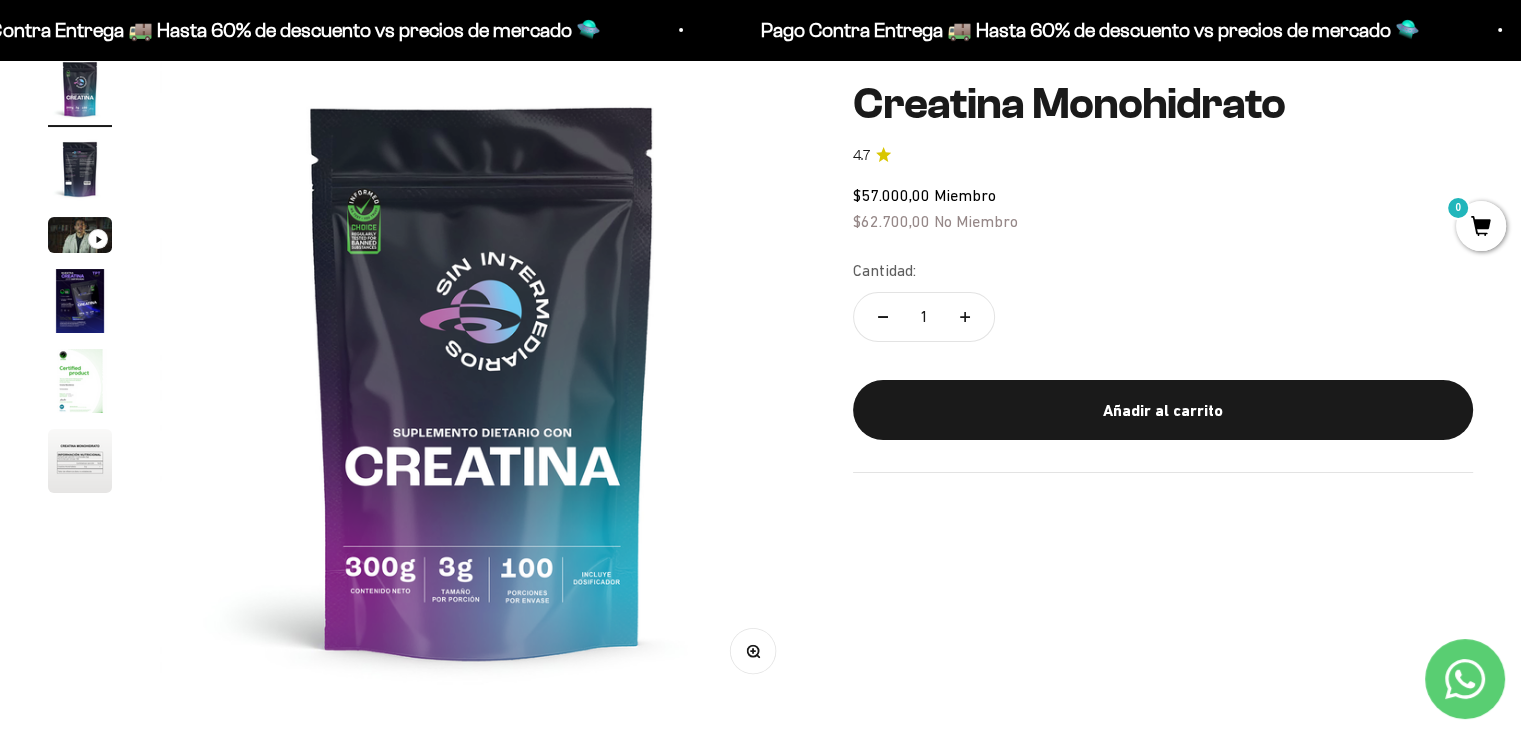 click at bounding box center (80, 461) 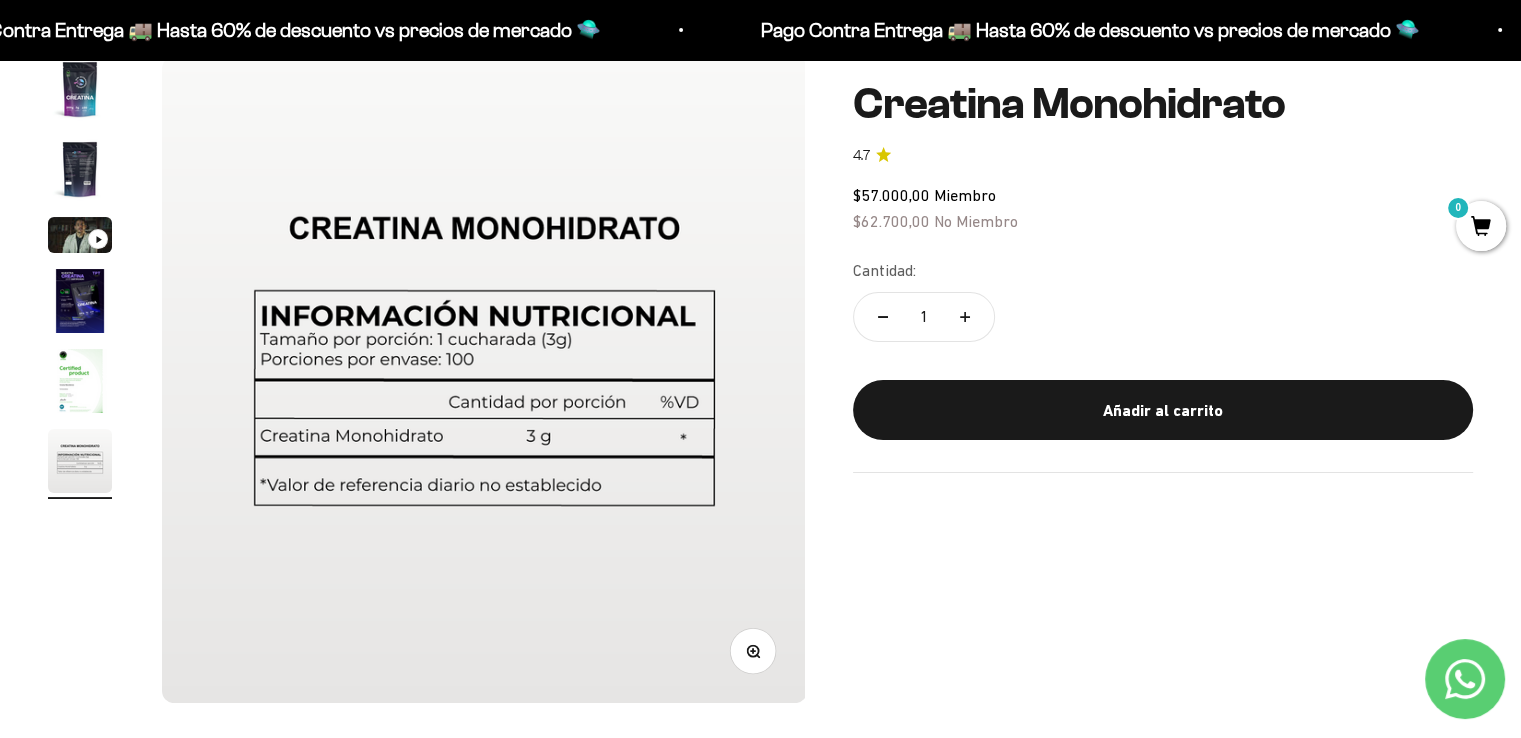 click at bounding box center (80, 381) 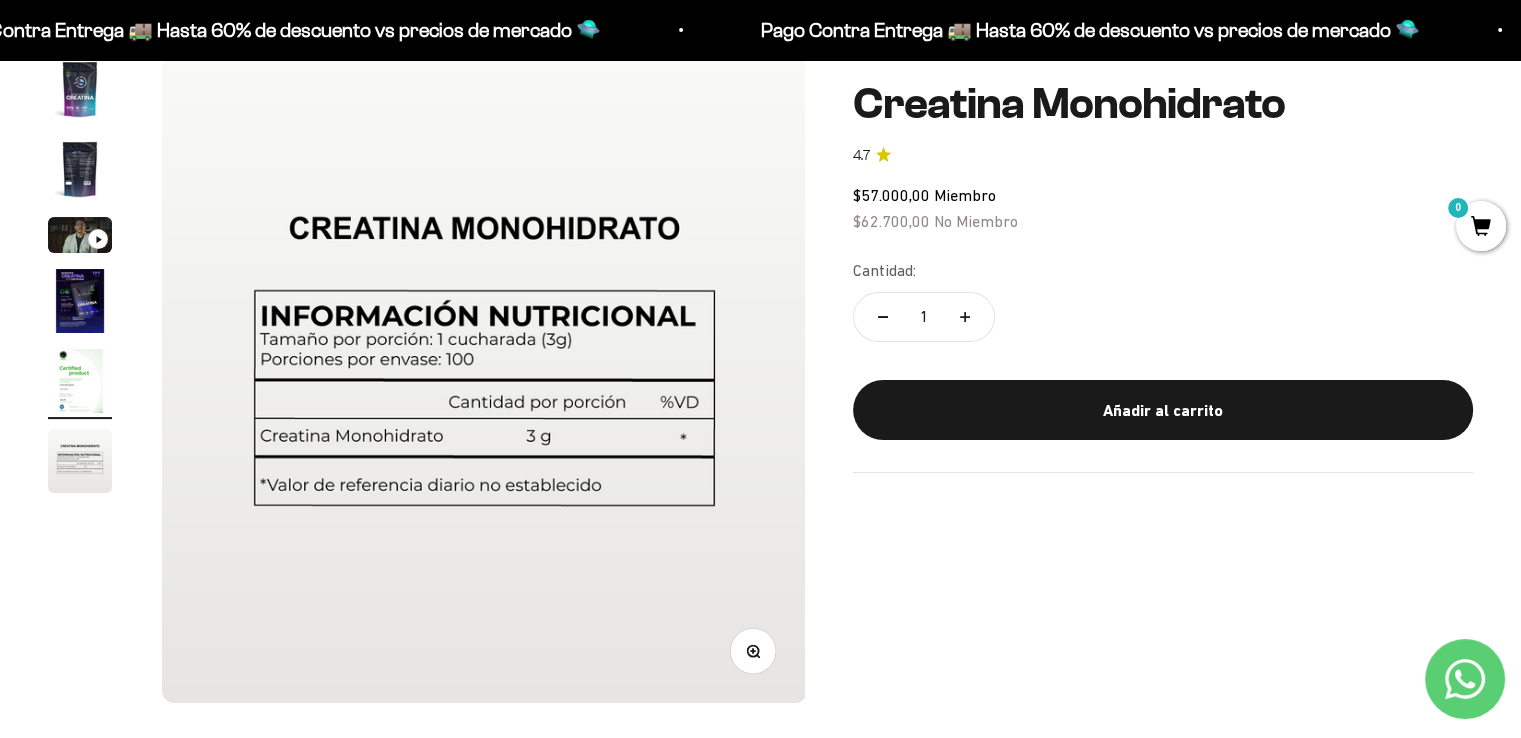 scroll, scrollTop: 0, scrollLeft: 2676, axis: horizontal 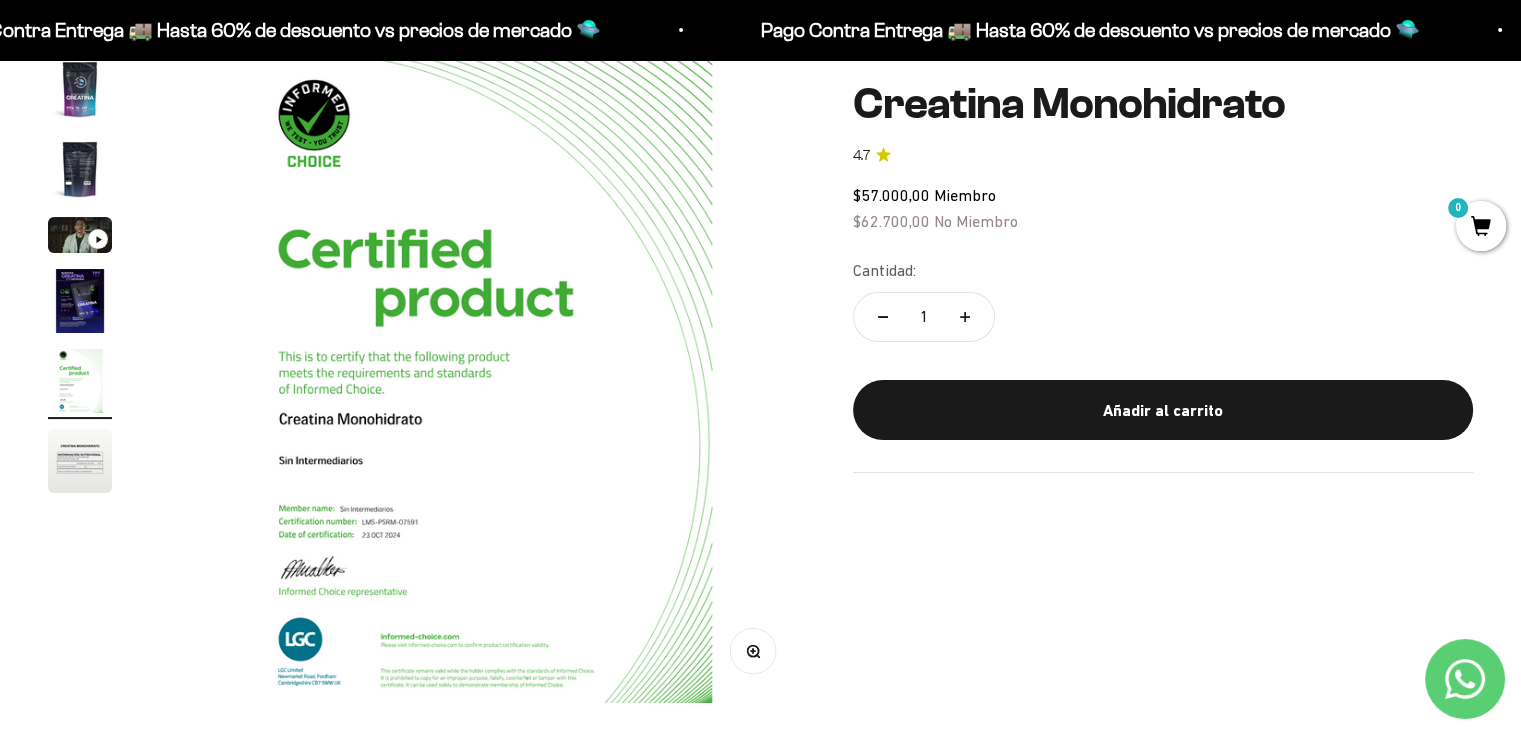 click at bounding box center [80, 301] 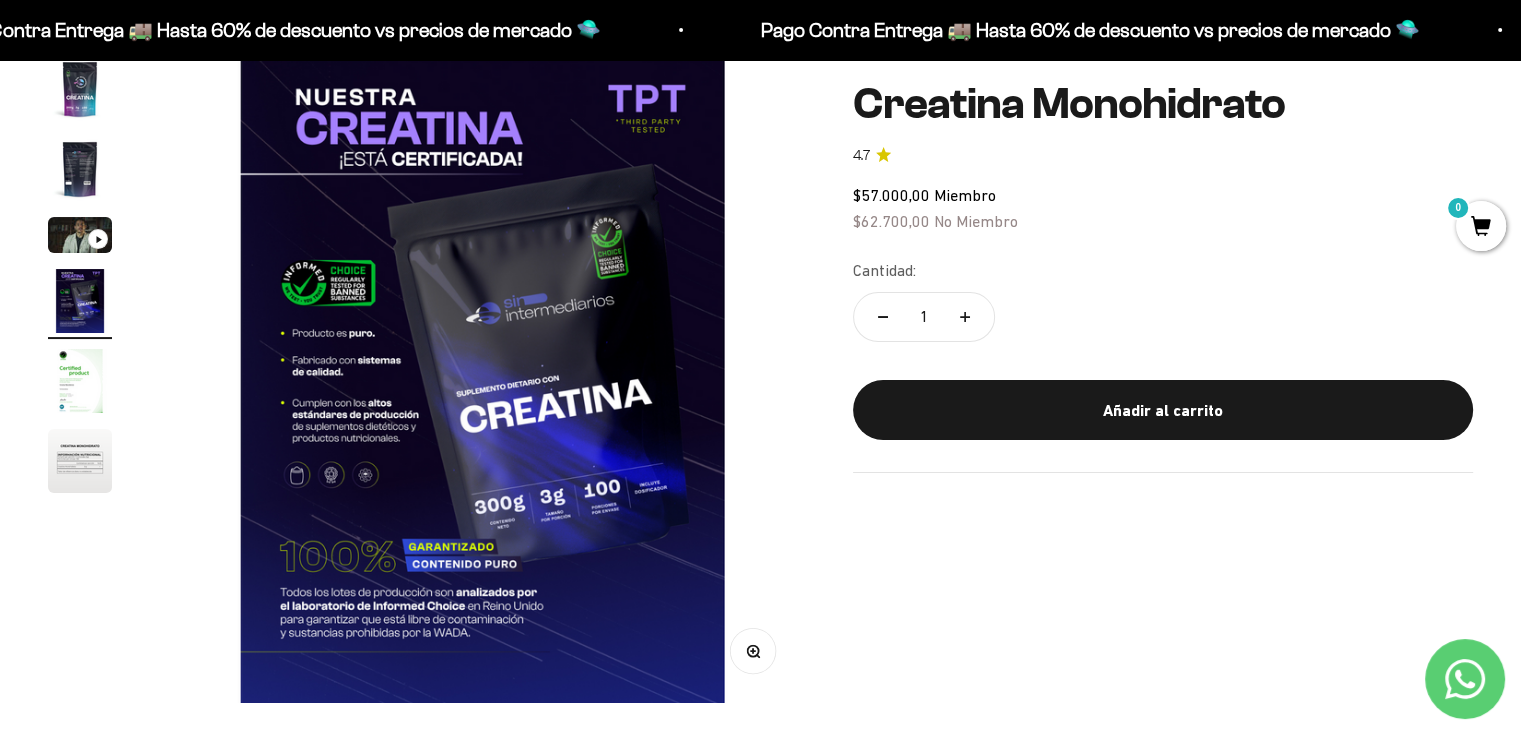 scroll, scrollTop: 100, scrollLeft: 0, axis: vertical 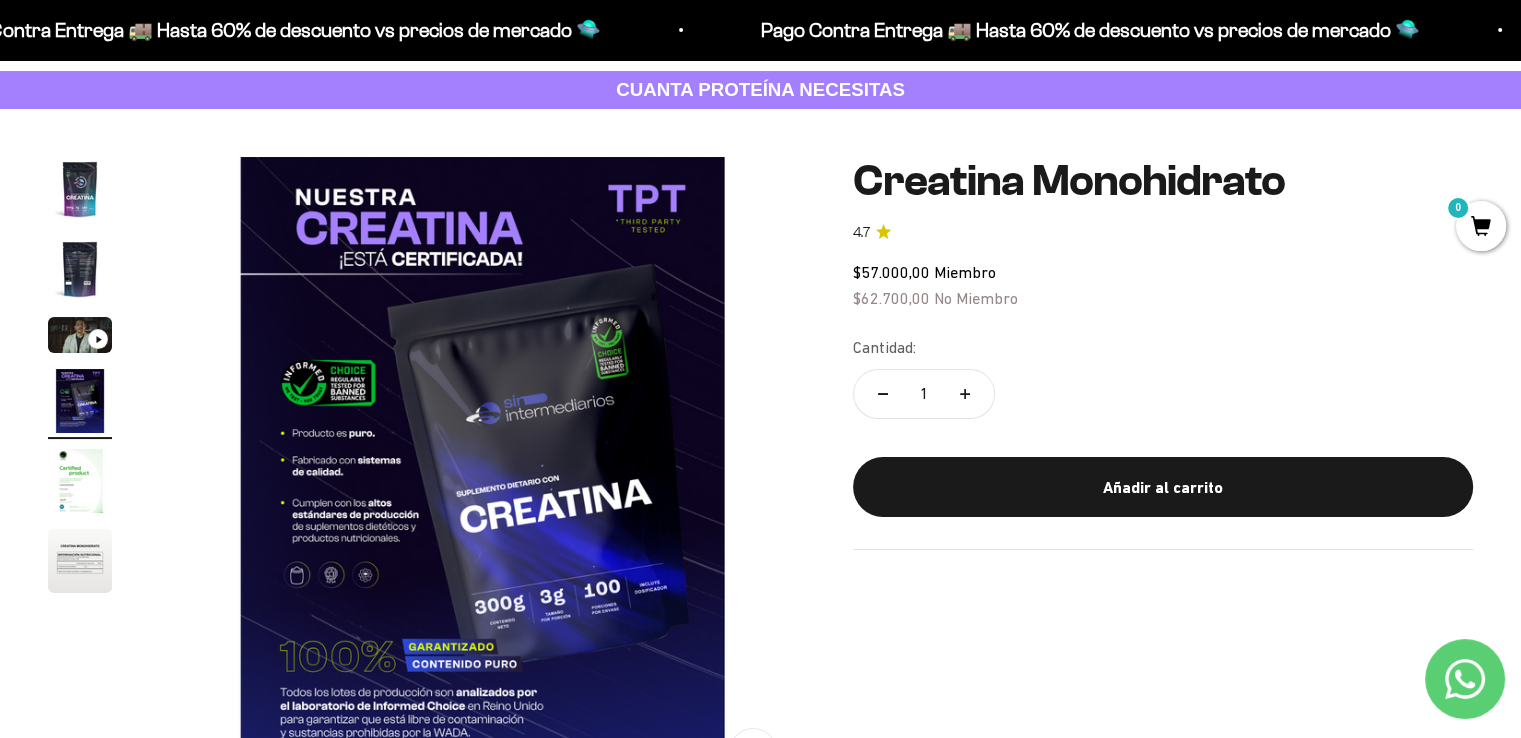 click at bounding box center [80, 269] 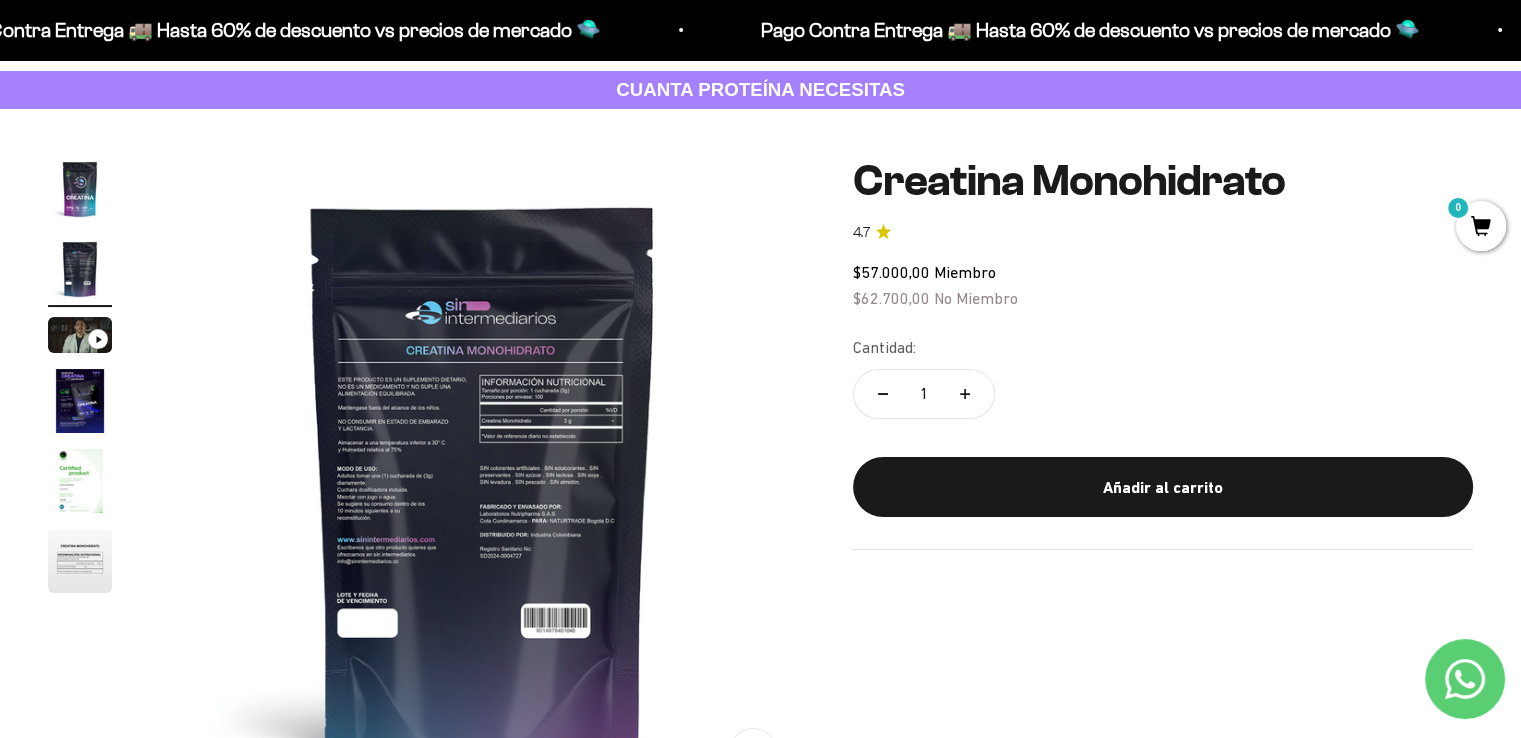 click at bounding box center (80, 189) 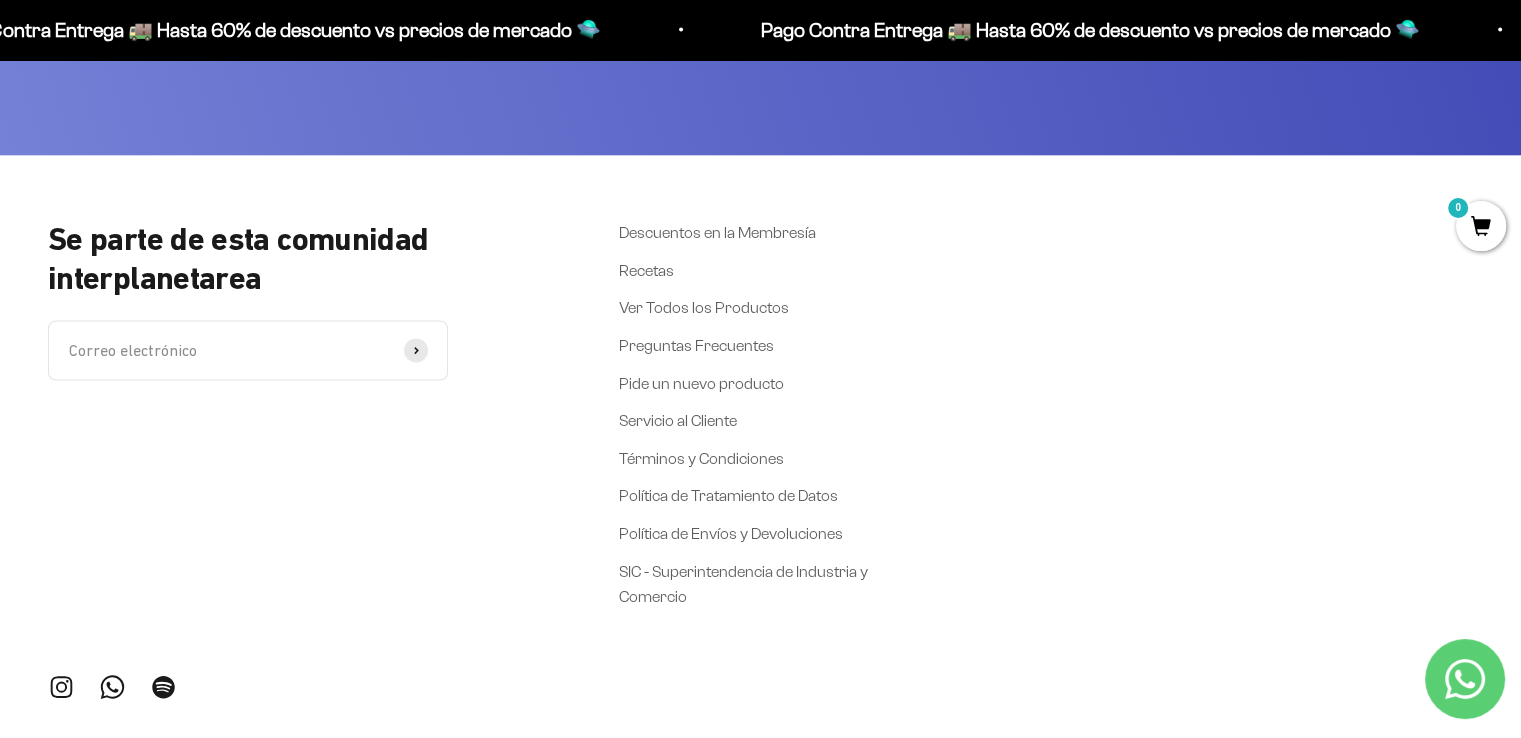 scroll, scrollTop: 4276, scrollLeft: 0, axis: vertical 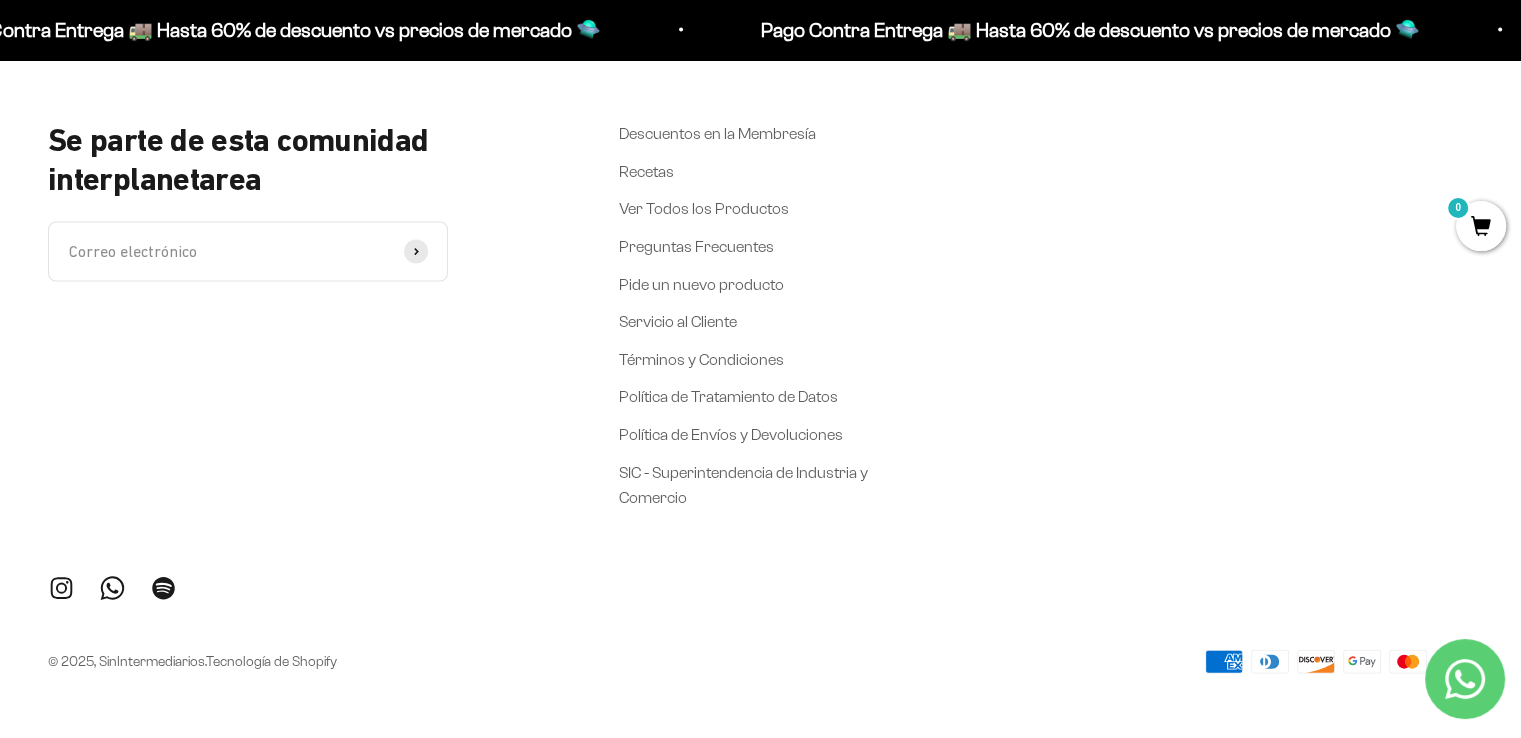 click at bounding box center (61, 588) 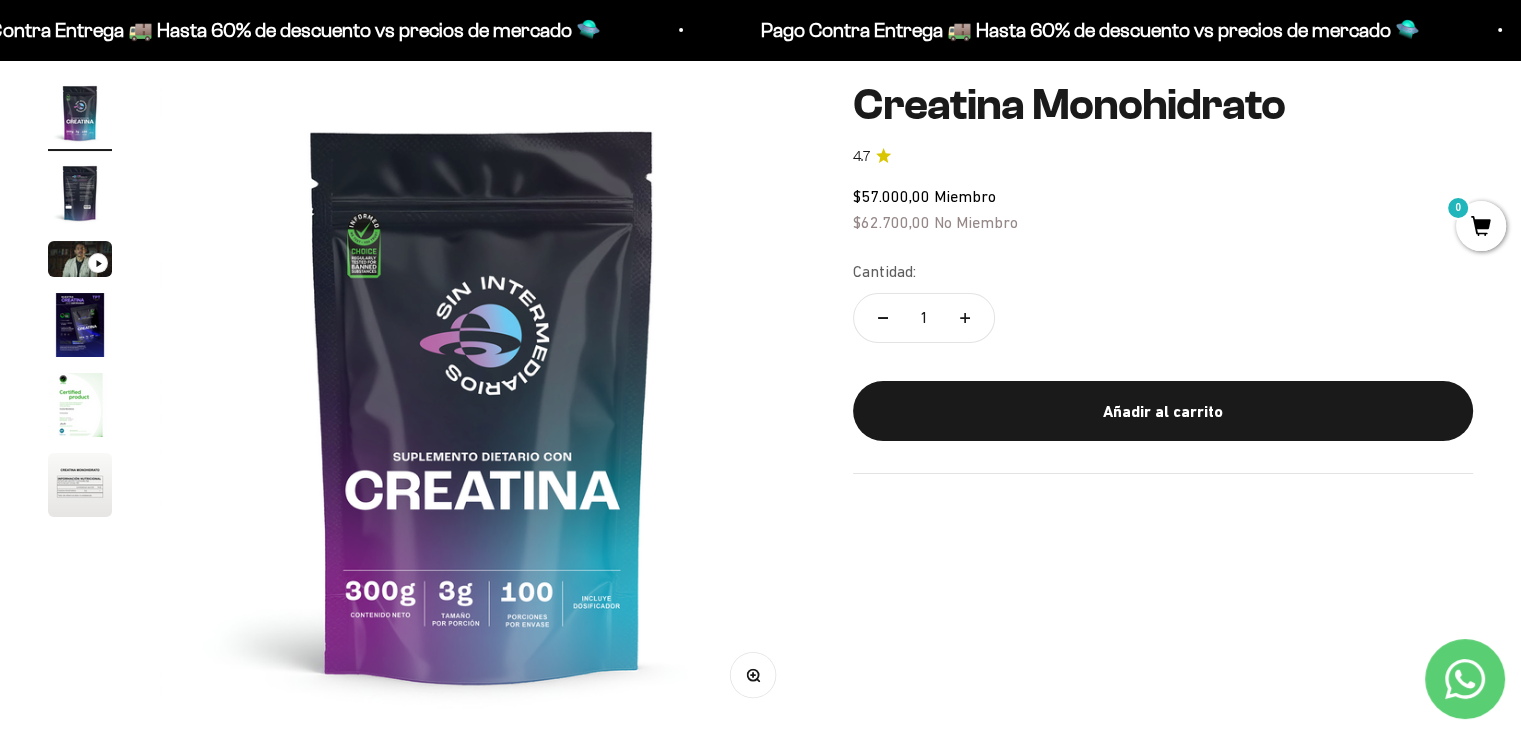 scroll, scrollTop: 0, scrollLeft: 0, axis: both 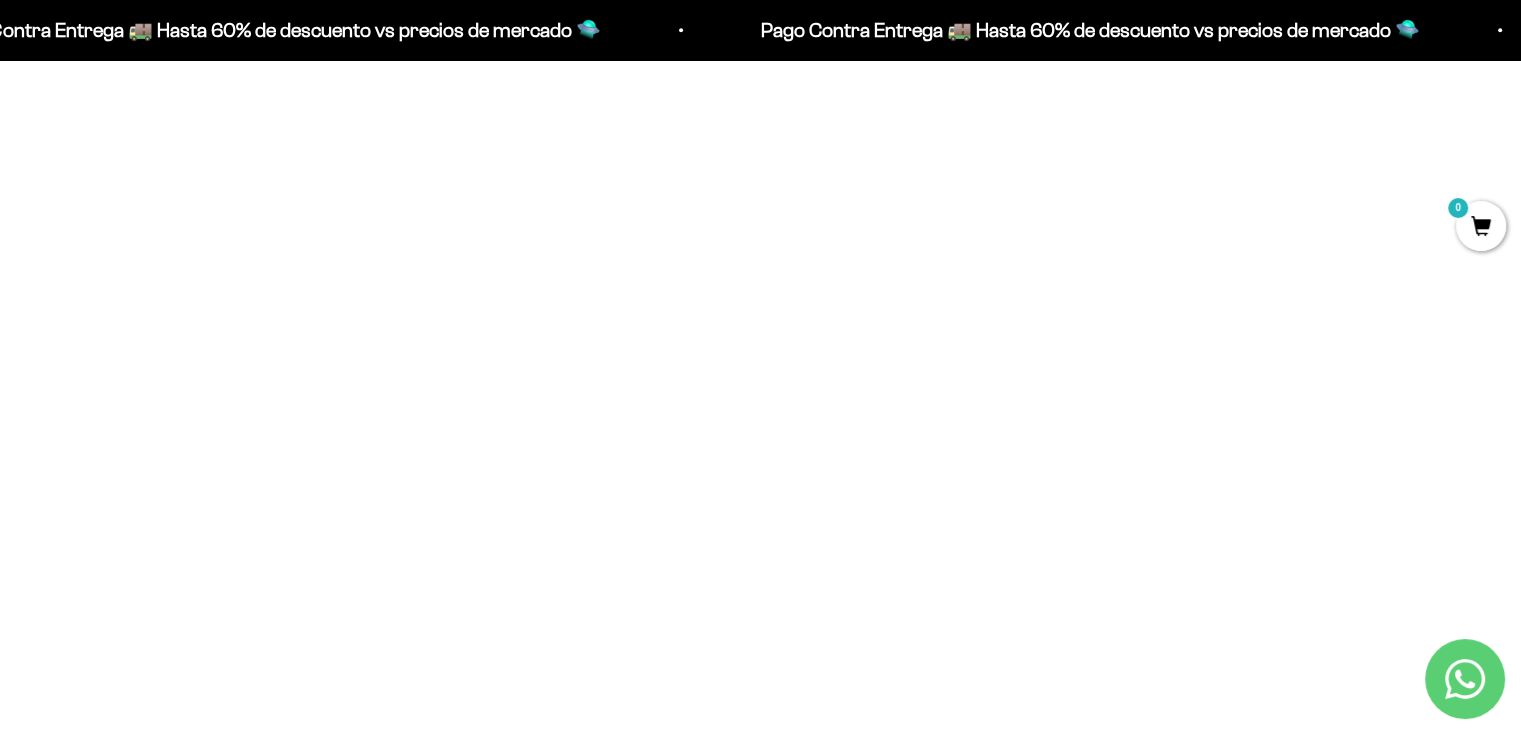 click at bounding box center [277, 179] 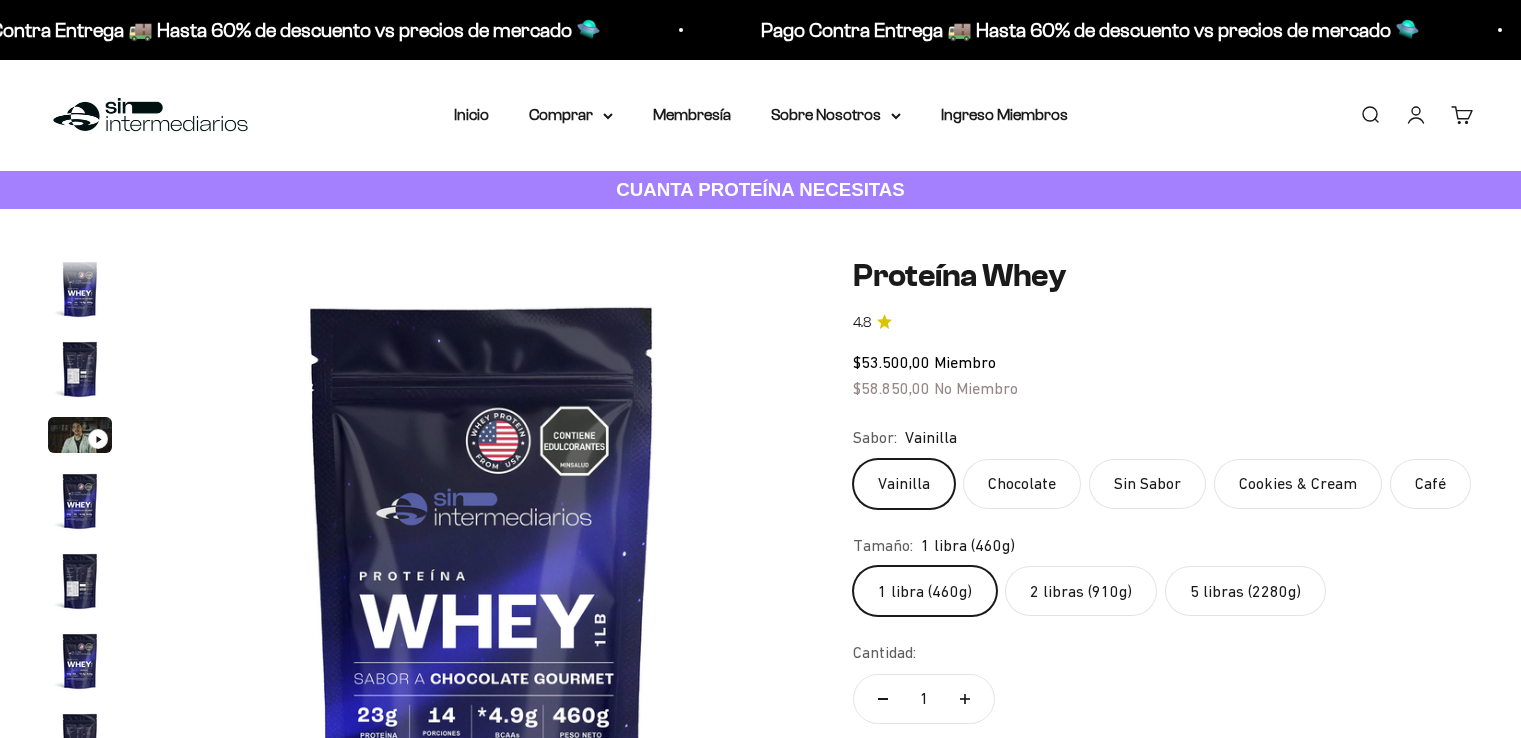 scroll, scrollTop: 100, scrollLeft: 0, axis: vertical 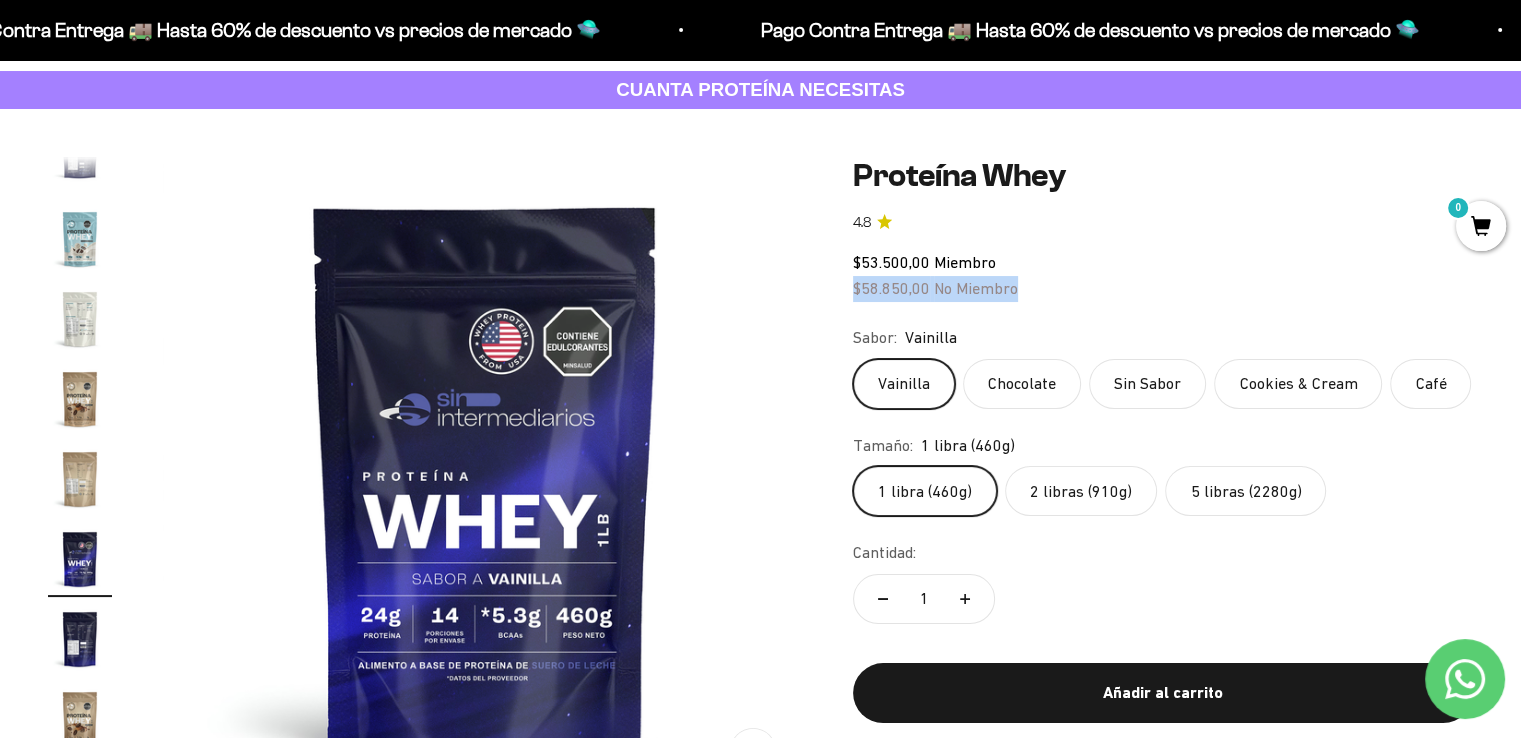 drag, startPoint x: 885, startPoint y: 289, endPoint x: 1060, endPoint y: 283, distance: 175.10283 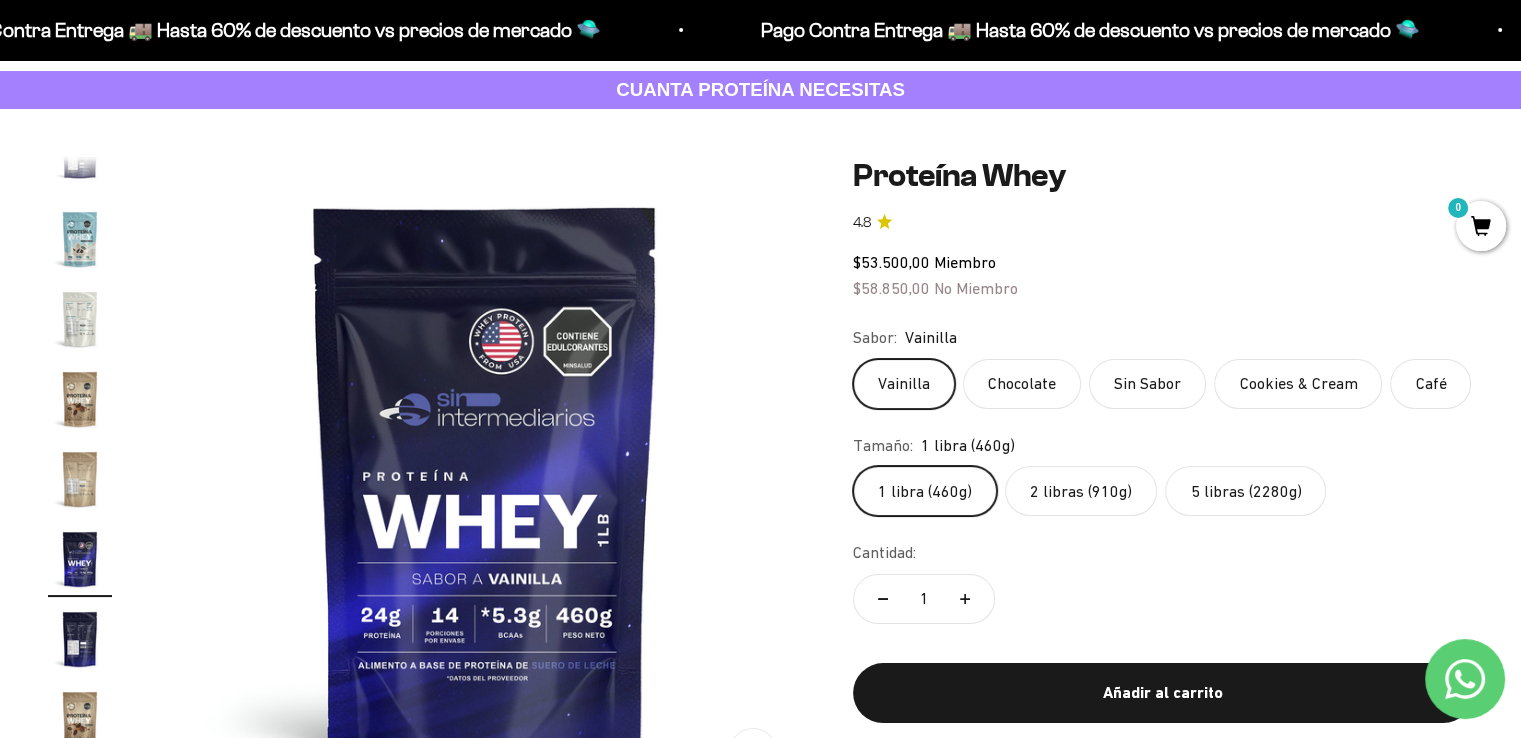 scroll, scrollTop: 200, scrollLeft: 0, axis: vertical 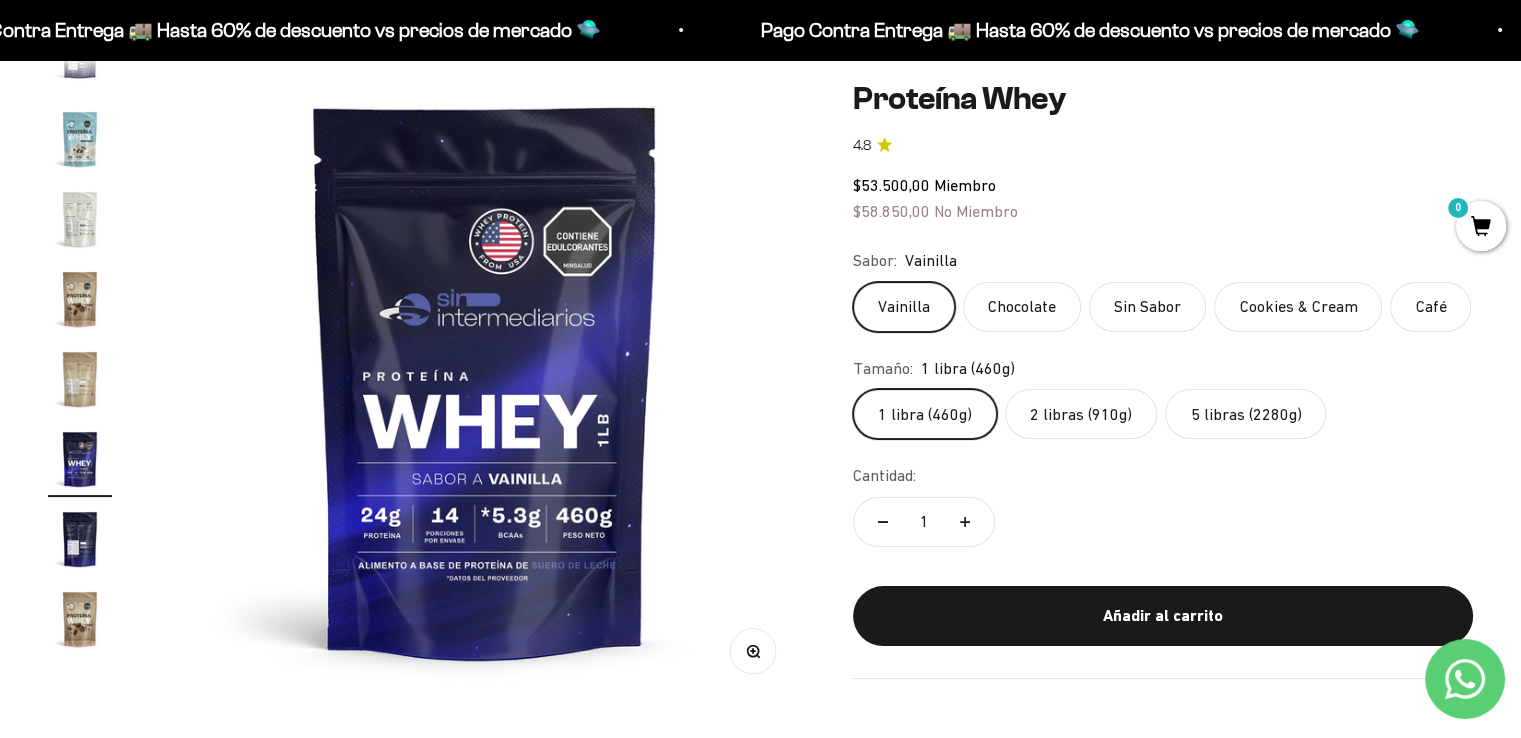 click on "Sin Sabor" 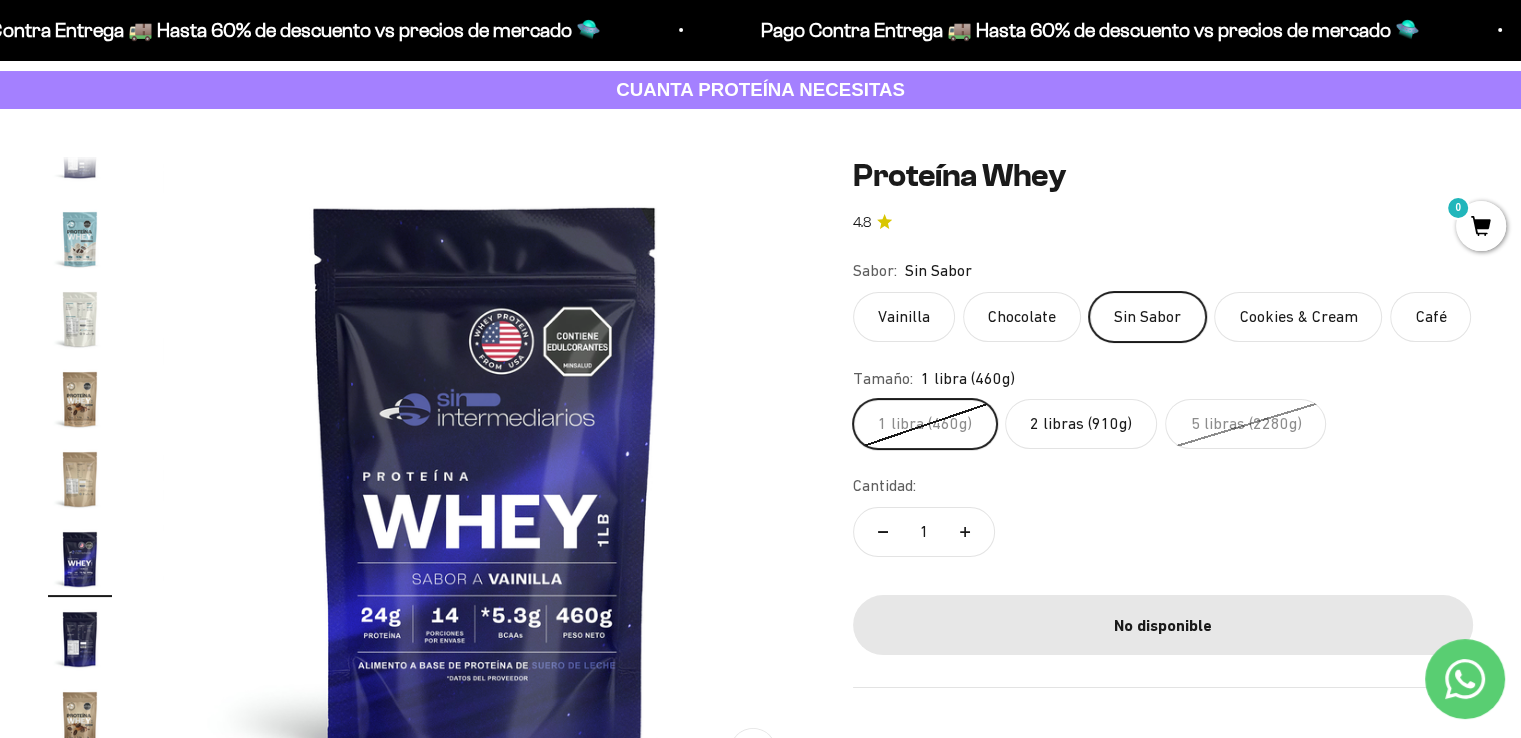 scroll, scrollTop: 200, scrollLeft: 0, axis: vertical 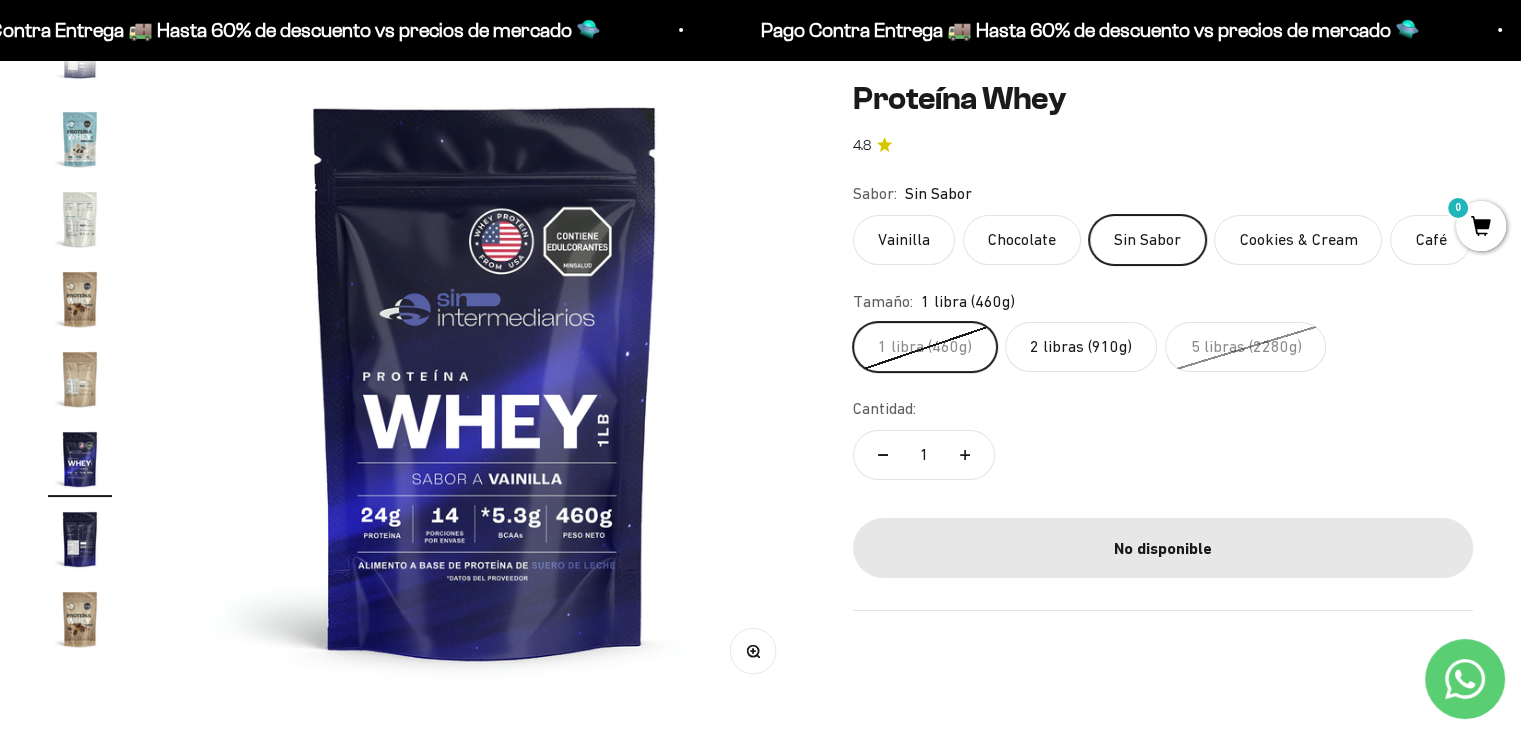 click on "2 libras (910g)" 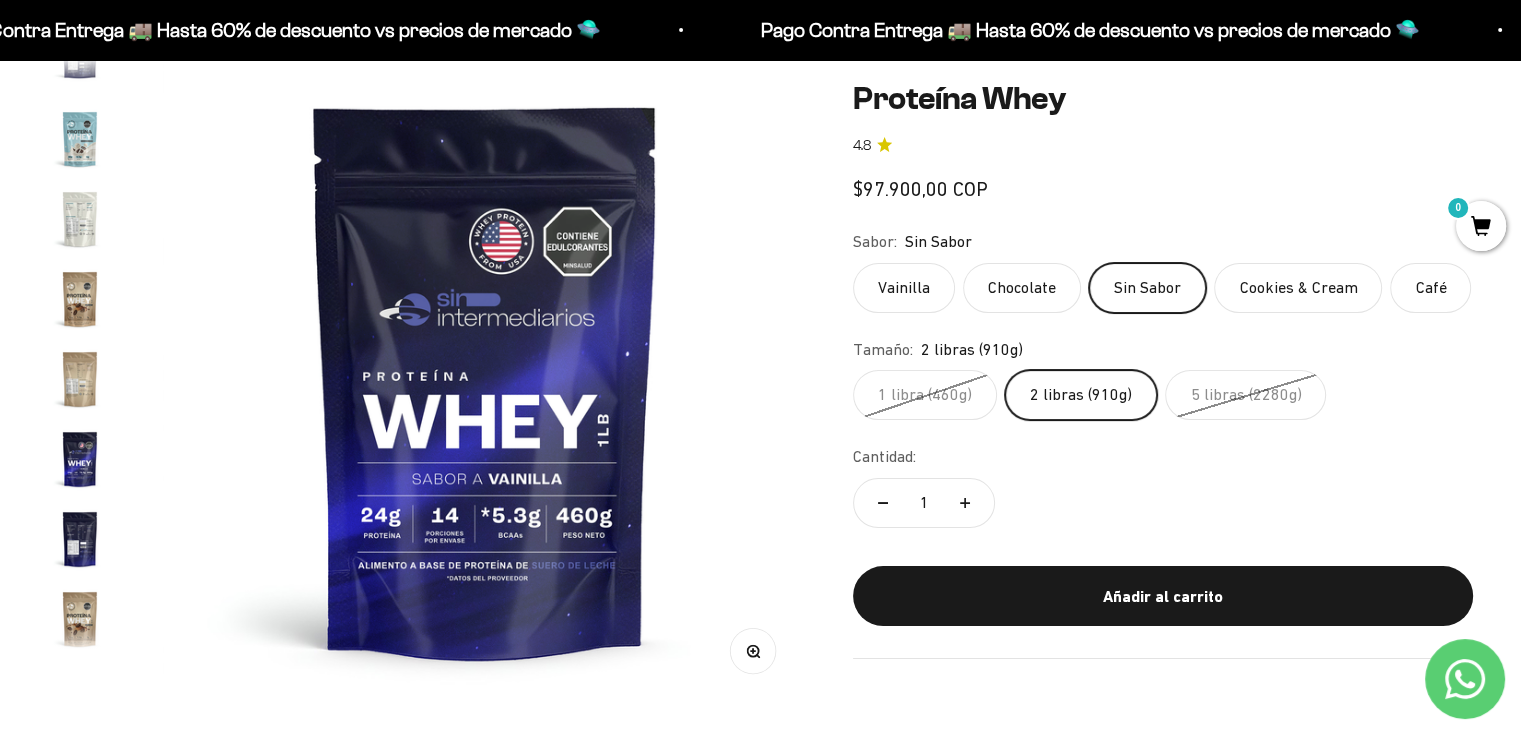 scroll, scrollTop: 196, scrollLeft: 0, axis: vertical 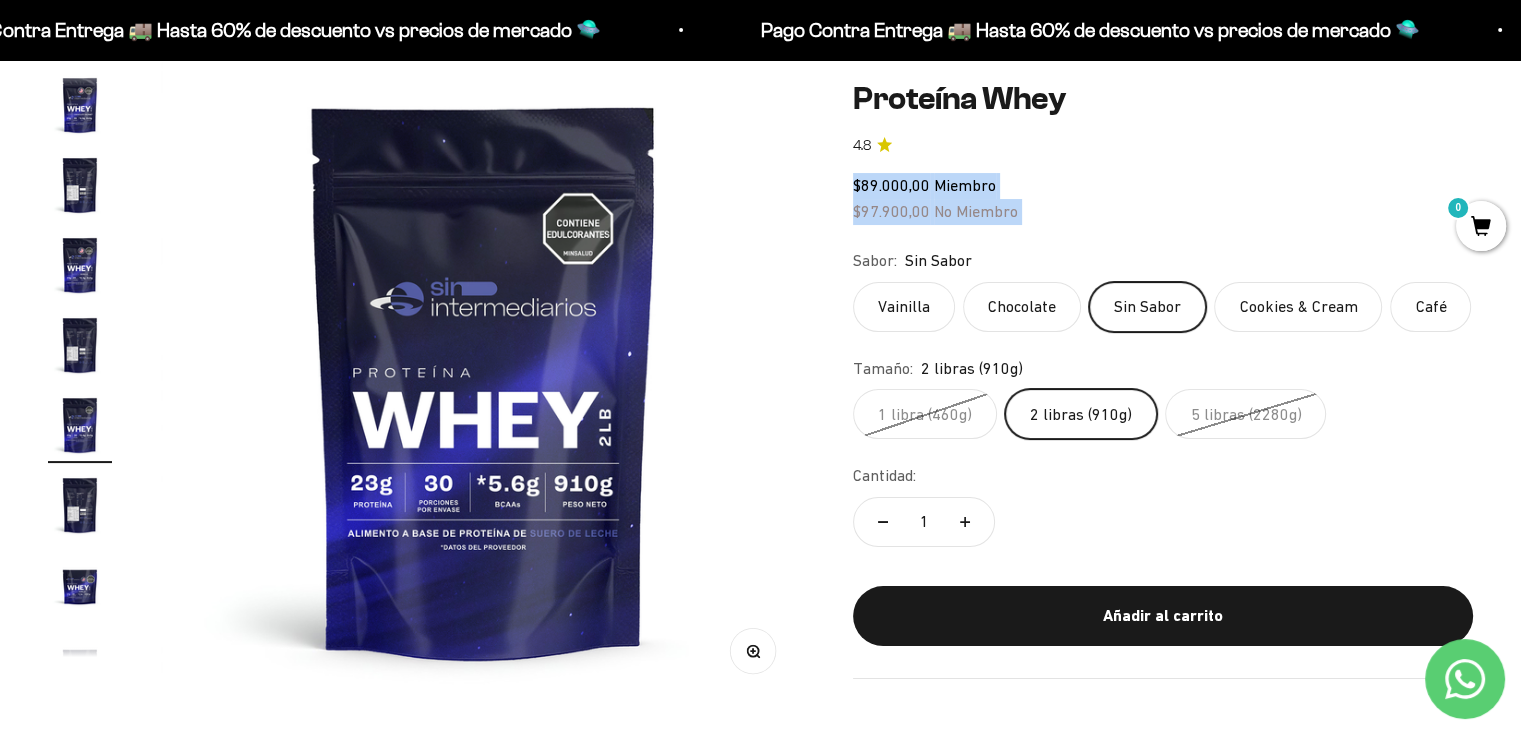 drag, startPoint x: 853, startPoint y: 223, endPoint x: 887, endPoint y: 223, distance: 34 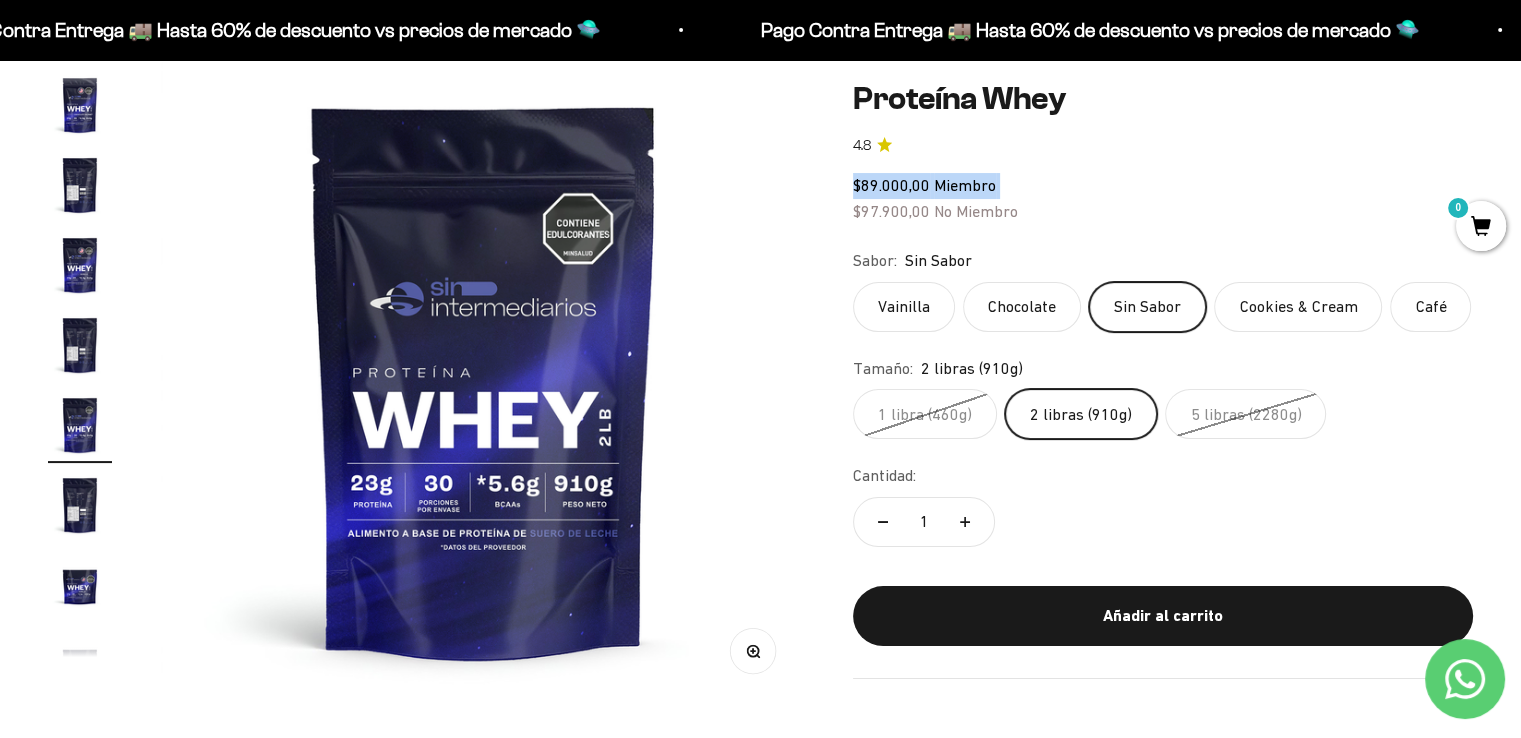 drag, startPoint x: 870, startPoint y: 193, endPoint x: 832, endPoint y: 171, distance: 43.908997 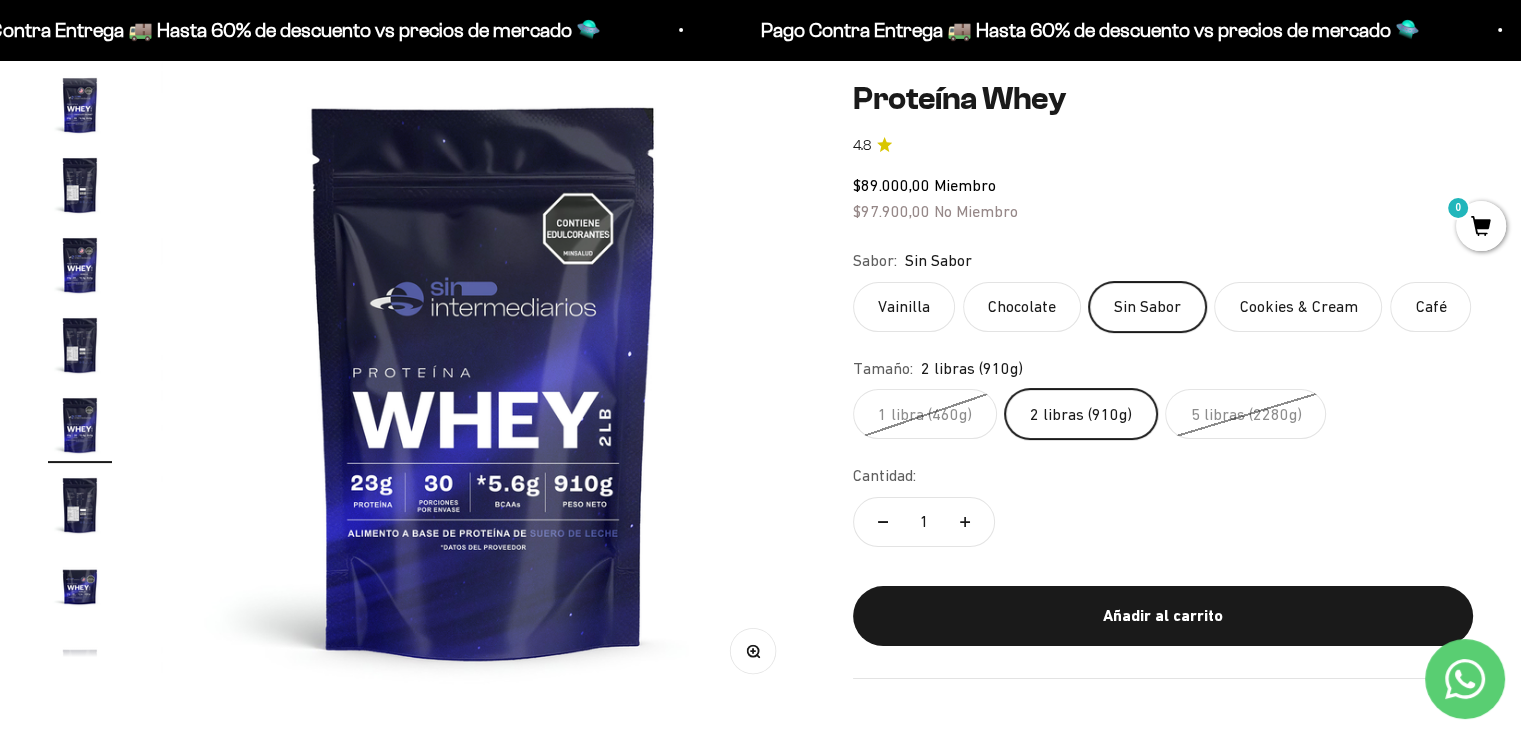 click on "$97.900,00" 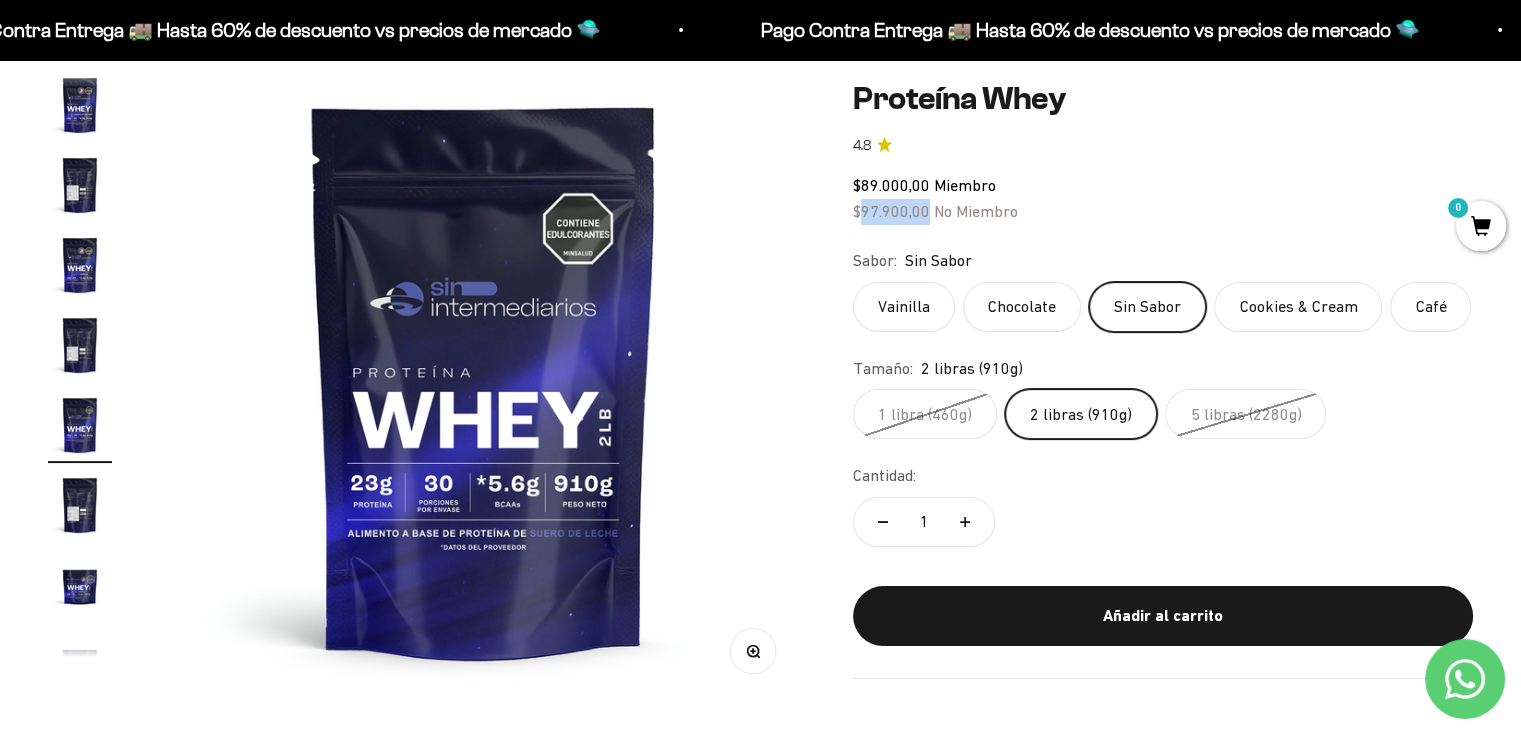 drag, startPoint x: 858, startPoint y: 207, endPoint x: 926, endPoint y: 216, distance: 68.593 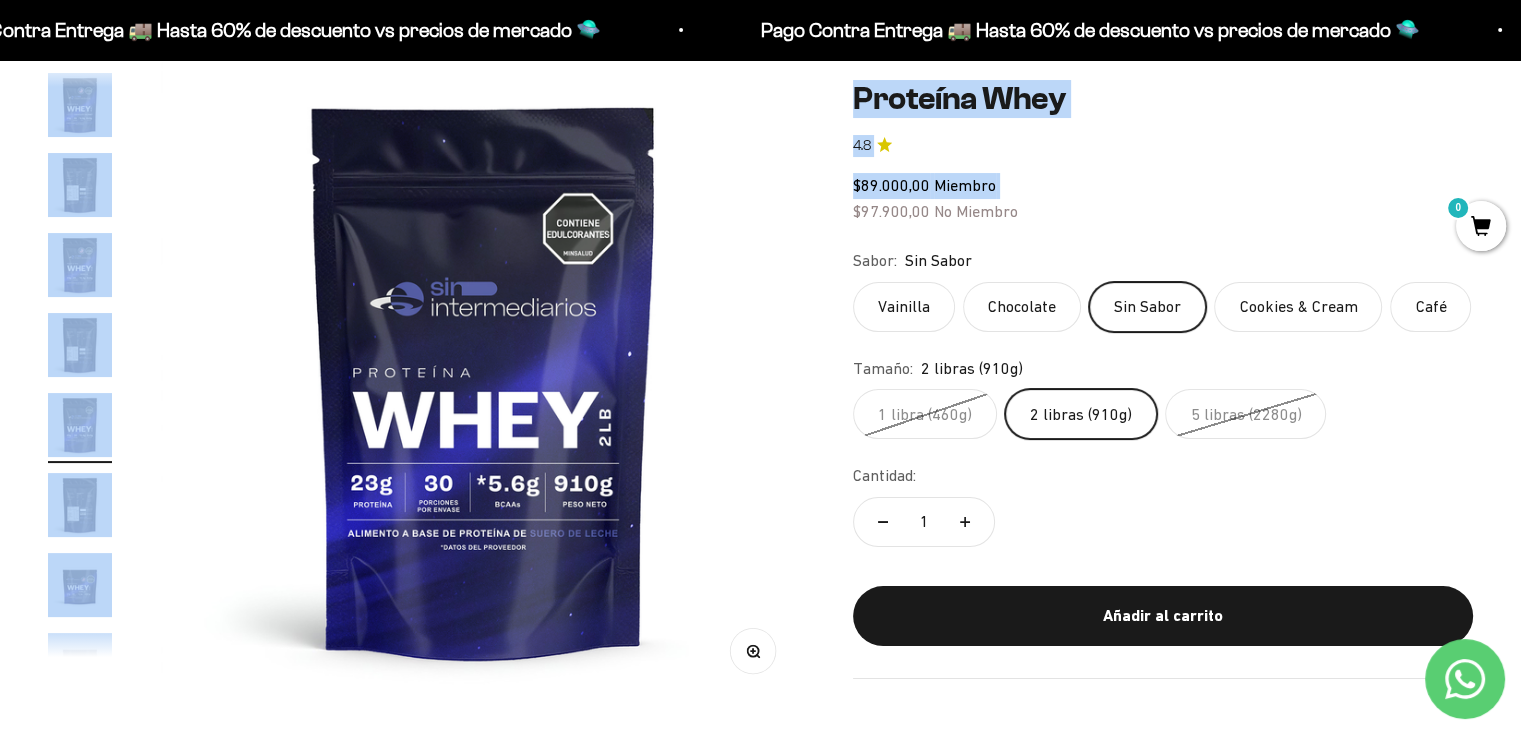 drag, startPoint x: 844, startPoint y: 186, endPoint x: 834, endPoint y: 193, distance: 12.206555 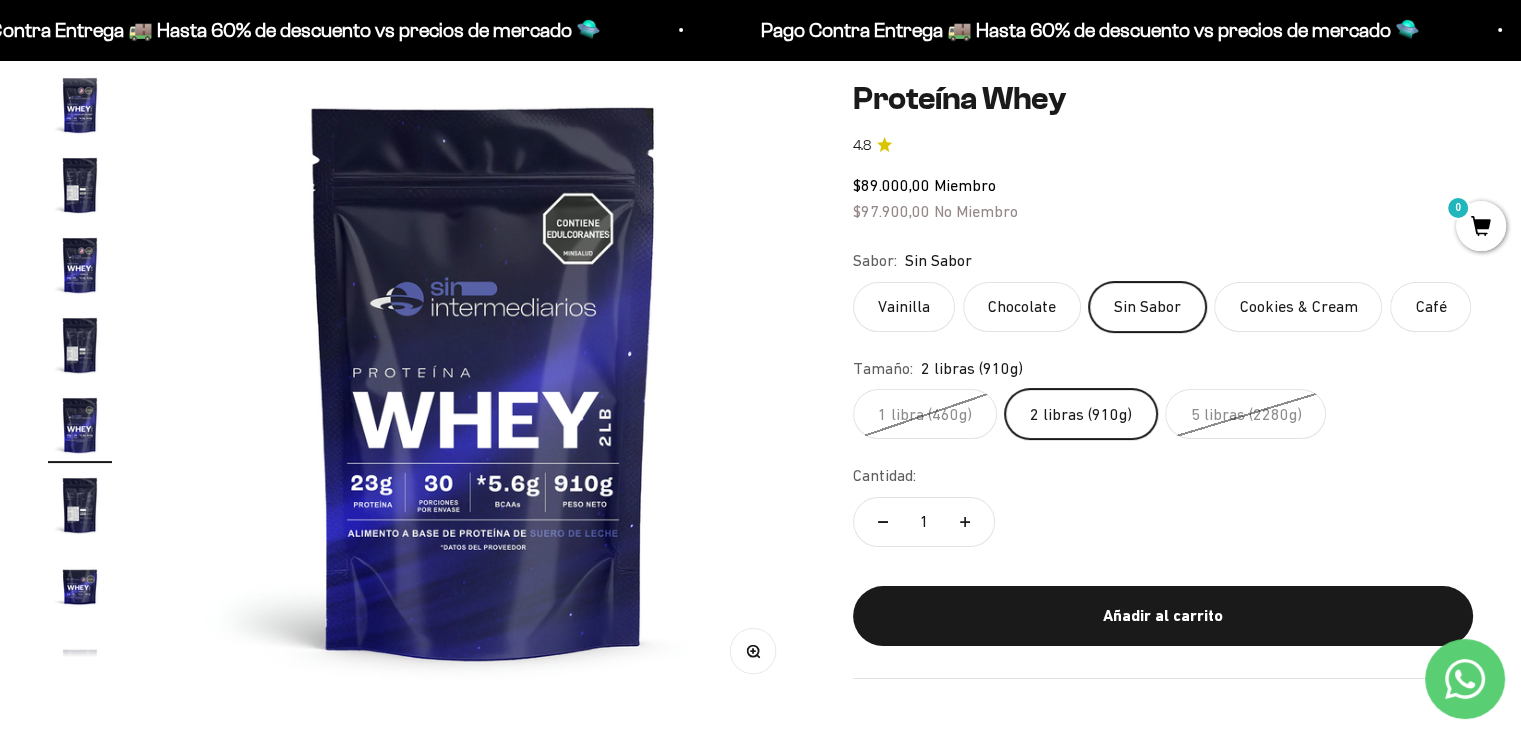 click on "Vainilla" 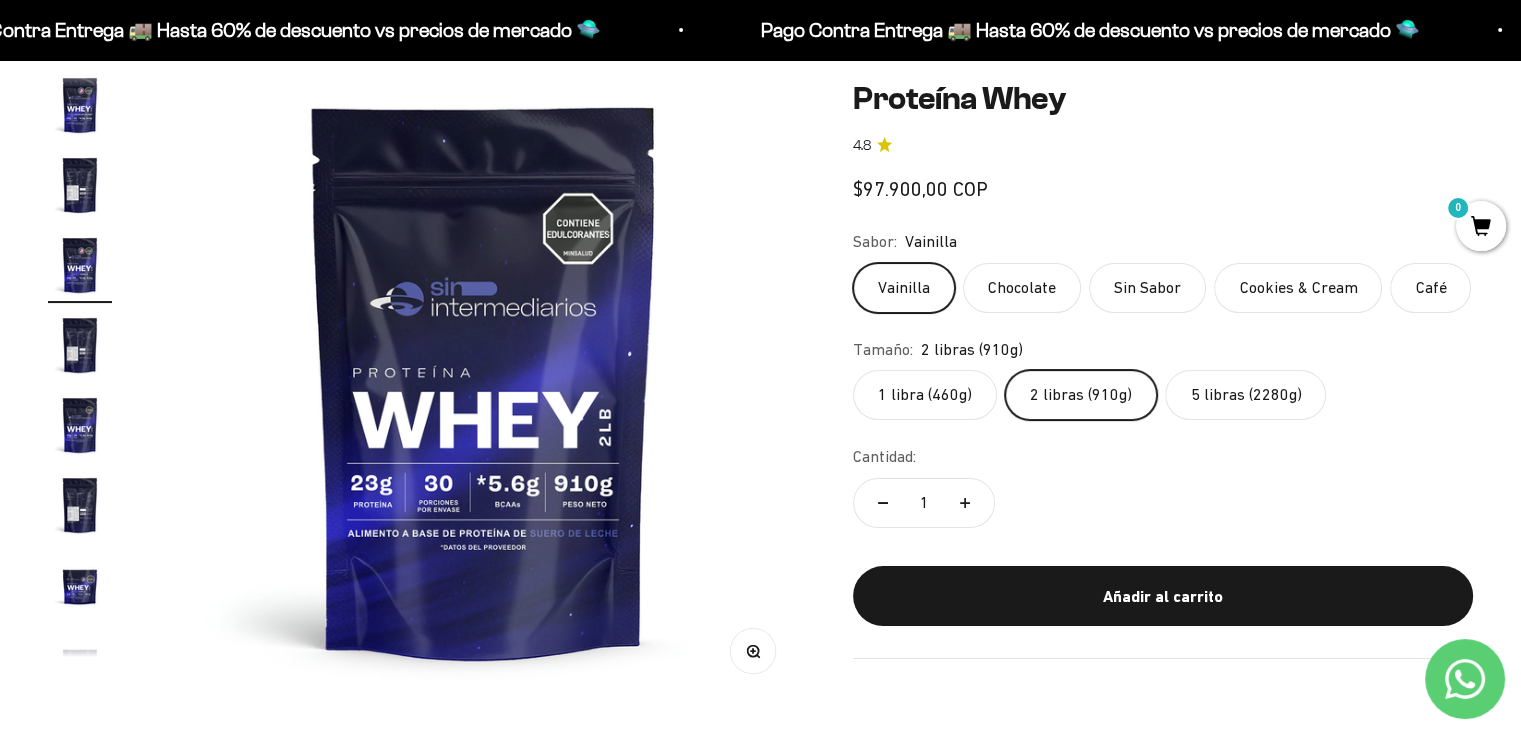 scroll, scrollTop: 36, scrollLeft: 0, axis: vertical 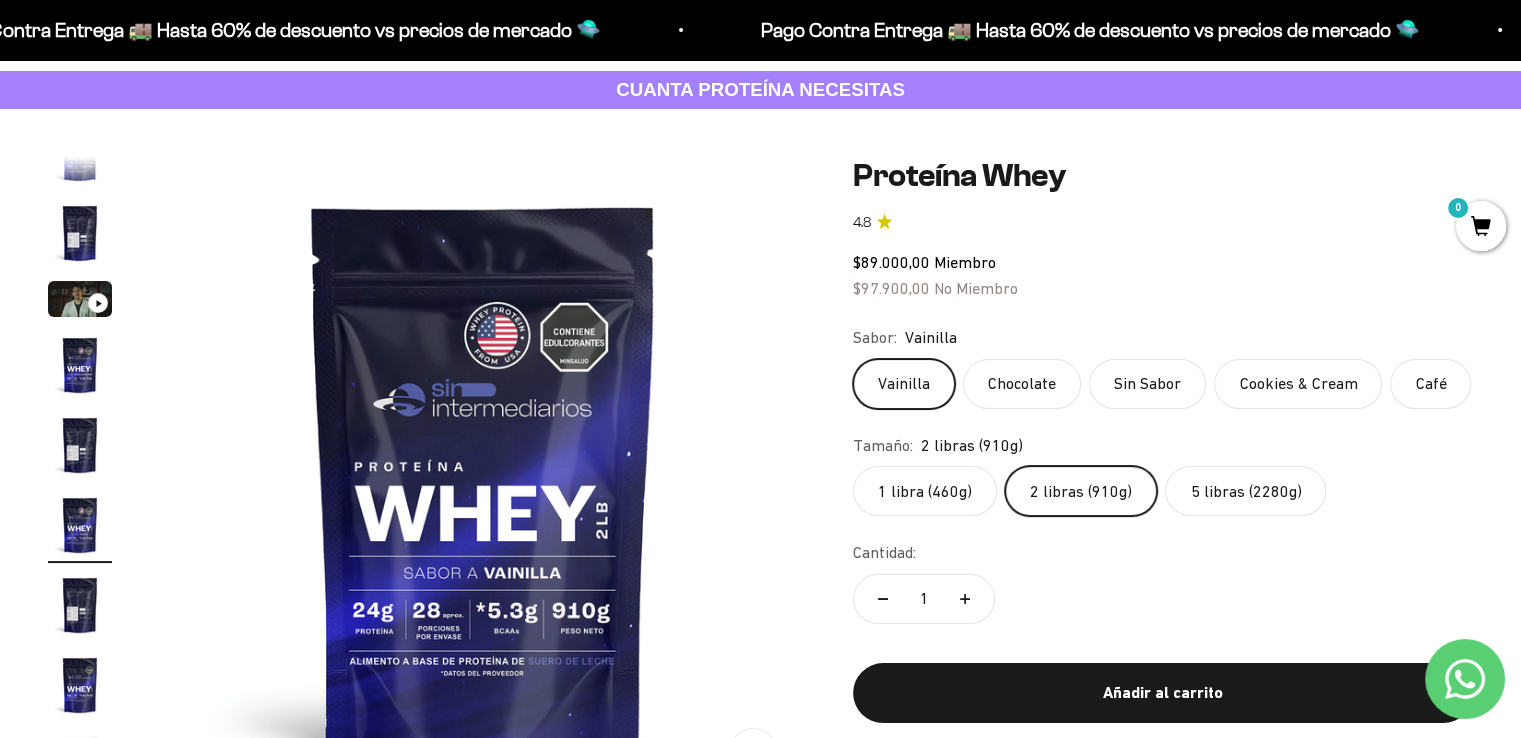 click on "1 libra (460g)" 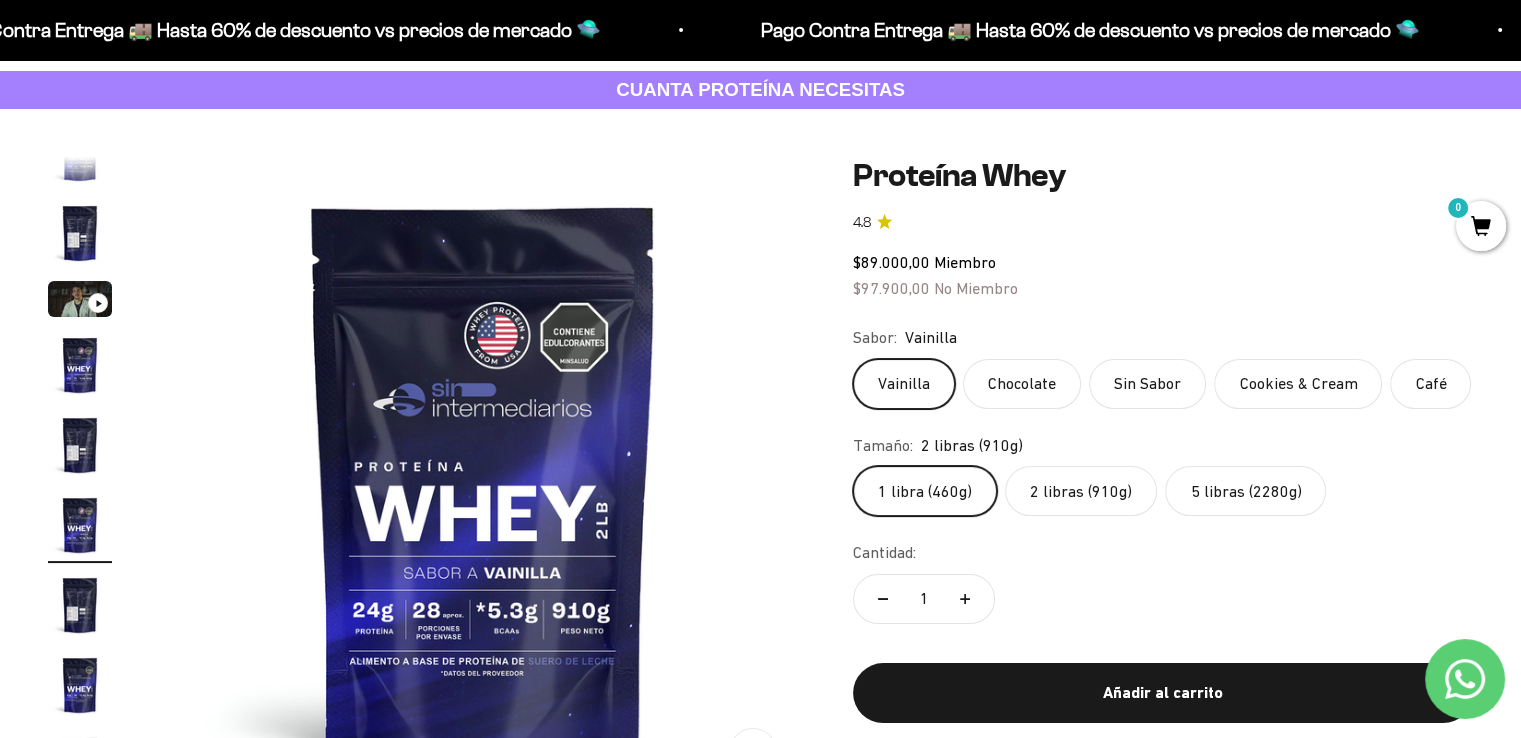 scroll, scrollTop: 962, scrollLeft: 0, axis: vertical 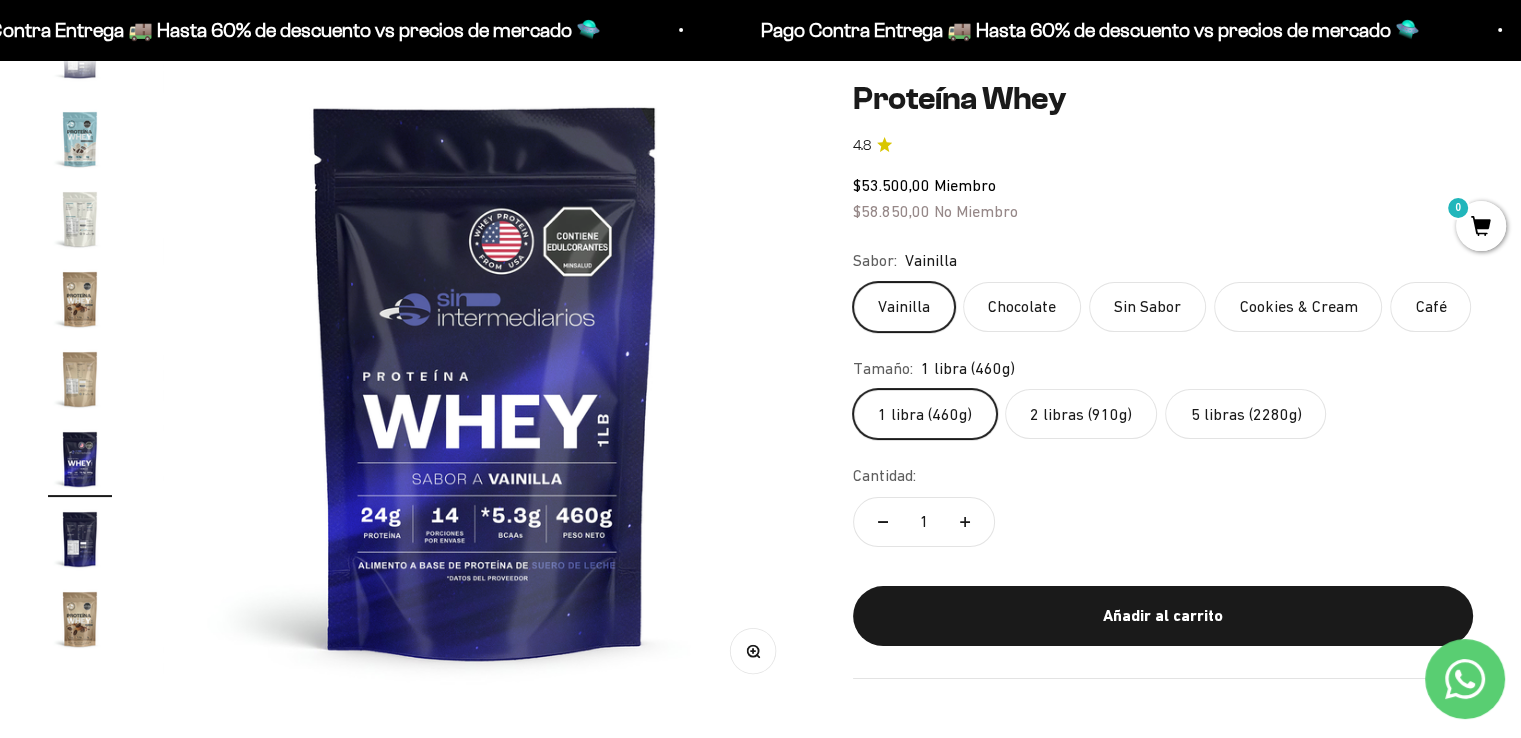 click on "Zoom
Ir al artículo 1
Ir al artículo 2
Ir al artículo 3
Ir al artículo 4
Ir al artículo 5
Ir al artículo 6
Ir al artículo 7
Ir al artículo 8
Ir al artículo 9
Ir al artículo 10
Ir al artículo 11
Ir al artículo 12
Ir al artículo 13
Ir al artículo 14
Ir al artículo 15
Ir al artículo 16
Ir al artículo 17
Ir al artículo 18
Ir al artículo 19
Ir al artículo 20
4.8" at bounding box center [760, 379] 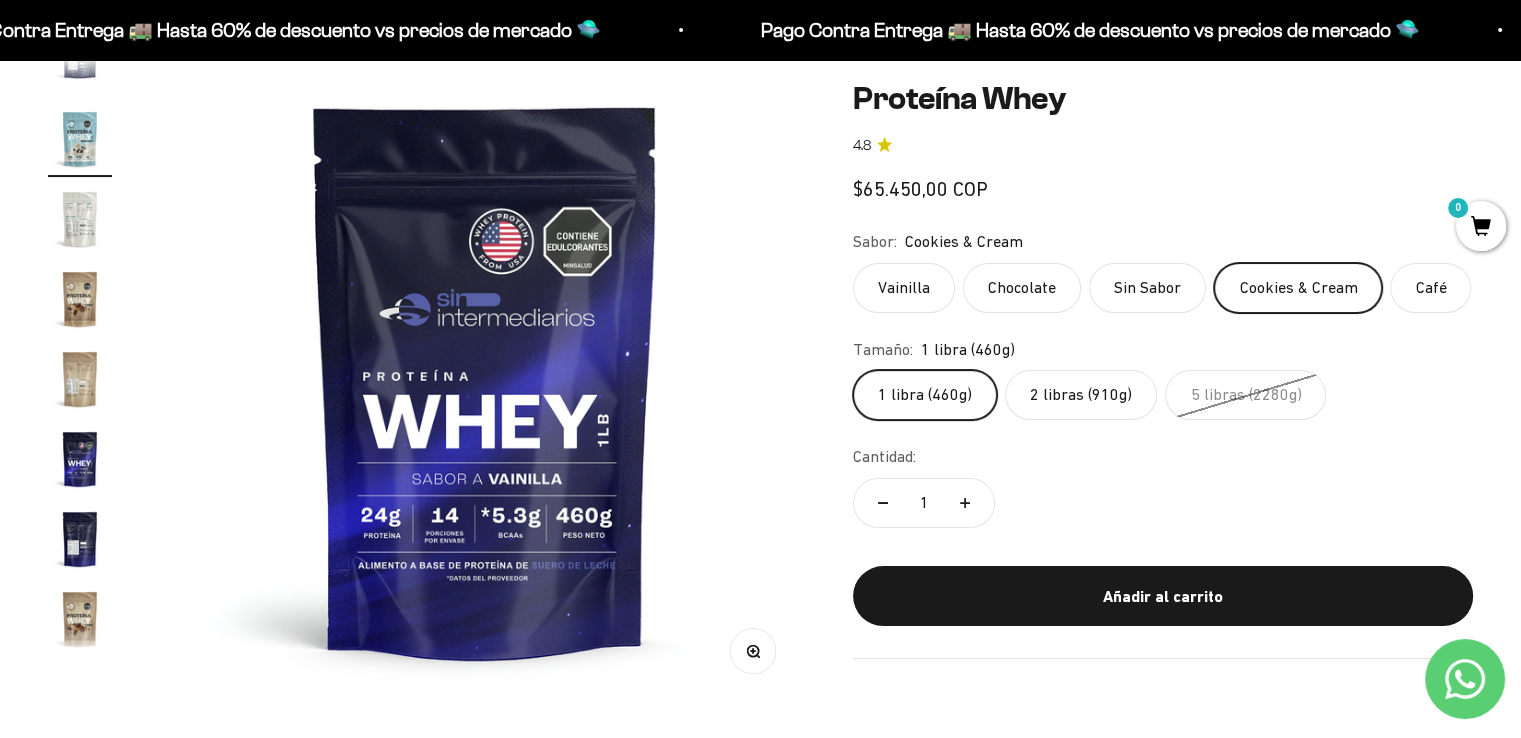 scroll, scrollTop: 676, scrollLeft: 0, axis: vertical 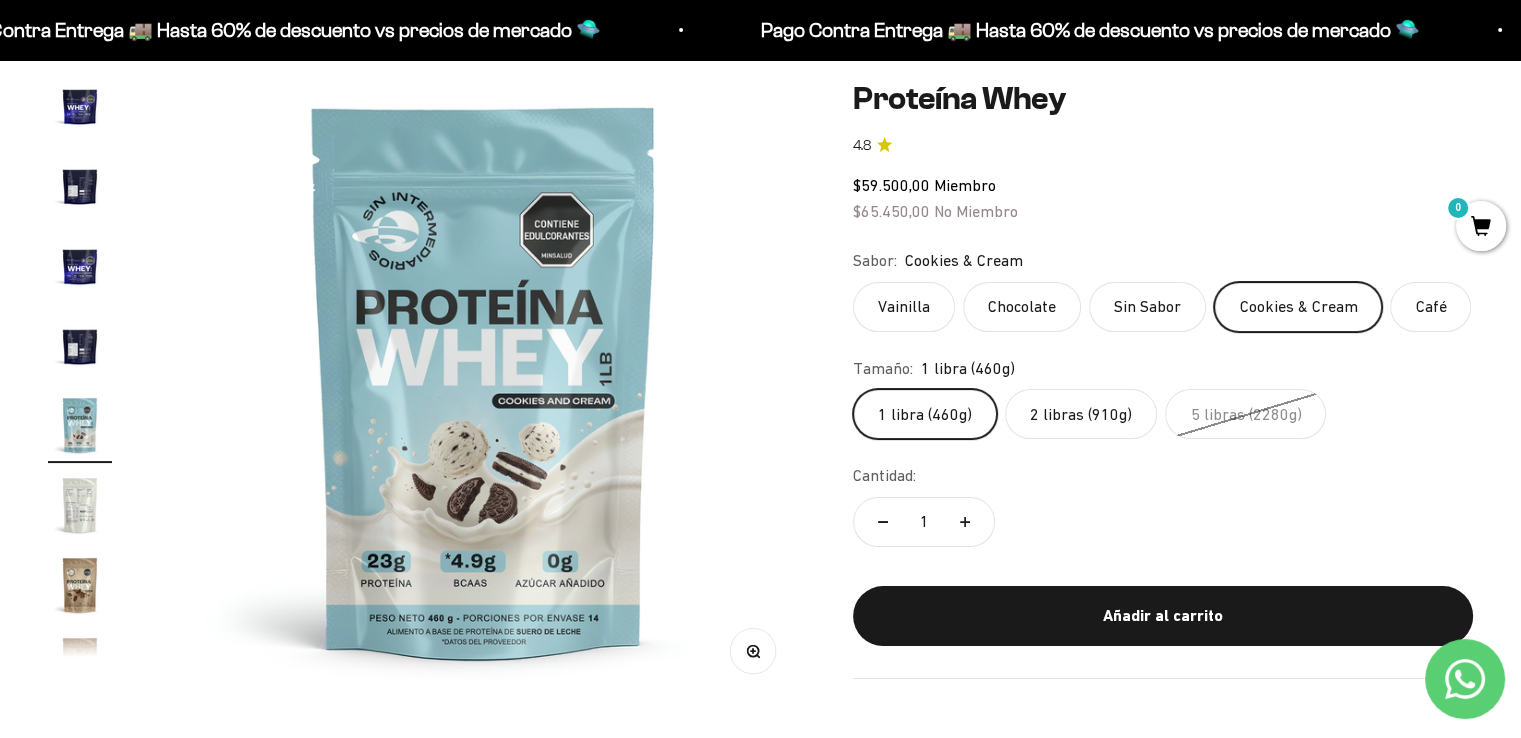 click on "Café" 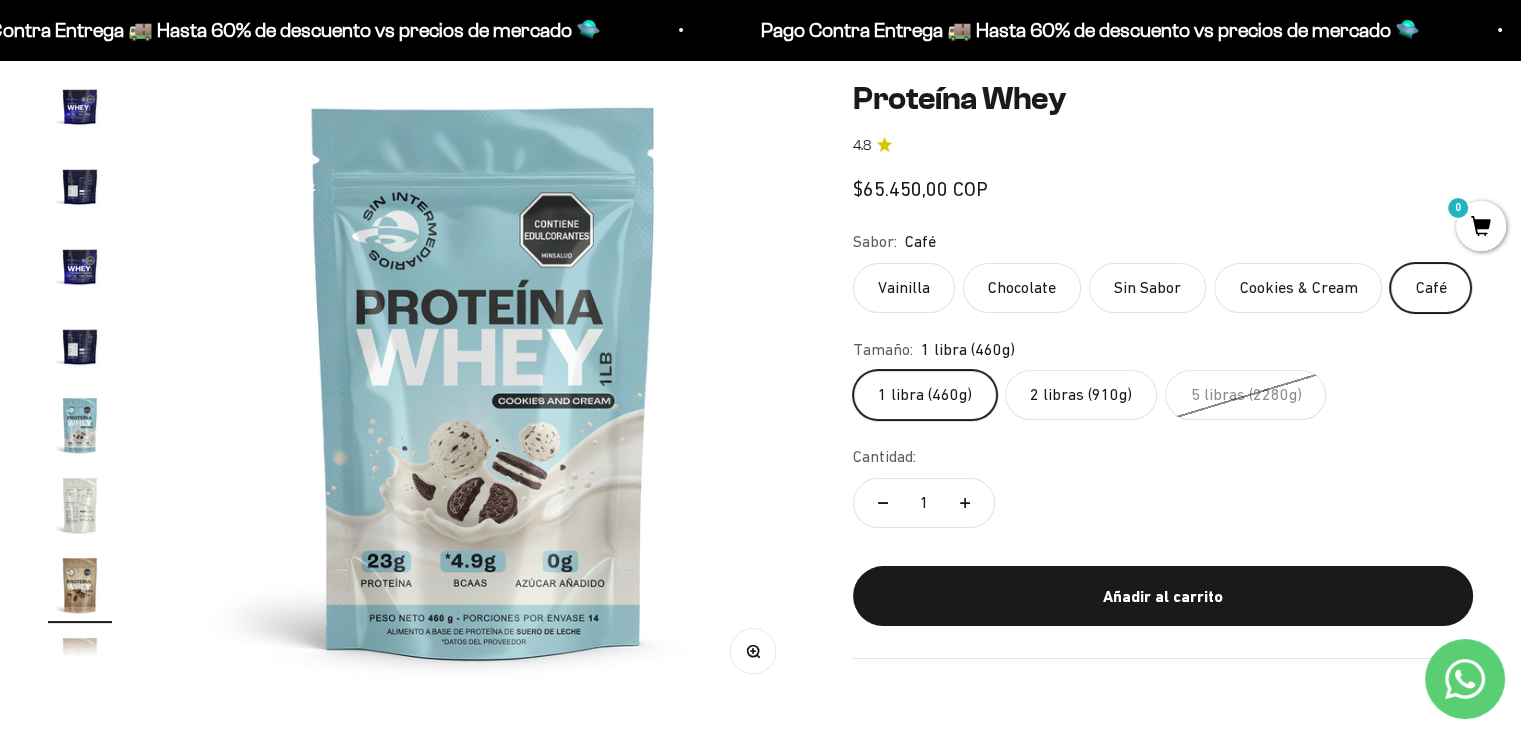 scroll, scrollTop: 836, scrollLeft: 0, axis: vertical 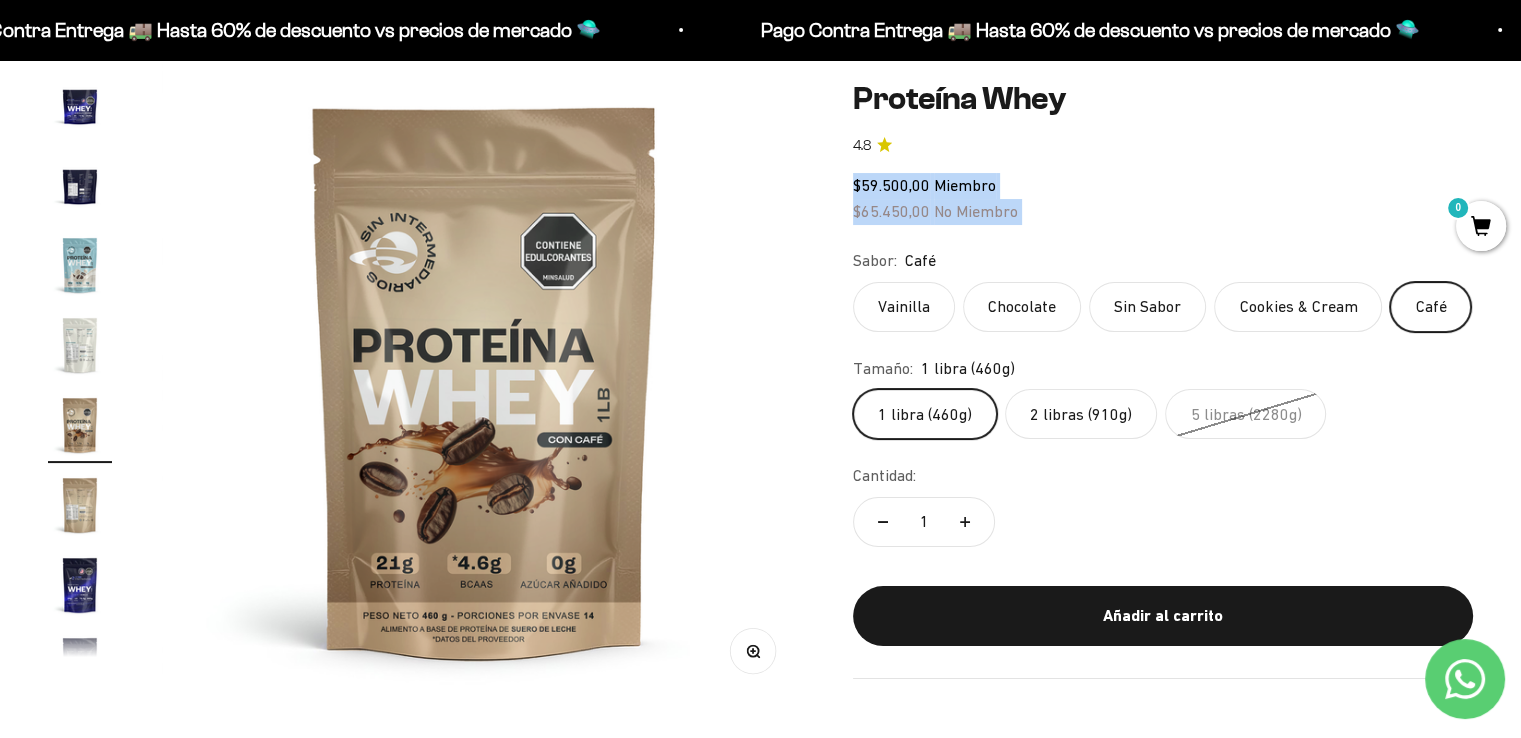 click on "Zoom
Ir al artículo 1
Ir al artículo 2
Ir al artículo 3
Ir al artículo 4
Ir al artículo 5
Ir al artículo 6
Ir al artículo 7
Ir al artículo 8
Ir al artículo 9
Ir al artículo 10
Ir al artículo 11
Ir al artículo 12
Ir al artículo 13
Ir al artículo 14
Ir al artículo 15
Ir al artículo 16
Ir al artículo 17
Ir al artículo 18
Ir al artículo 19
Ir al artículo 20
4.8" at bounding box center (760, 379) 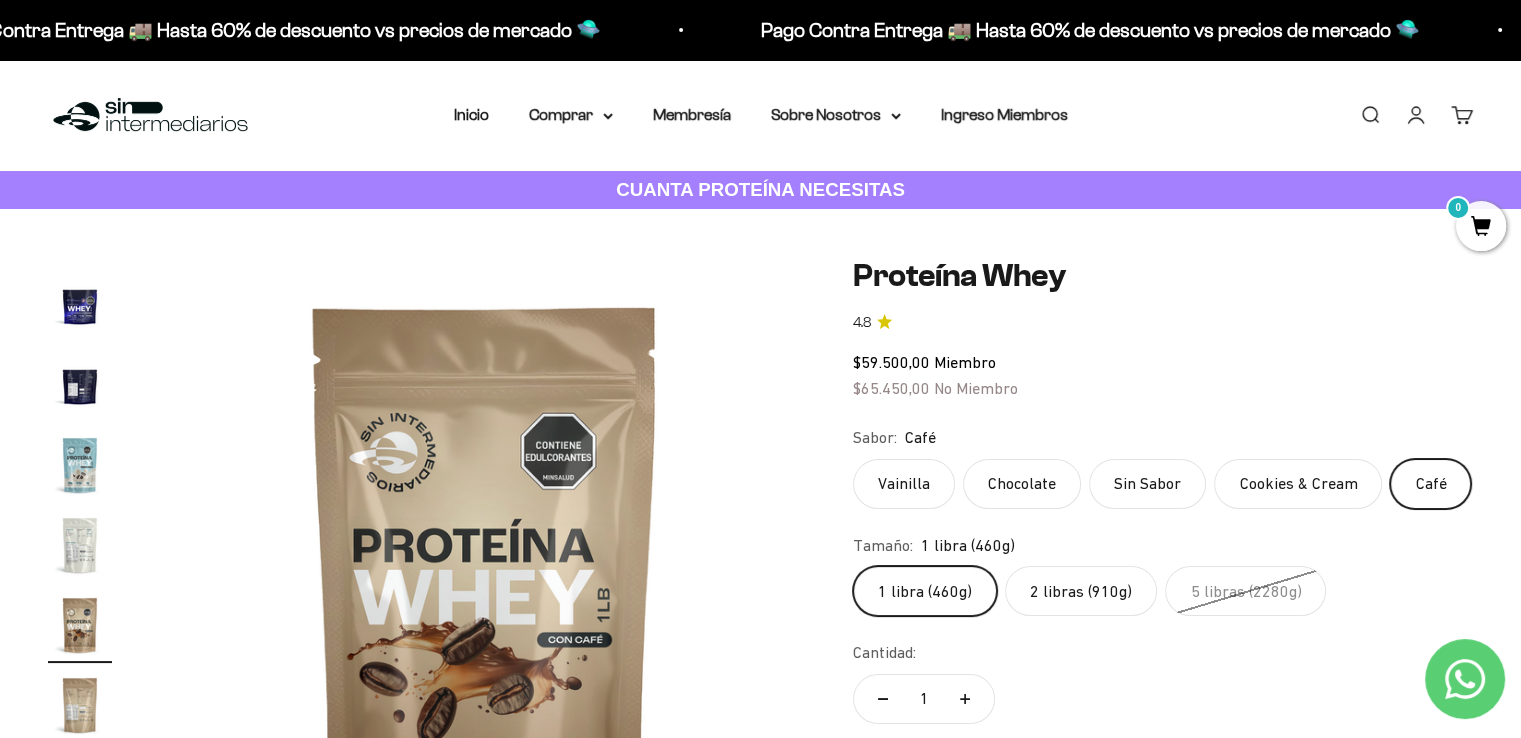 scroll, scrollTop: 100, scrollLeft: 0, axis: vertical 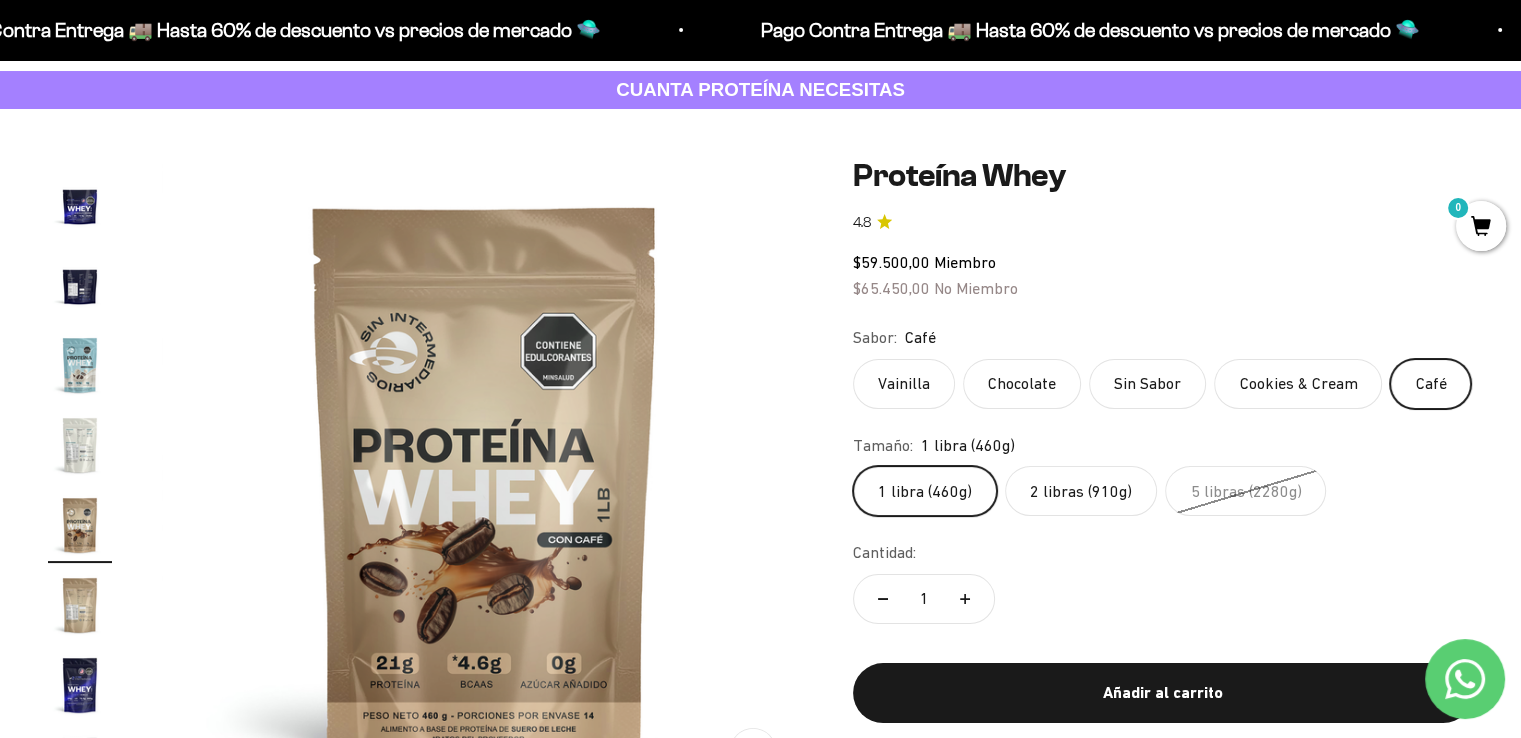 click on "2 libras (910g)" 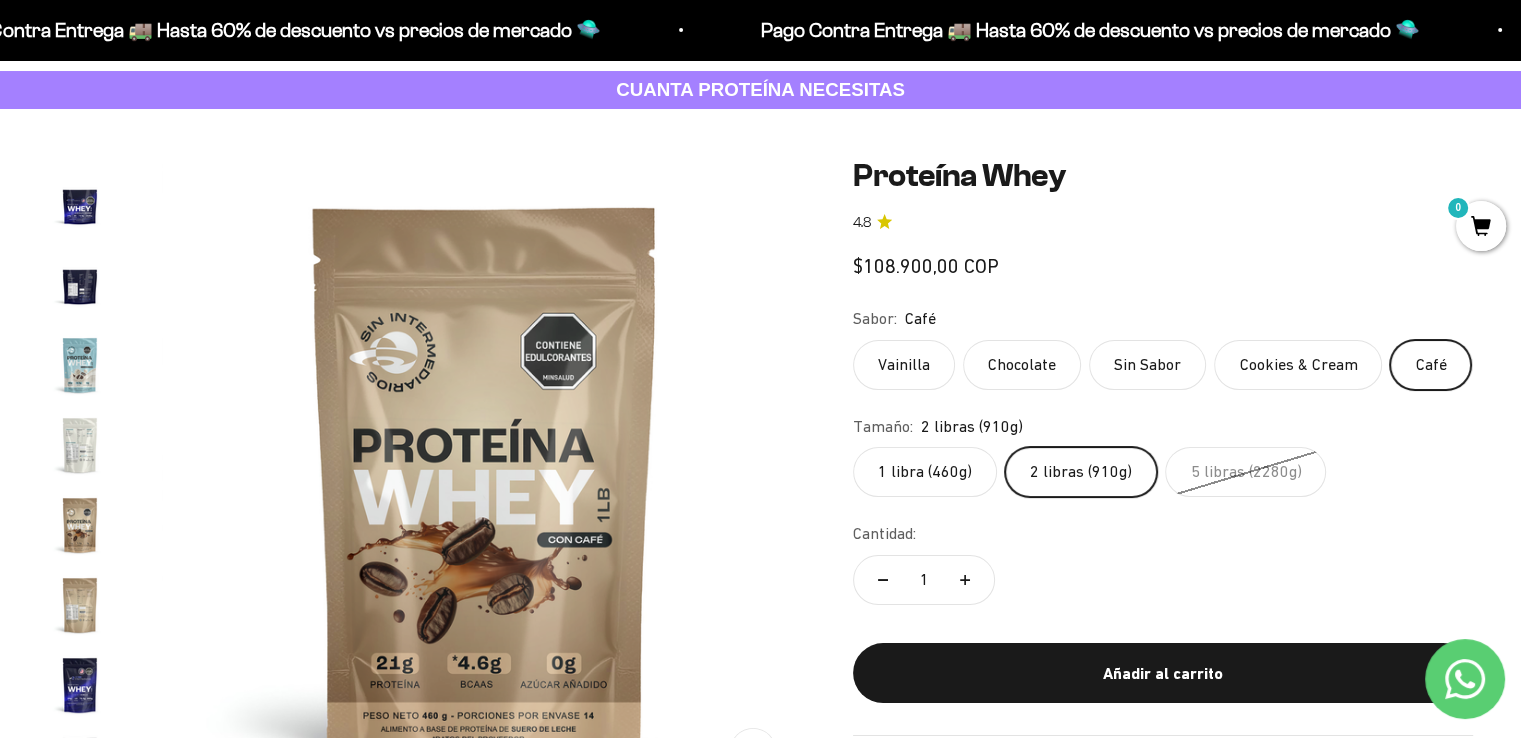 scroll, scrollTop: 962, scrollLeft: 0, axis: vertical 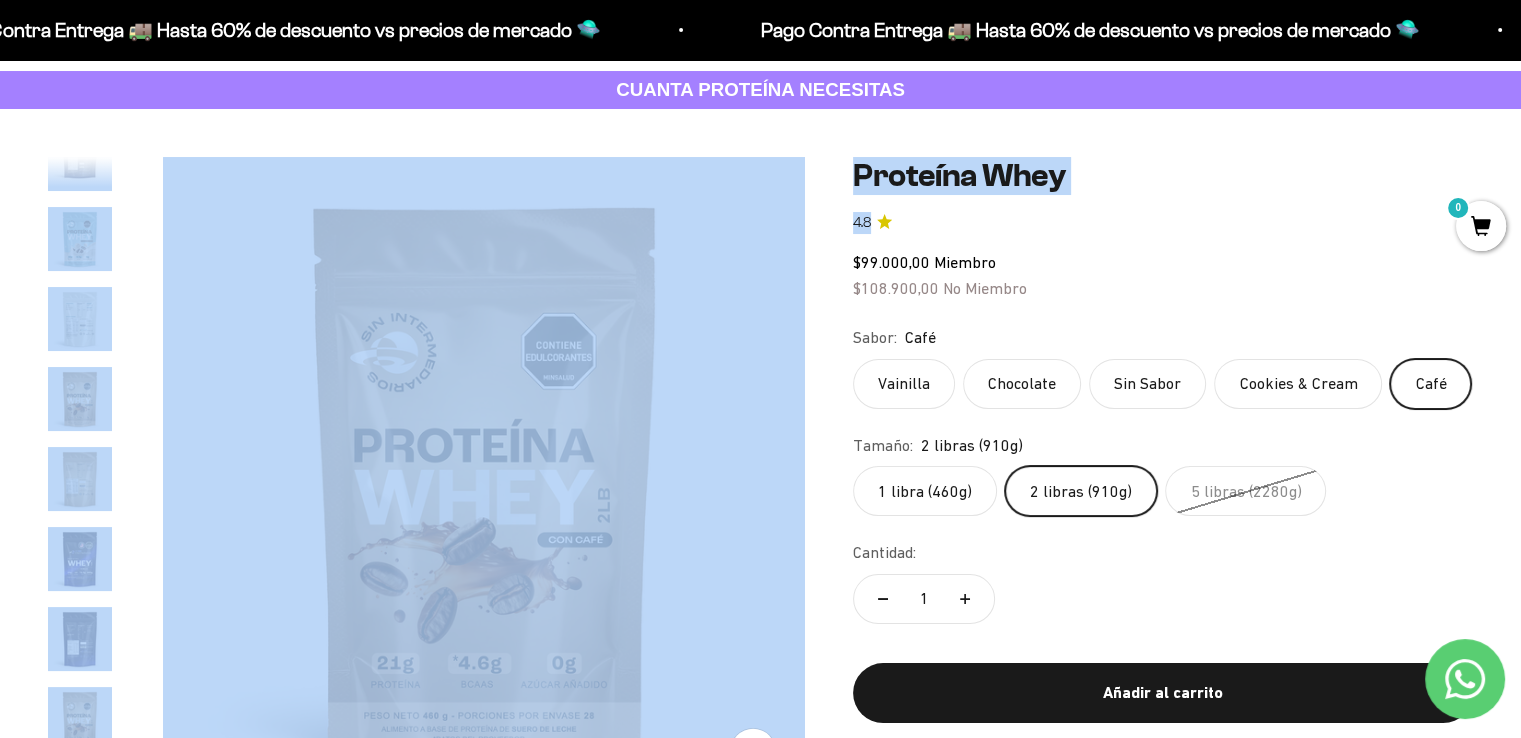 drag, startPoint x: 826, startPoint y: 283, endPoint x: 1024, endPoint y: 298, distance: 198.56737 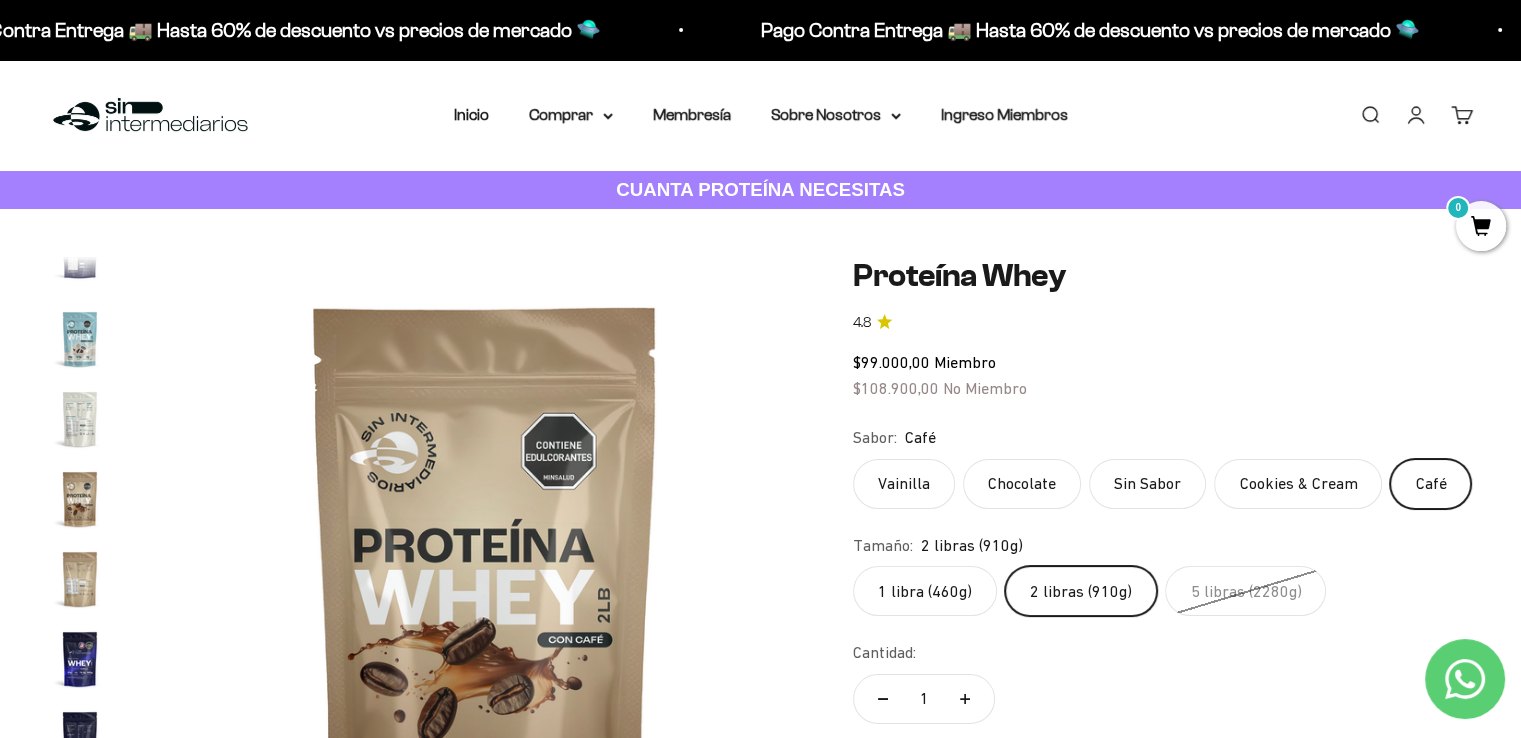 scroll, scrollTop: 100, scrollLeft: 0, axis: vertical 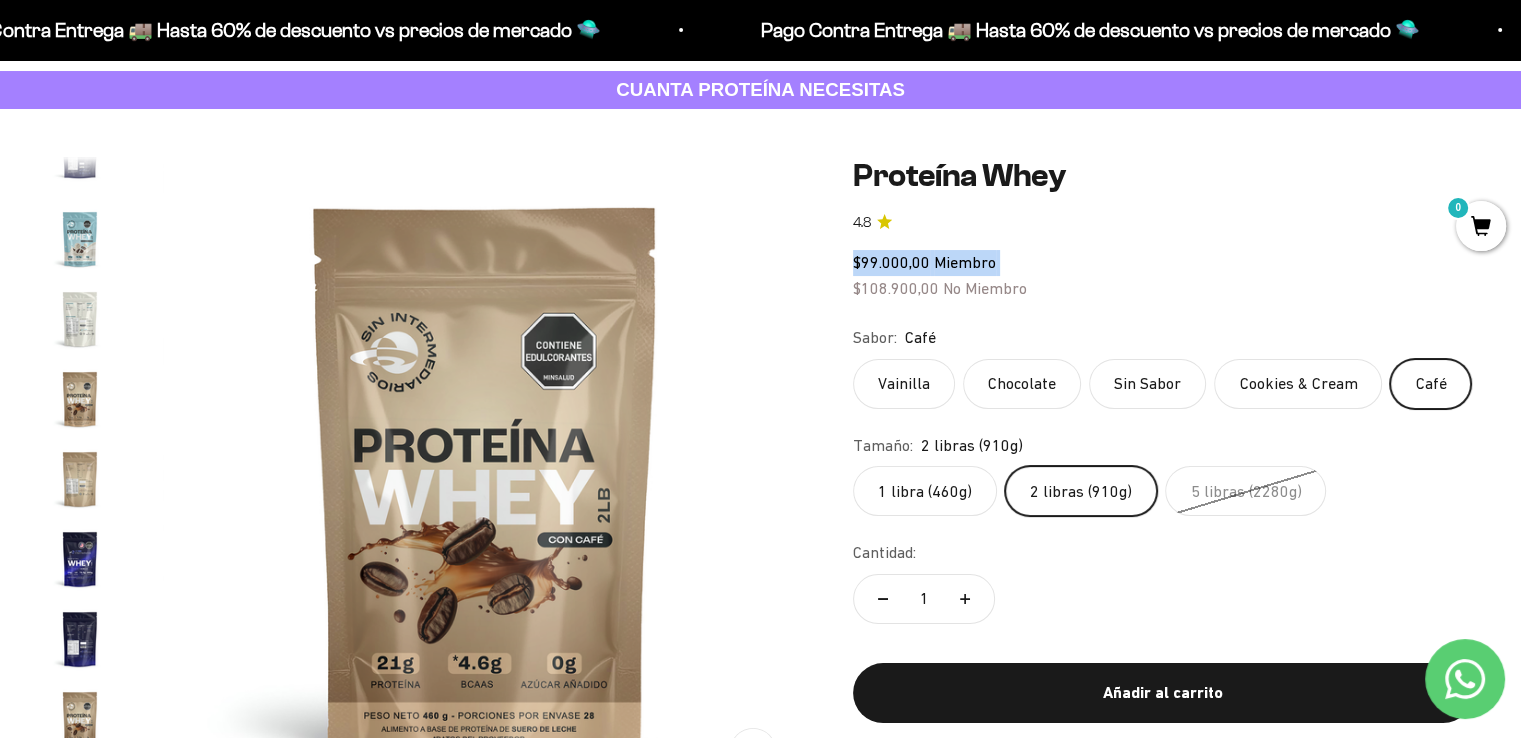 drag, startPoint x: 929, startPoint y: 277, endPoint x: 1048, endPoint y: 271, distance: 119.15116 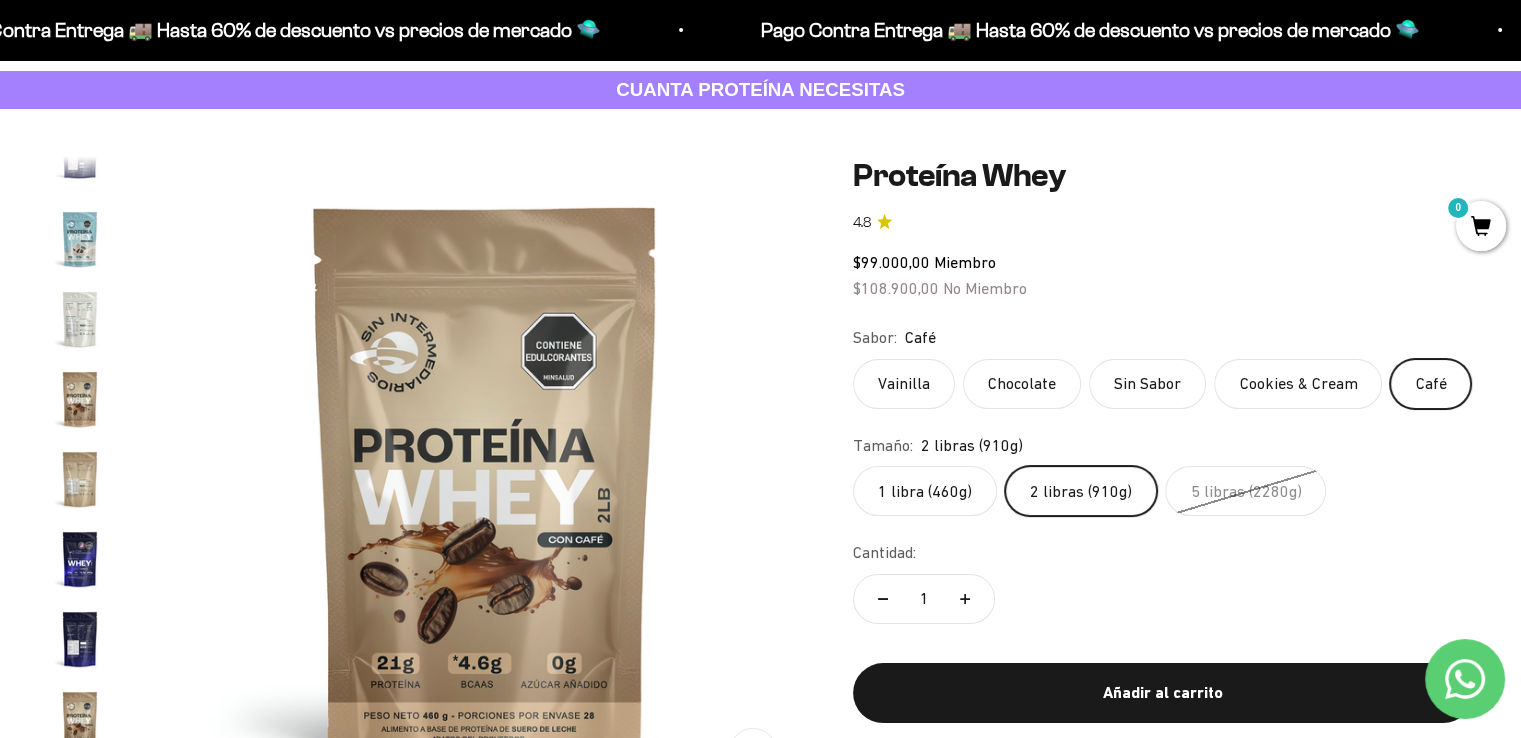 click on "$99.000,00   Miembro $108.900,00   No Miembro" 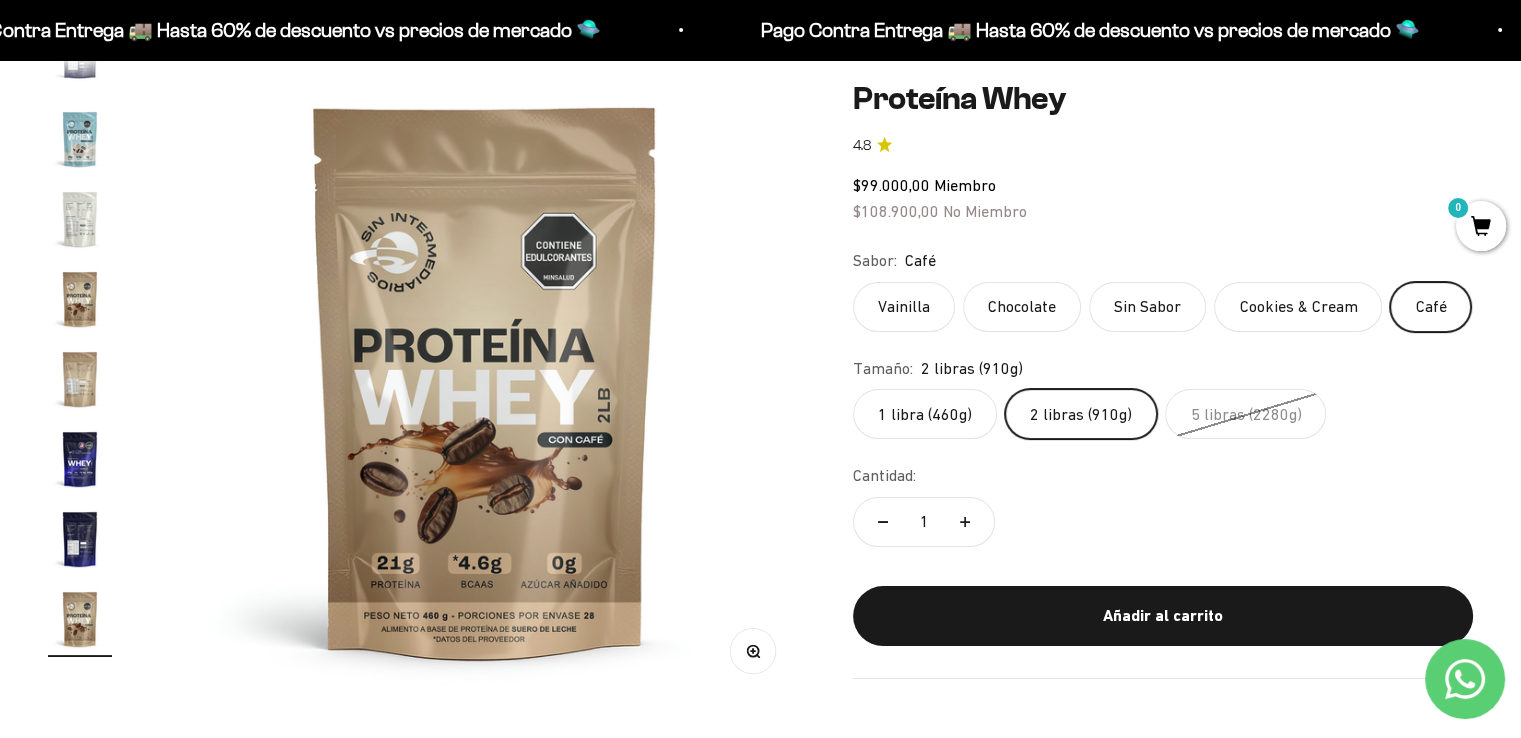 click at bounding box center (80, 539) 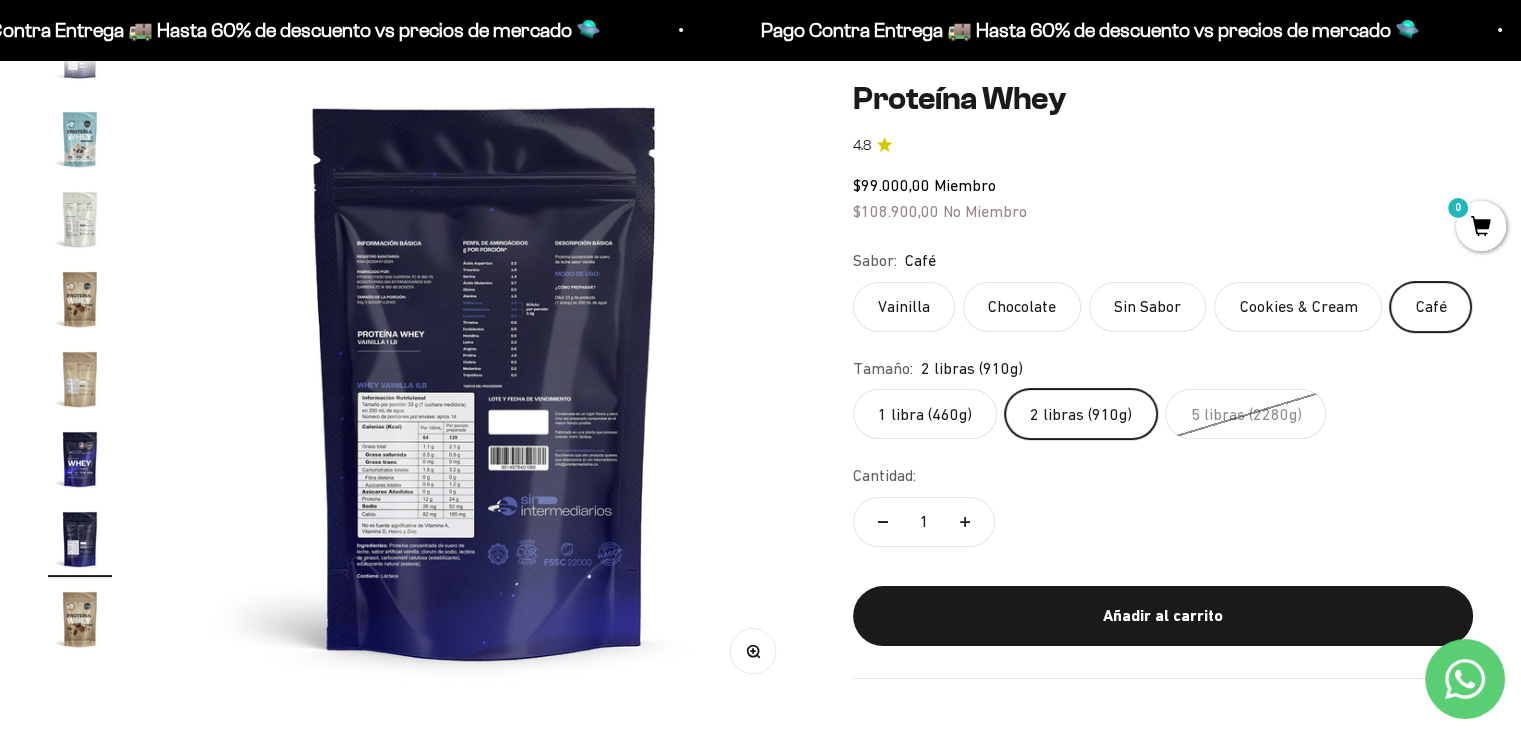 click at bounding box center (484, 379) 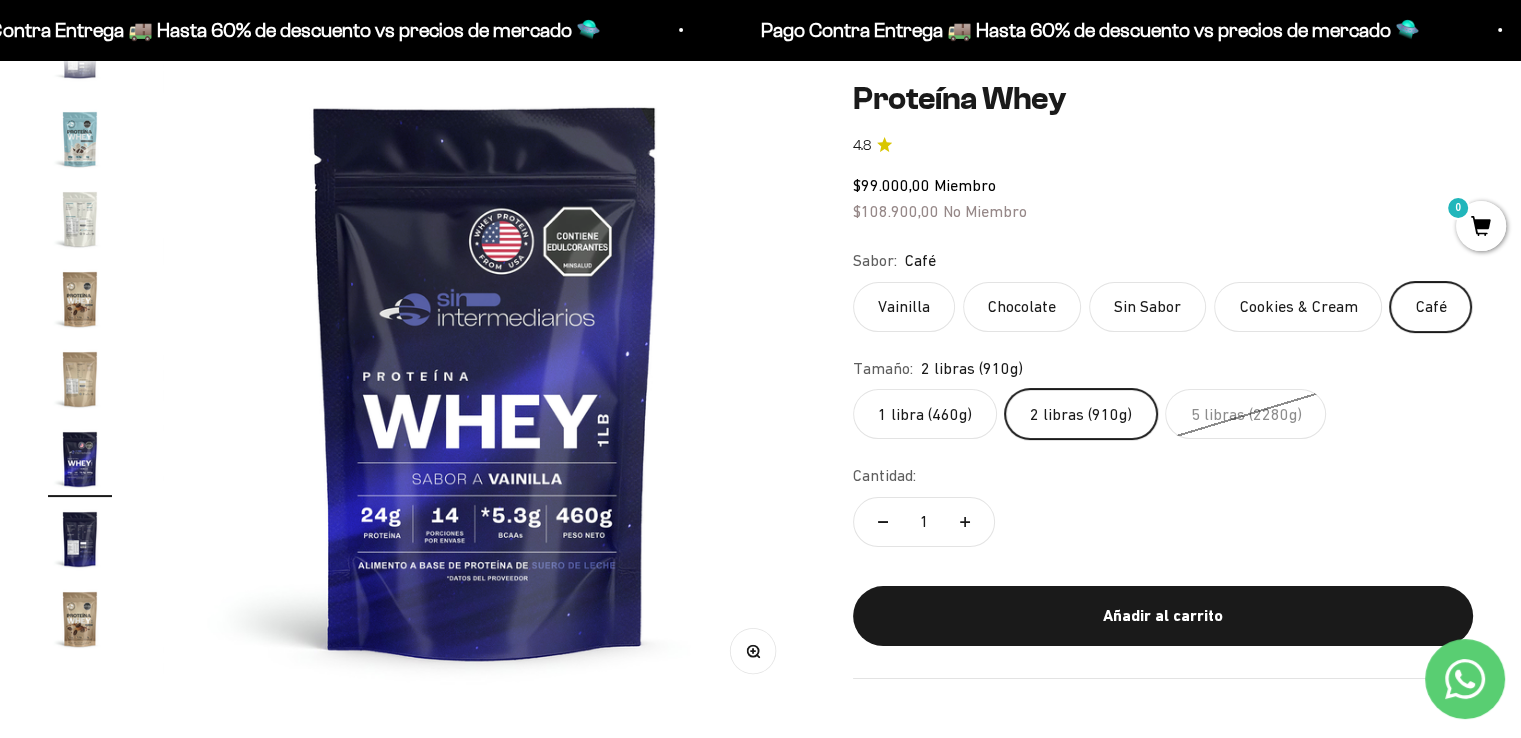 click at bounding box center [80, 539] 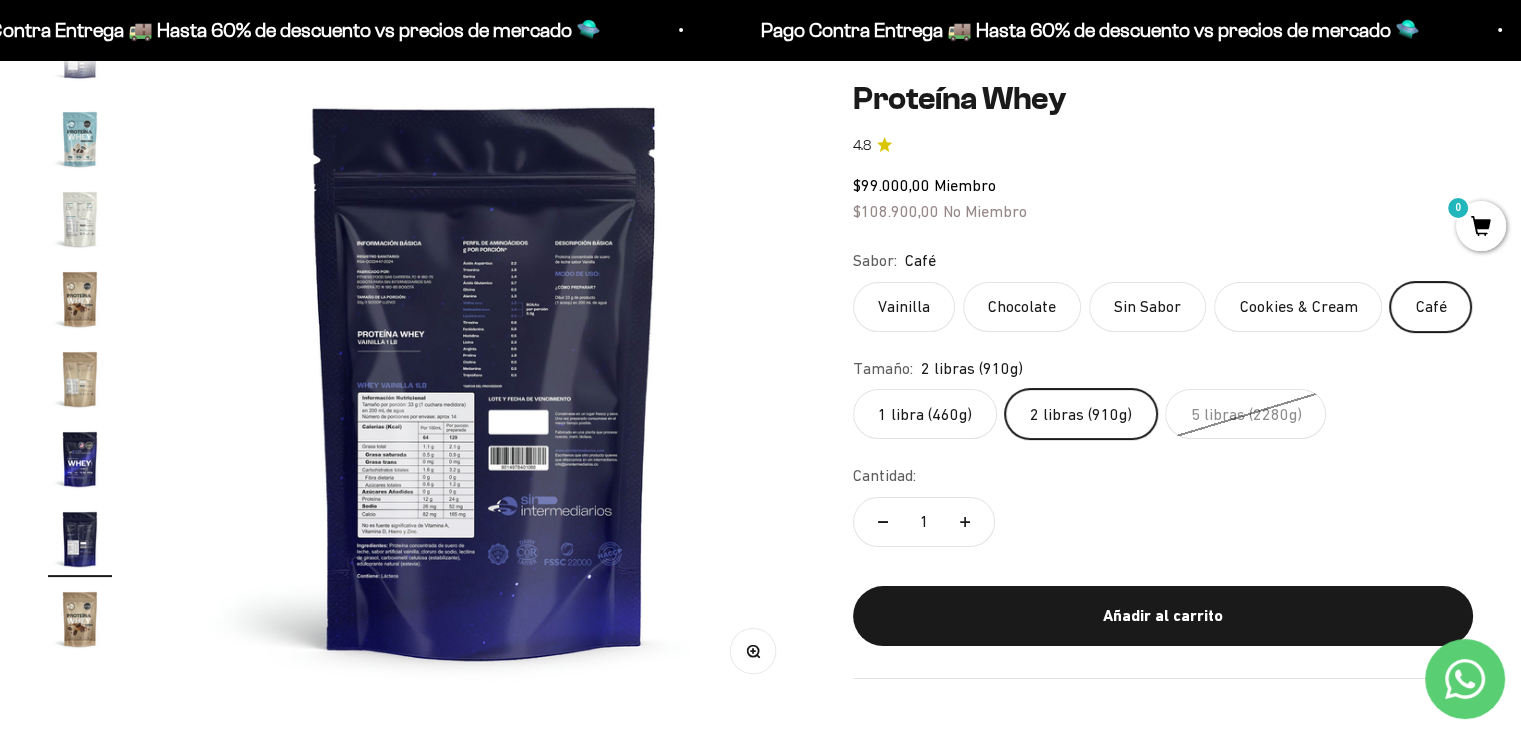 click at bounding box center (484, 379) 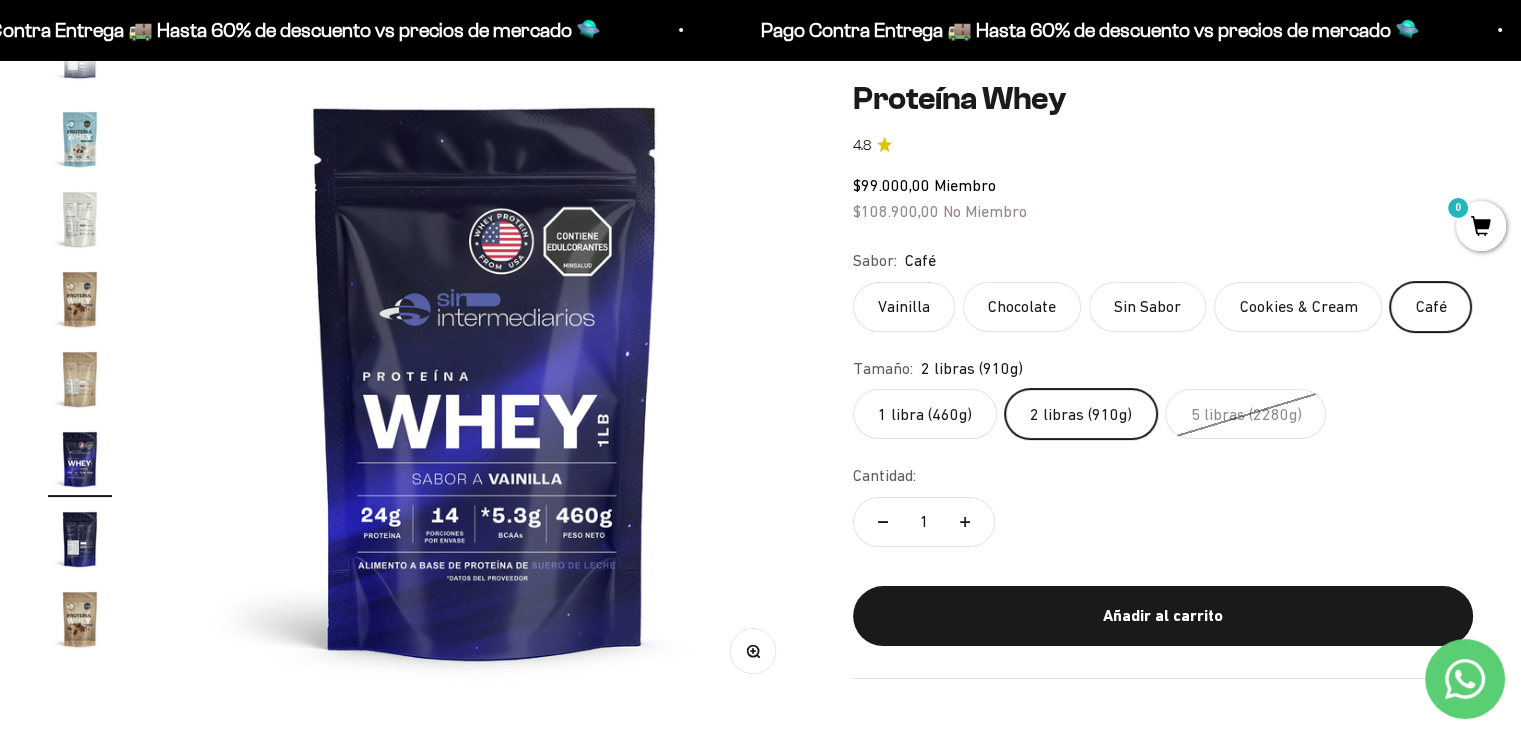 click at bounding box center (80, 539) 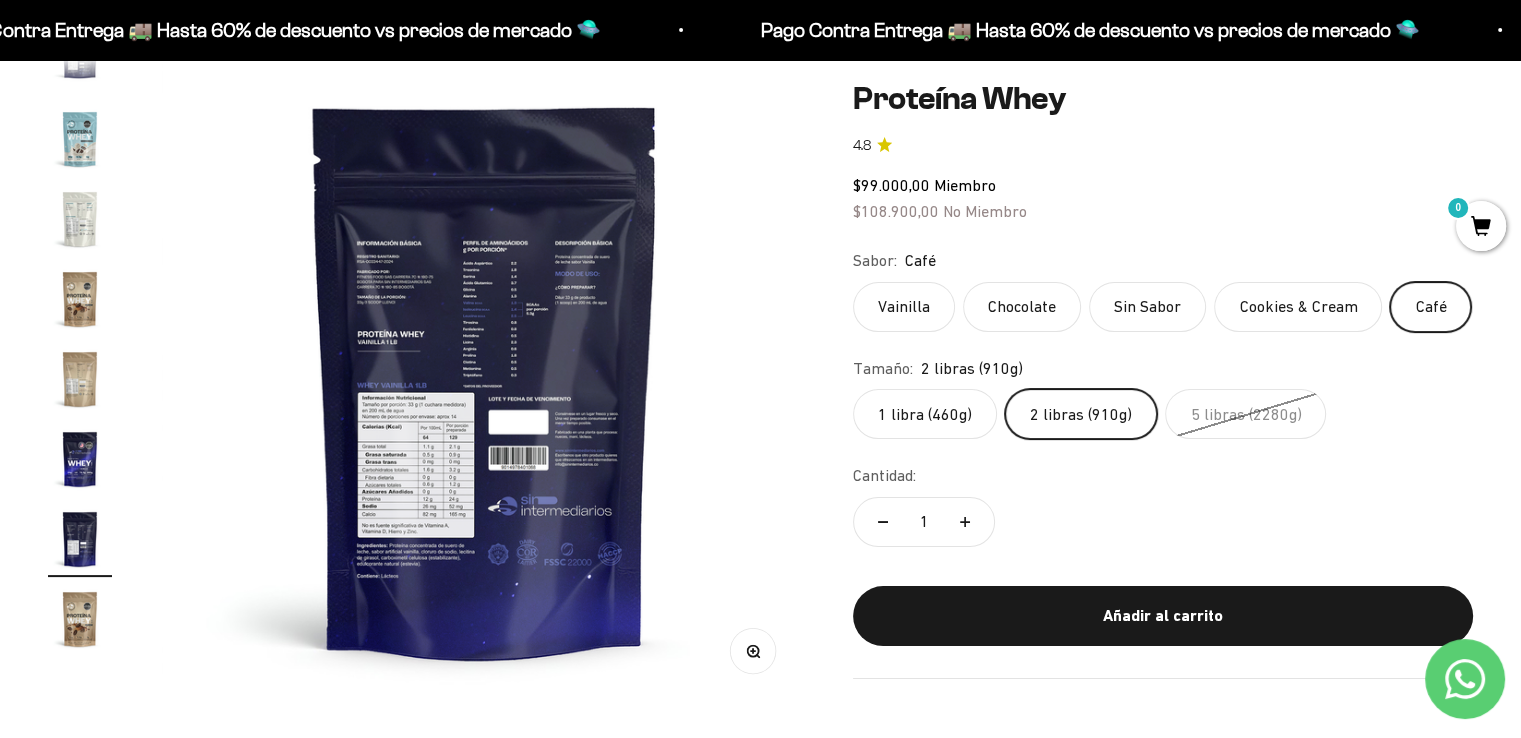 click at bounding box center (484, 379) 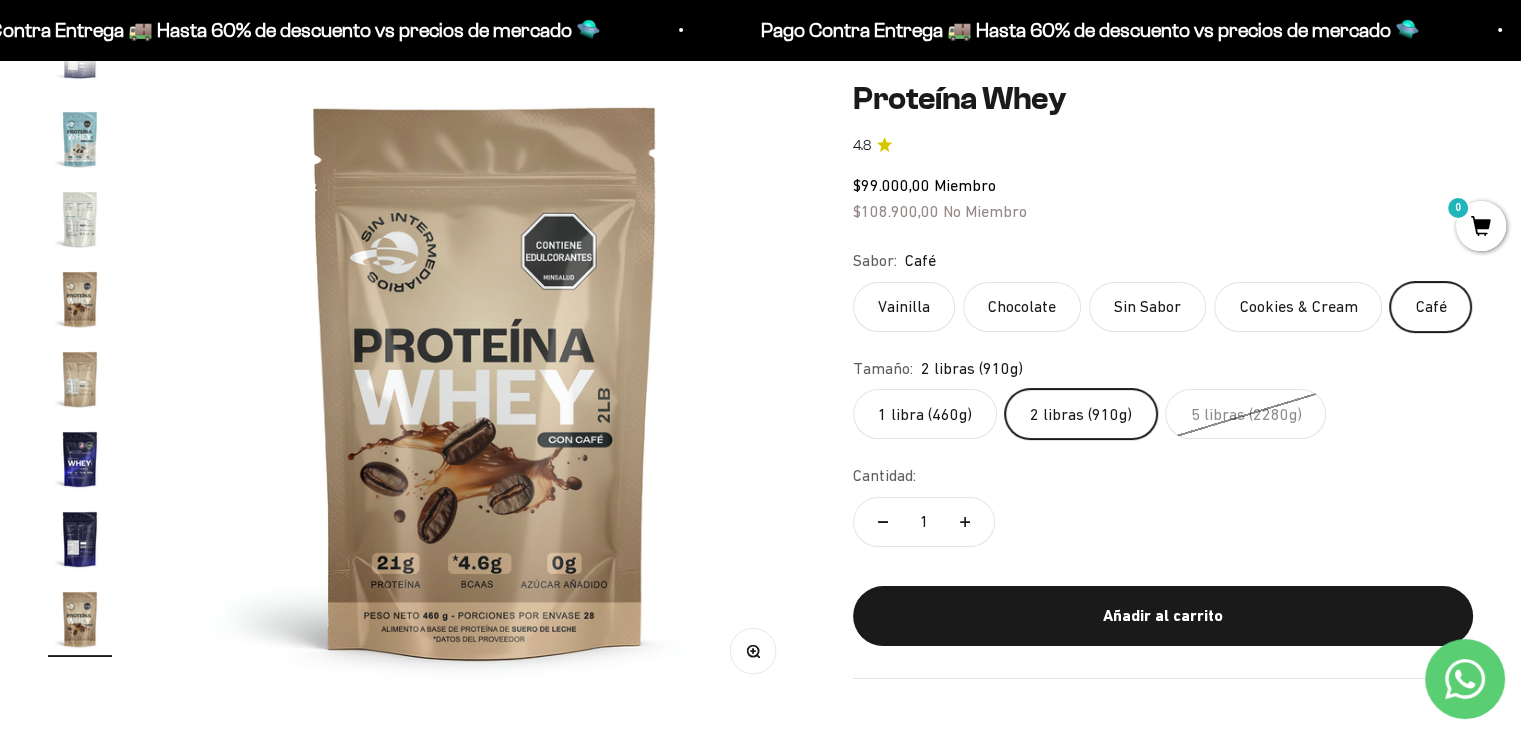 click at bounding box center (80, 539) 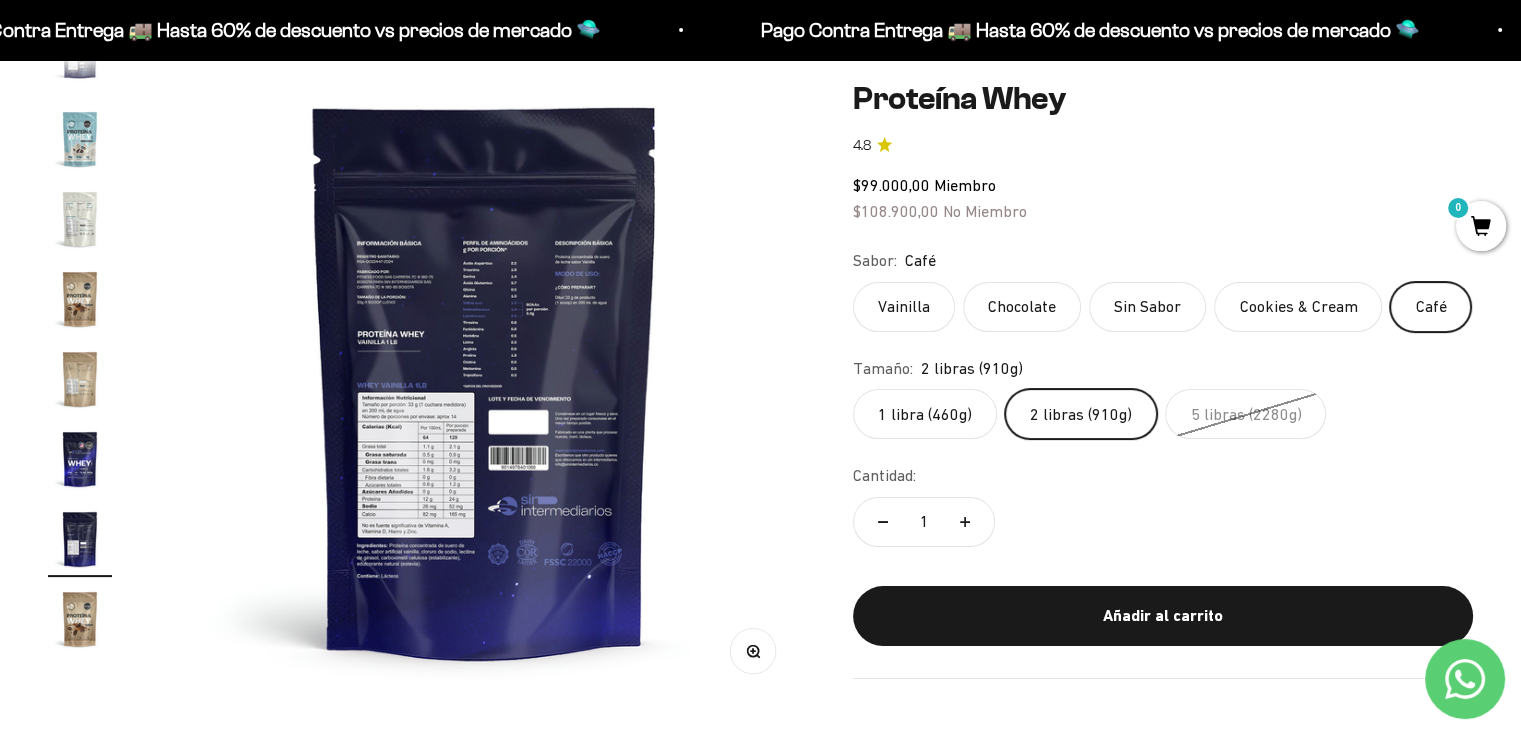 click on "Zoom" at bounding box center [753, 650] 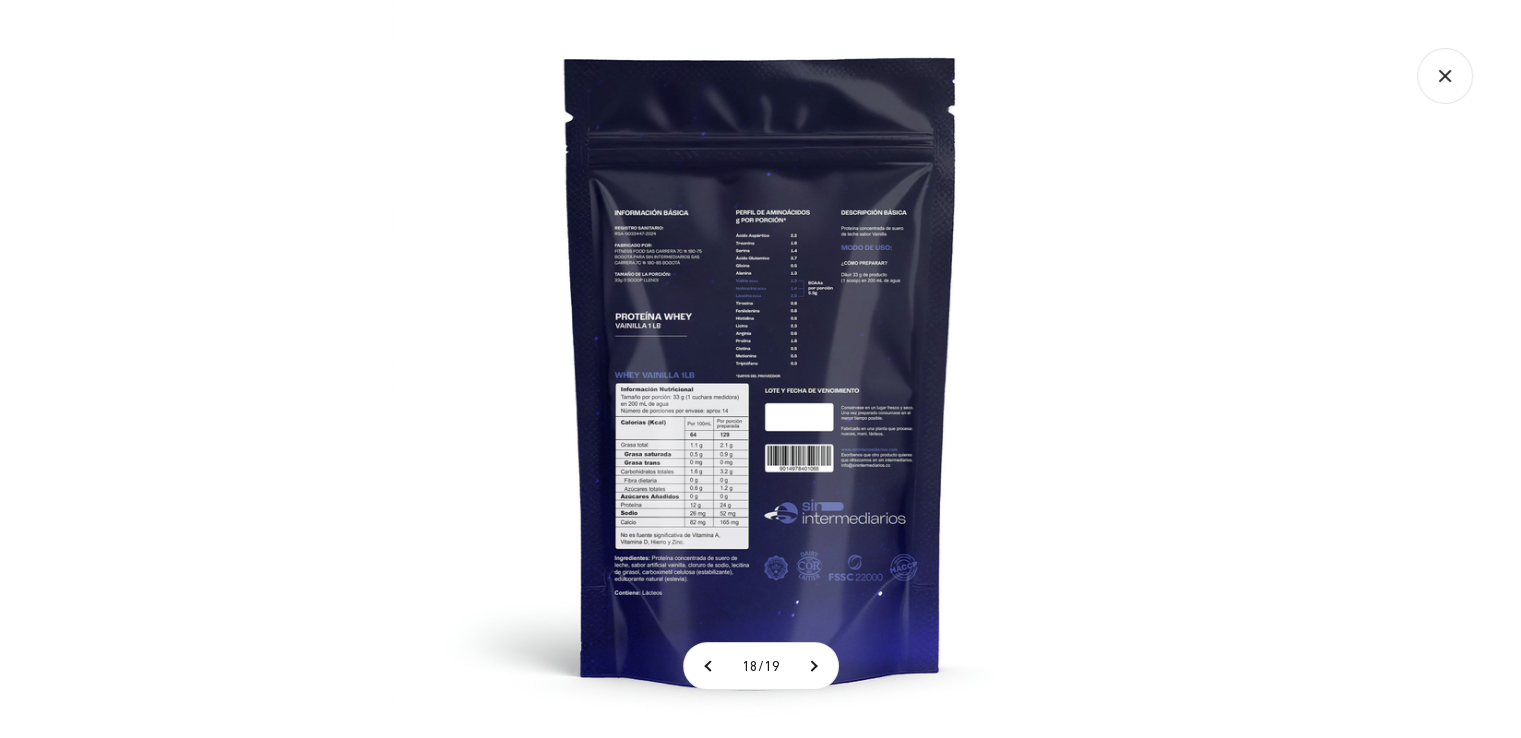 click at bounding box center (761, 369) 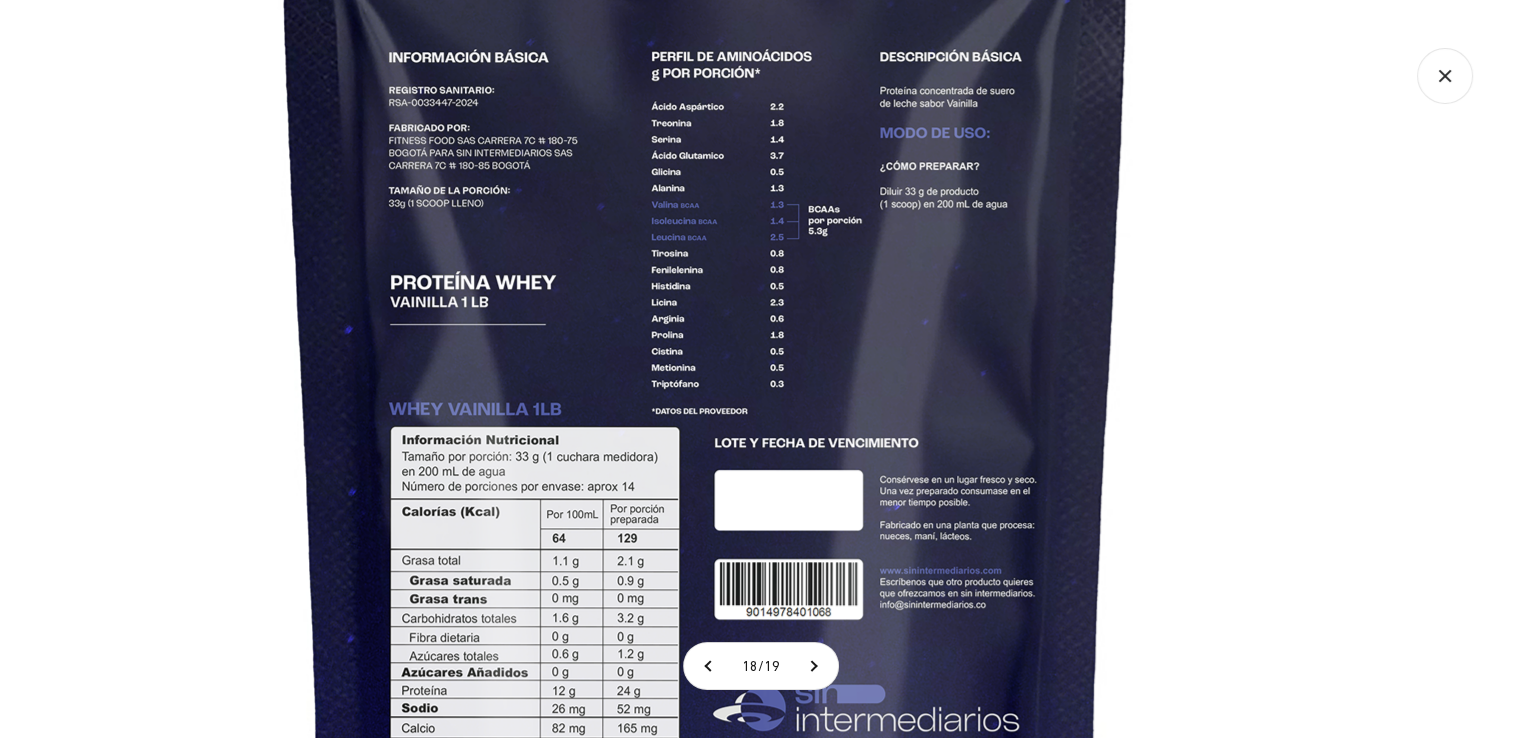 click at bounding box center (706, 396) 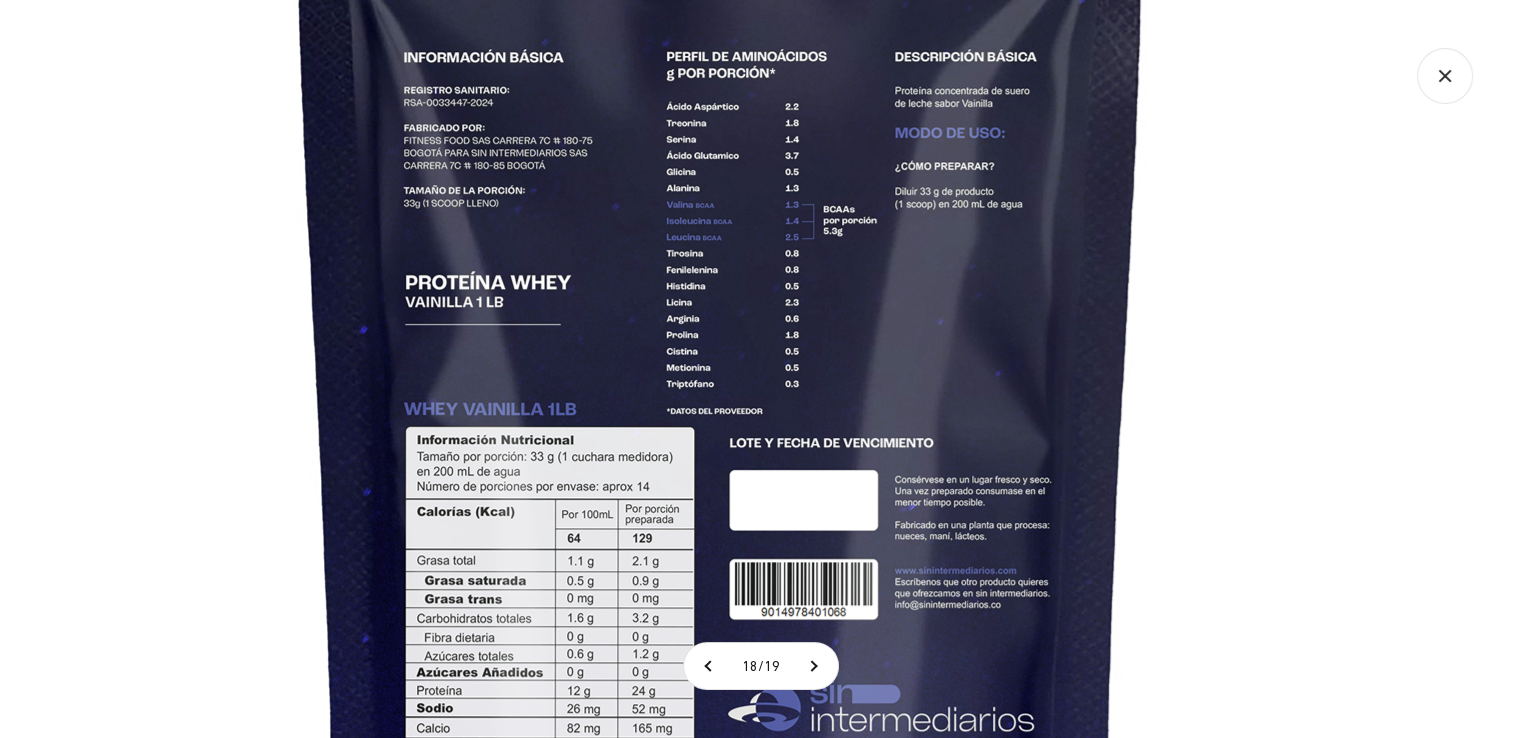 click at bounding box center (721, 396) 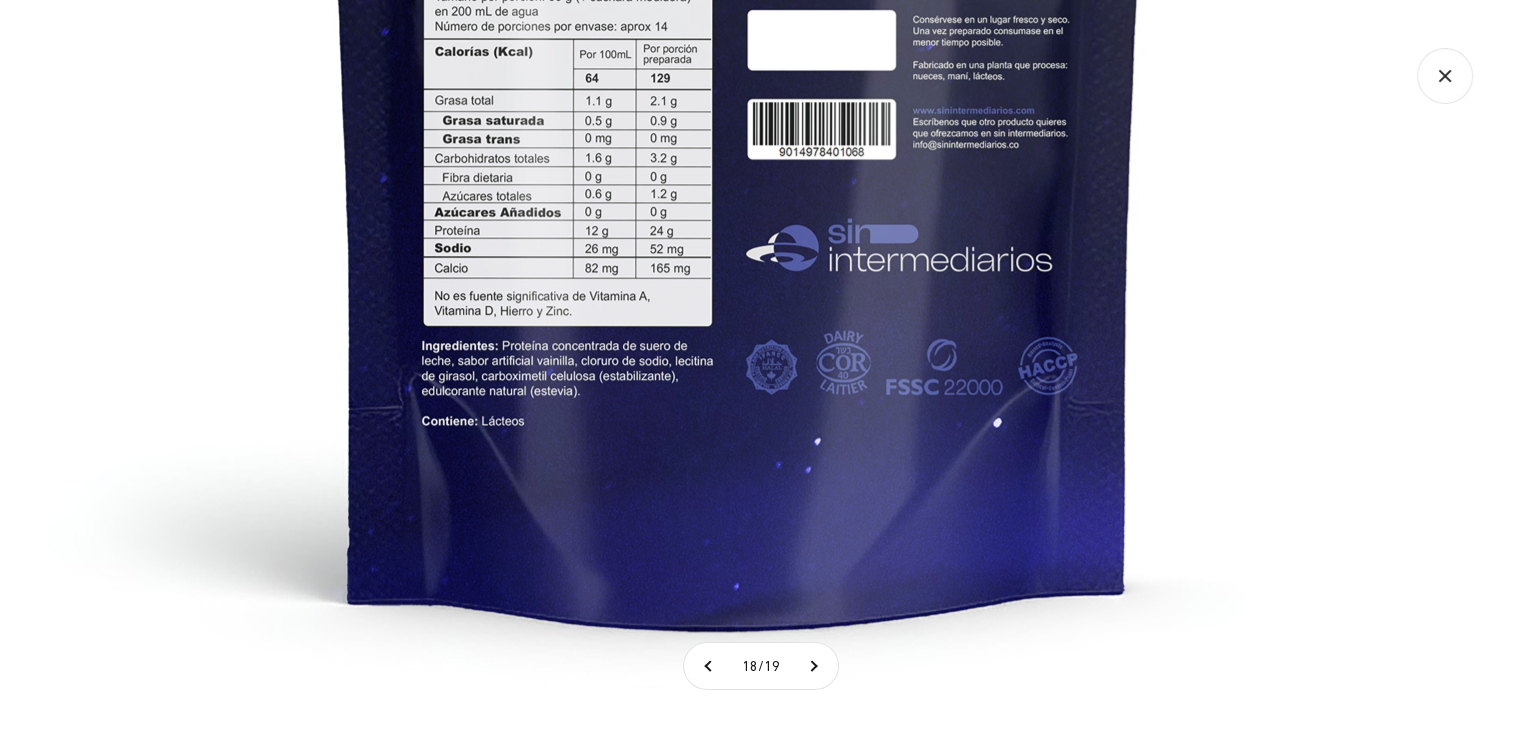 click at bounding box center (739, -64) 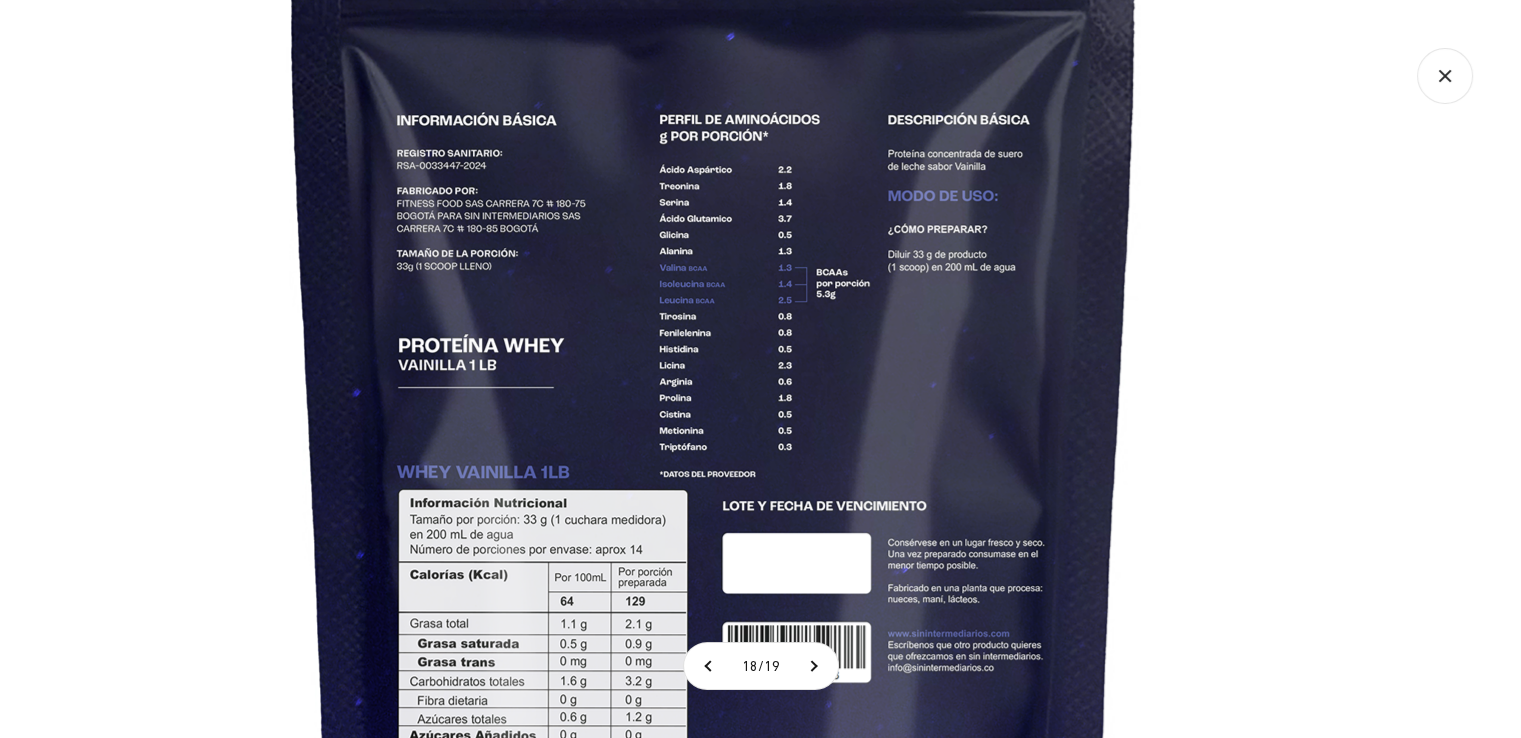 click at bounding box center (714, 459) 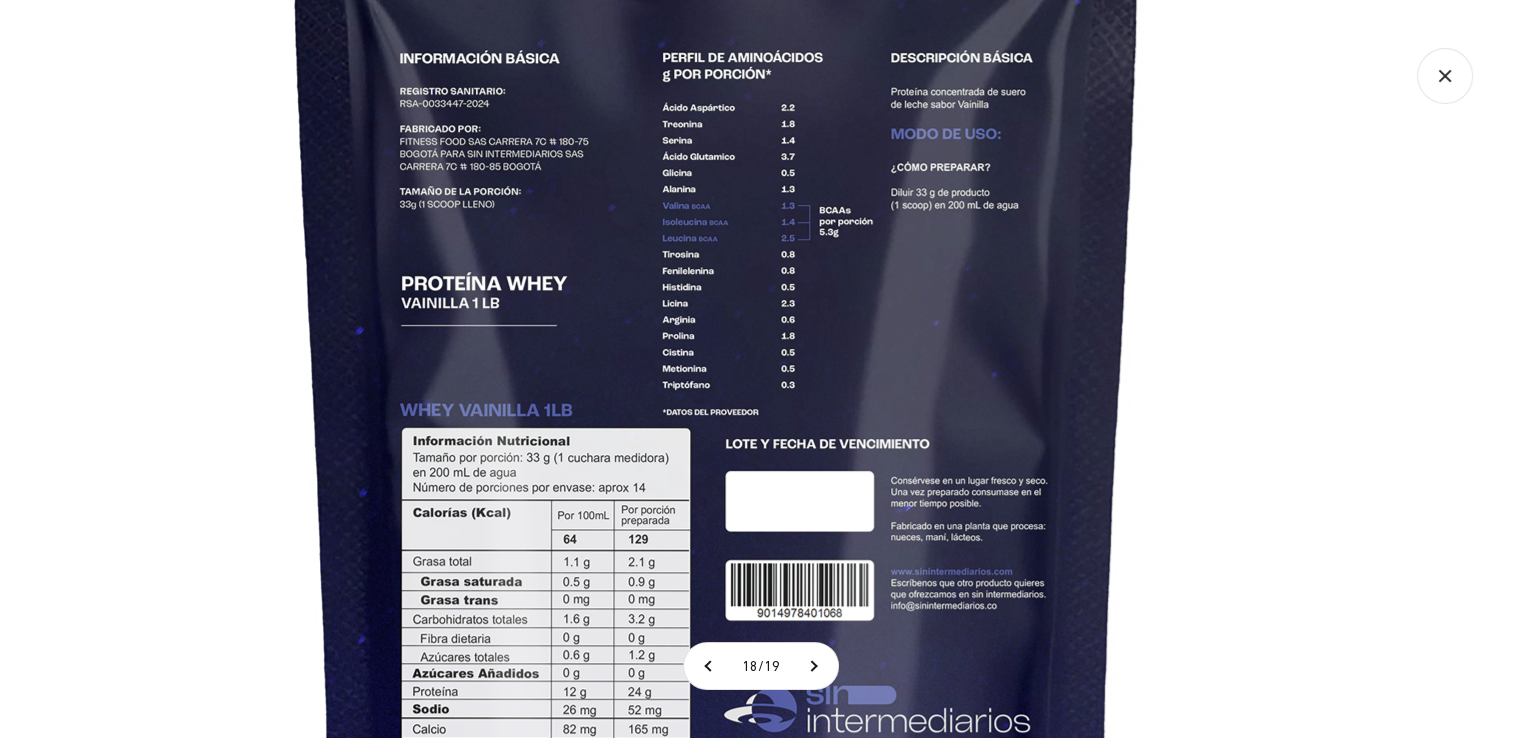 click at bounding box center (717, 397) 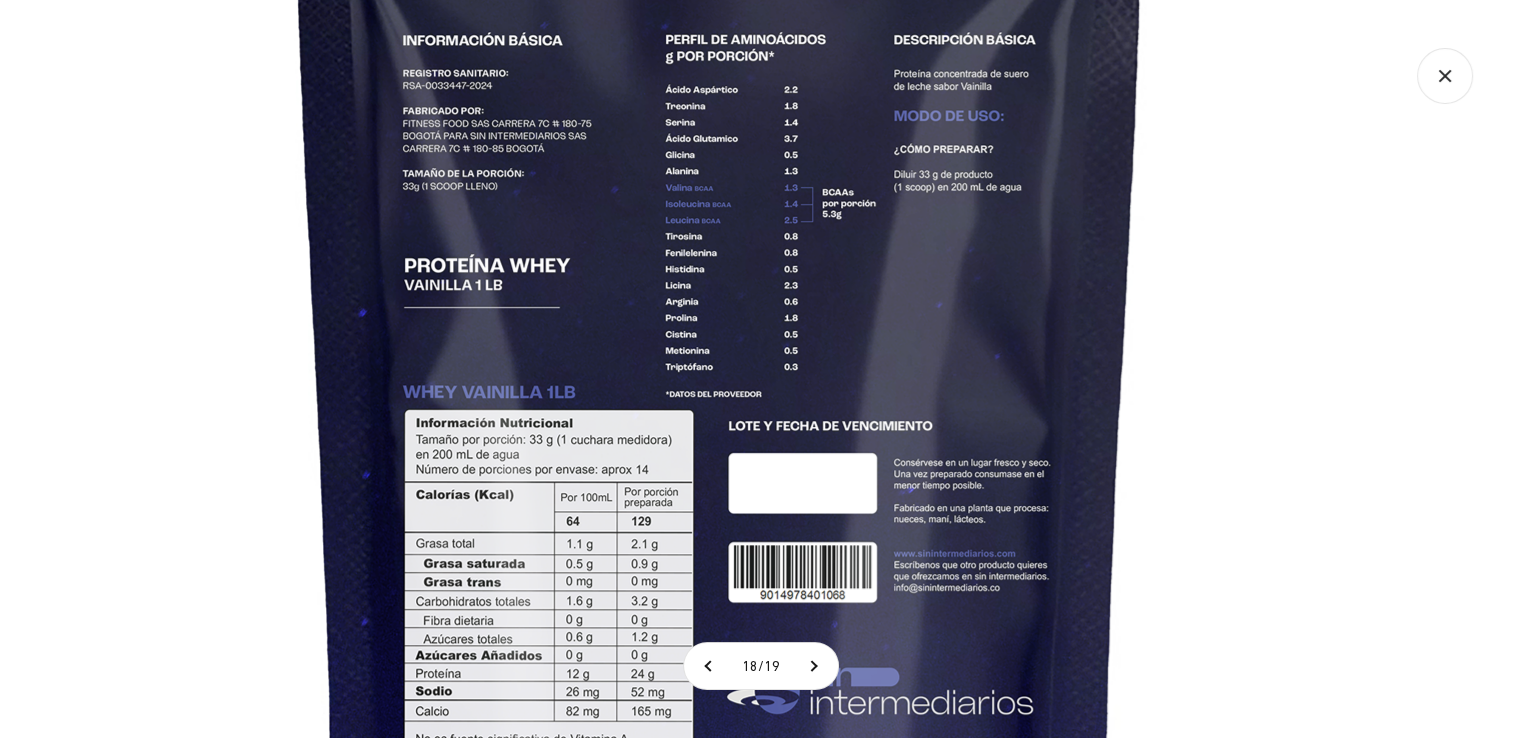 click at bounding box center (720, 379) 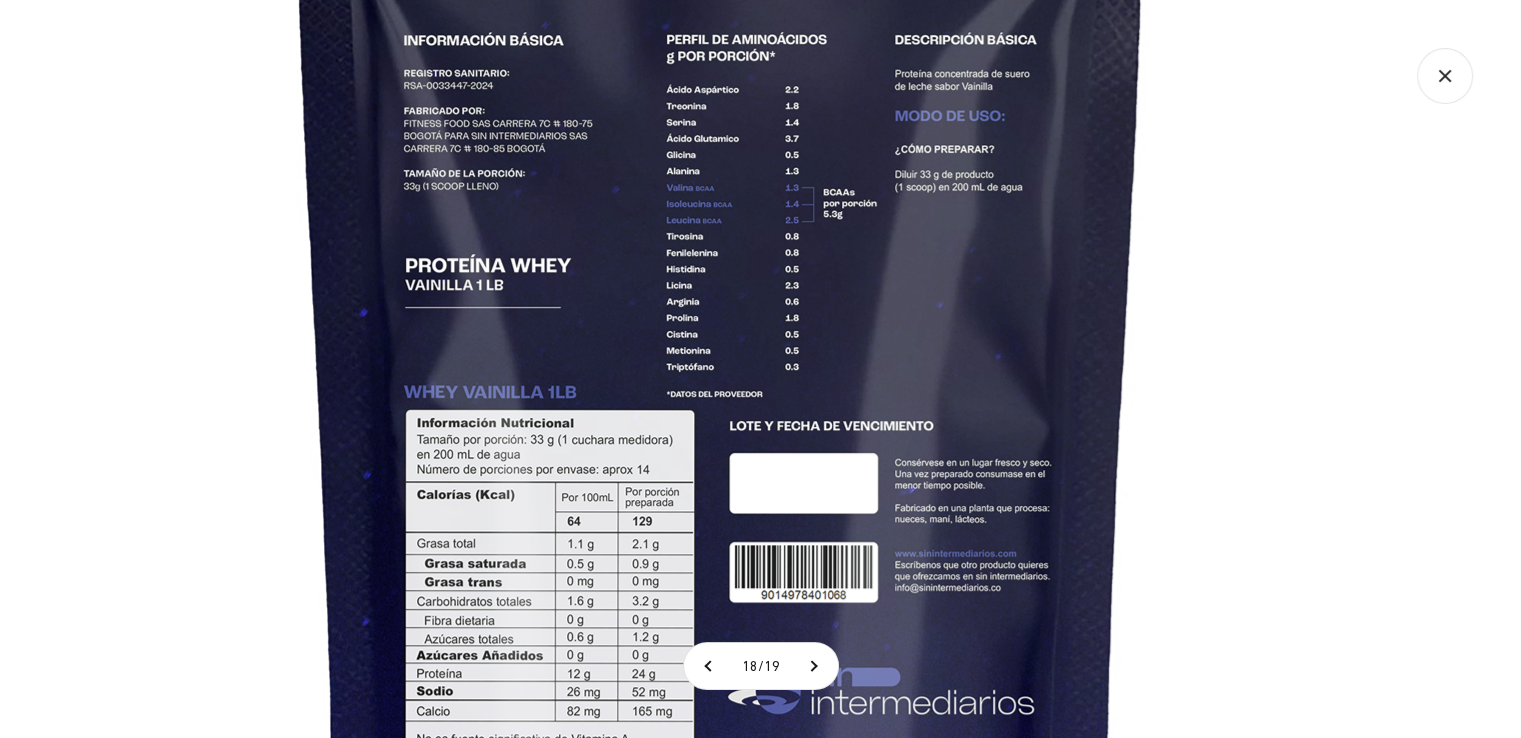 click at bounding box center (721, 379) 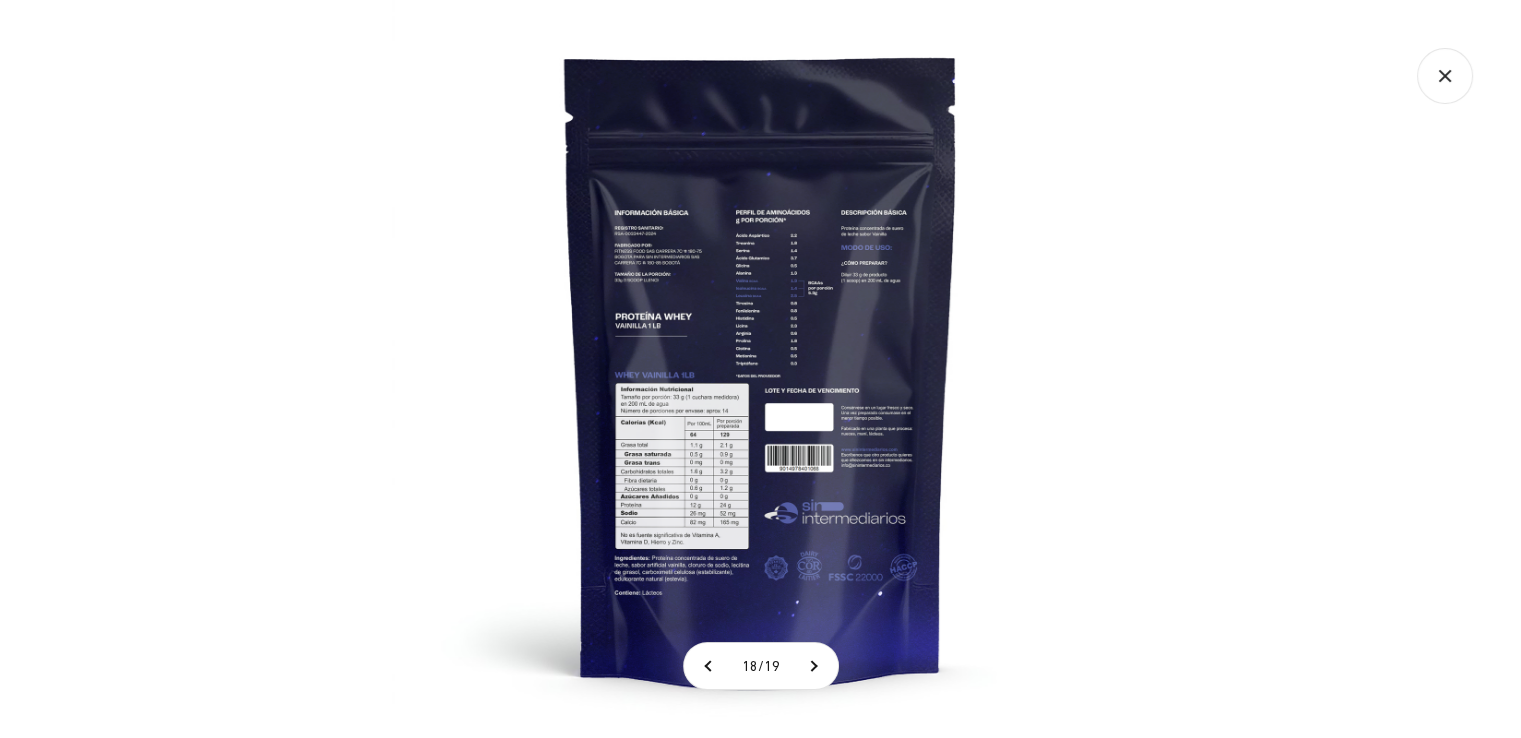 click at bounding box center [761, 369] 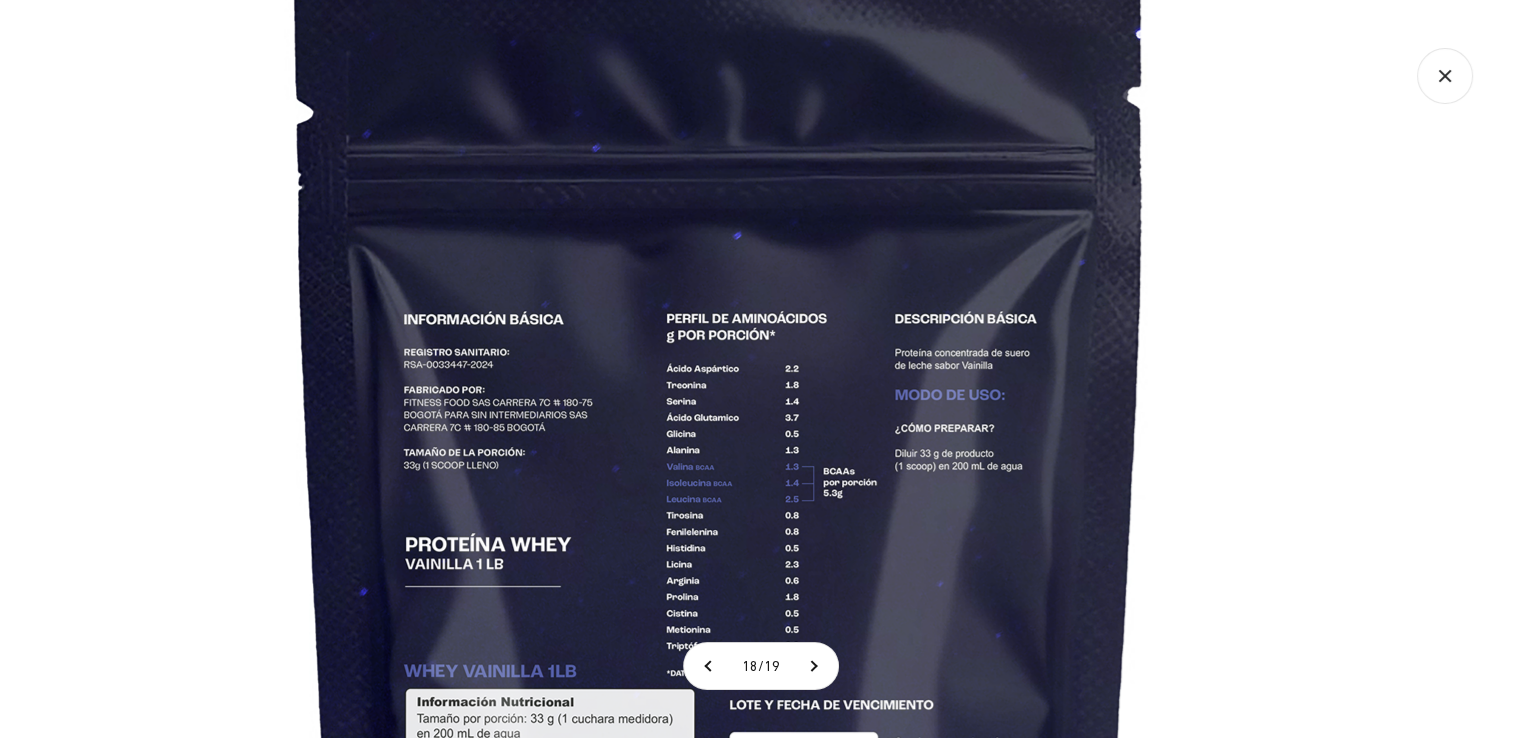 click at bounding box center [721, 658] 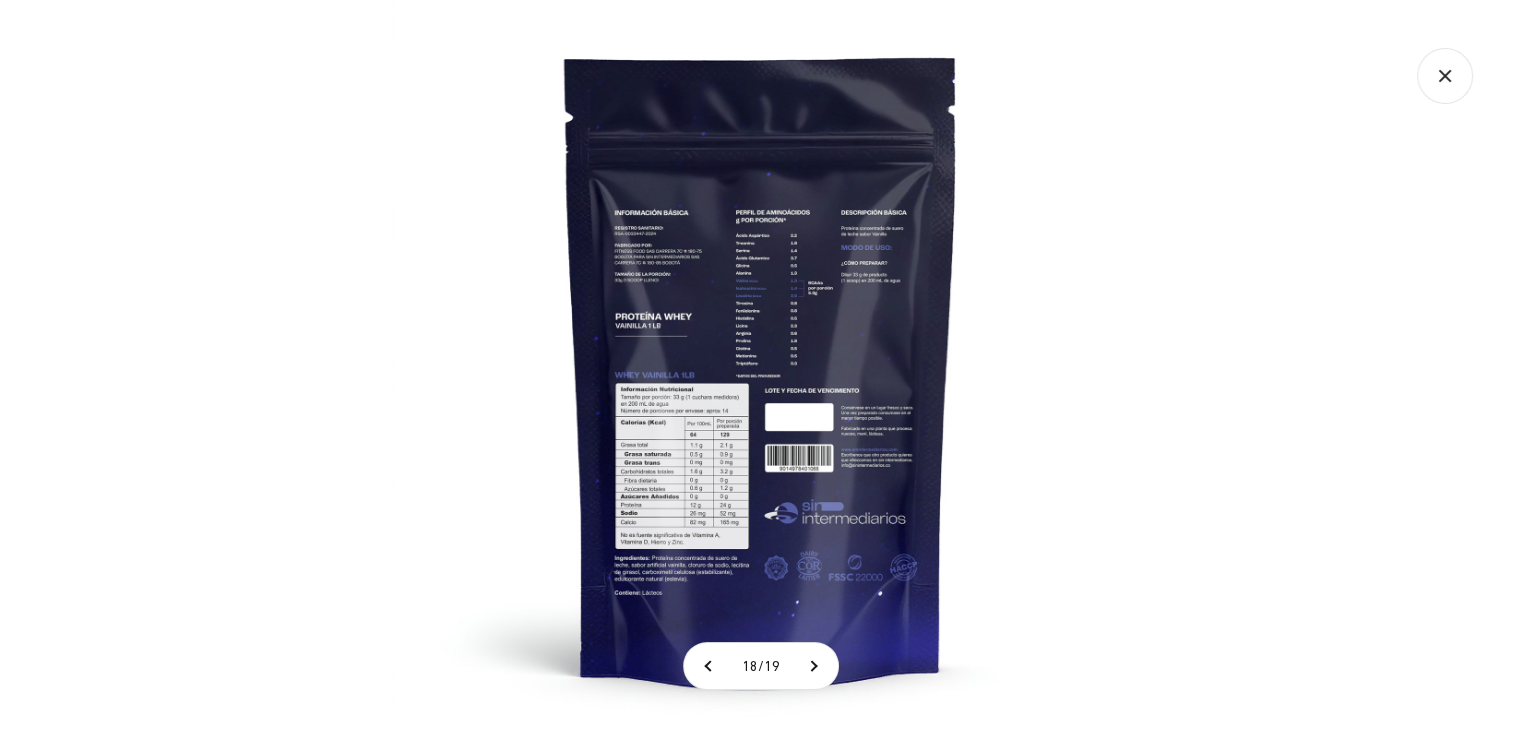 click 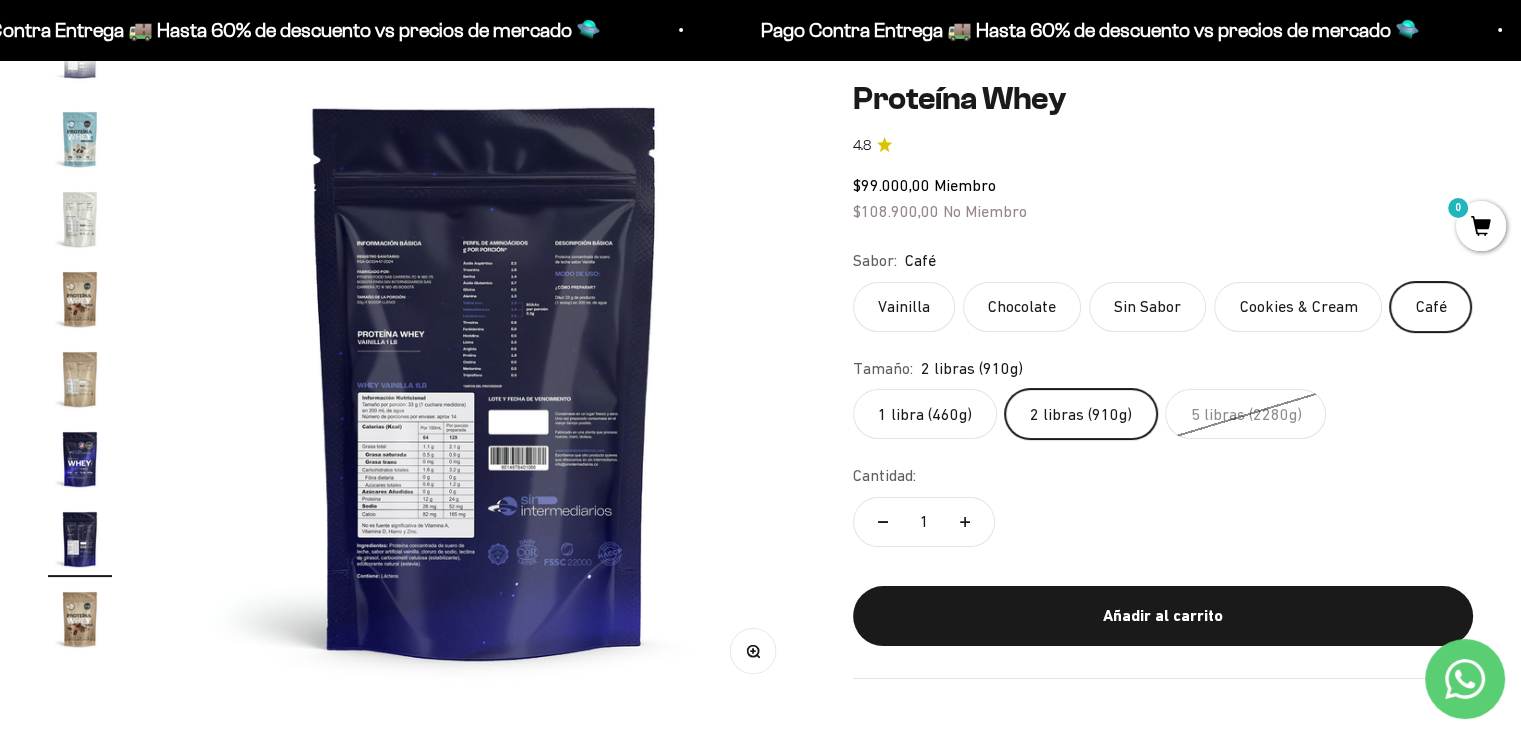 click on "Zoom" at bounding box center (753, 650) 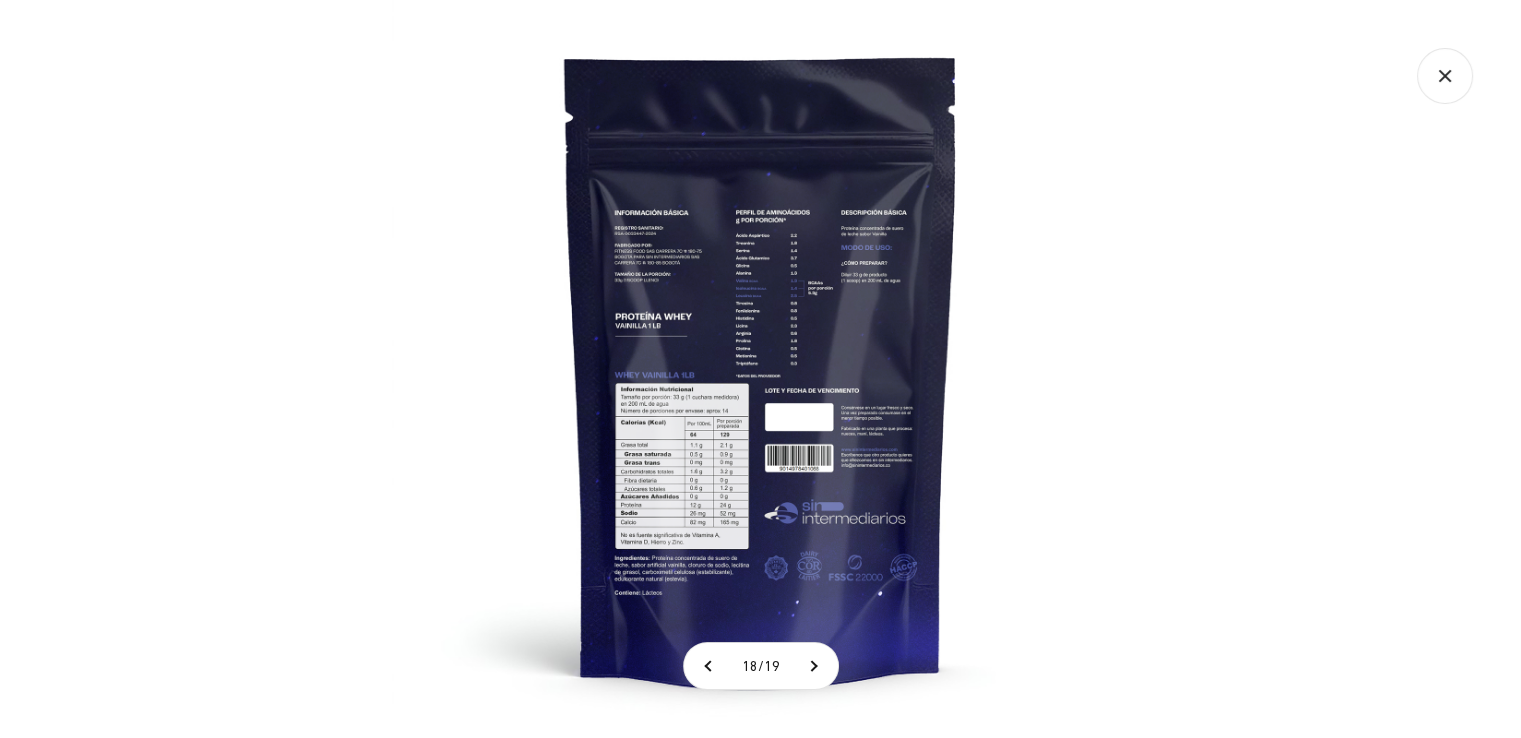 click at bounding box center [761, 369] 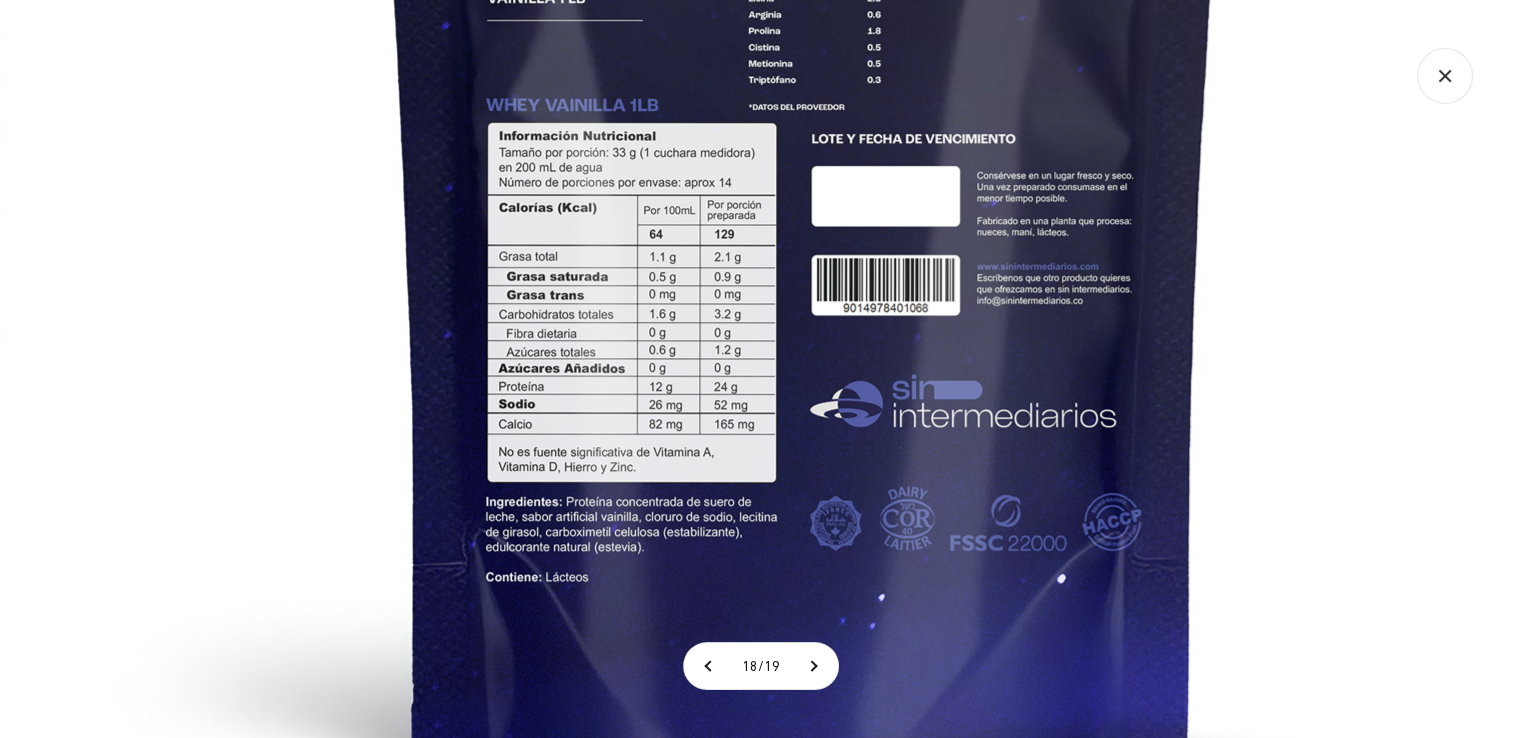 click at bounding box center (803, 92) 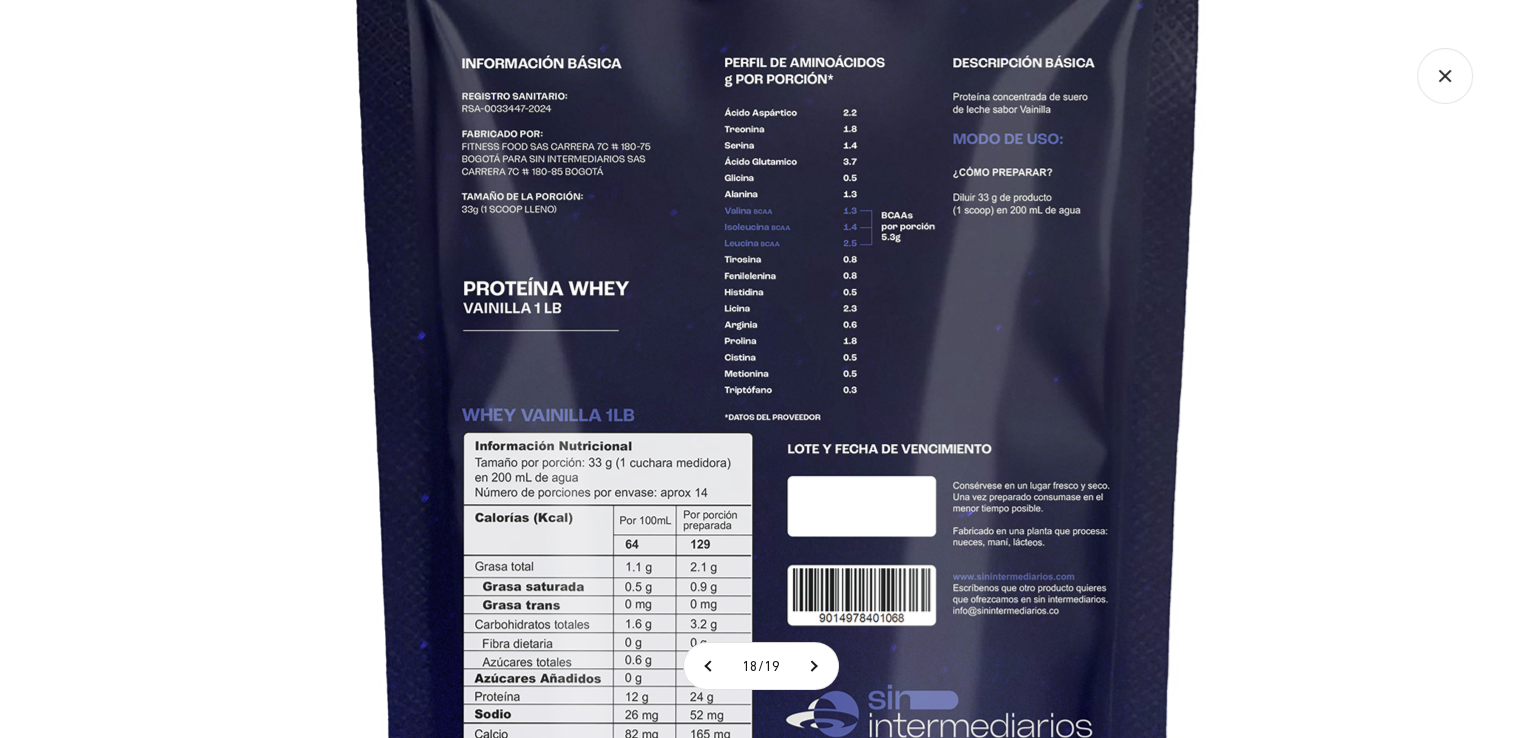 click on "Ir al contenido
Pago Contra Entrega 🚚 Hasta 60% de descuento vs precios de mercado 🛸
Pago Contra Entrega 🚚 Hasta 60% de descuento vs precios de mercado 🛸
Pago Contra Entrega 🚚 Hasta 60% de descuento vs precios de mercado 🛸
Pago Contra Entrega 🚚 Hasta 60% de descuento vs precios de mercado 🛸
Pago Contra Entrega 🚚 Hasta 60% de descuento vs precios de mercado 🛸
Pago Contra Entrega 🚚 Hasta 60% de descuento vs precios de mercado 🛸
Pago Contra Entrega 🚚 Hasta 60% de descuento vs precios de mercado 🛸" at bounding box center [760, 2794] 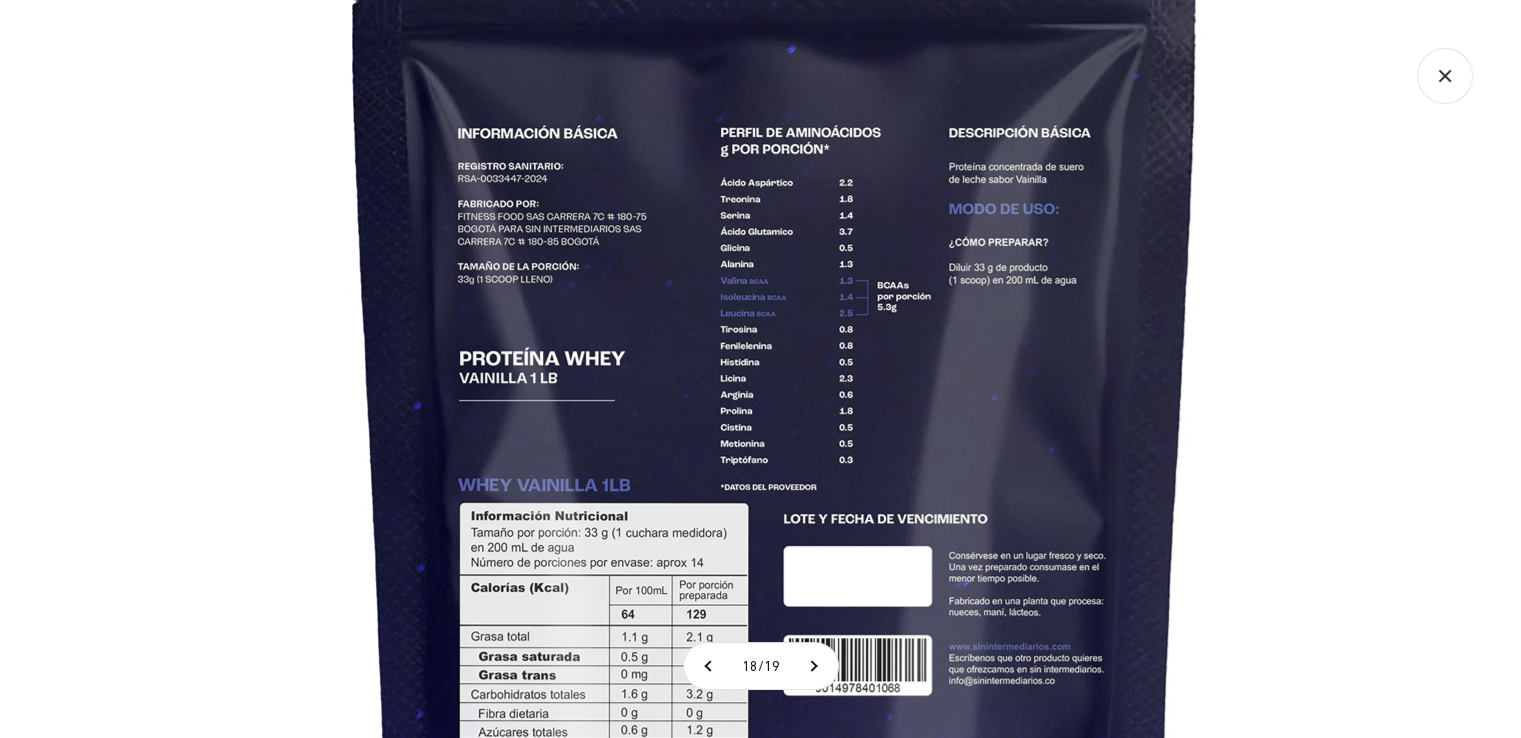 click at bounding box center (775, 472) 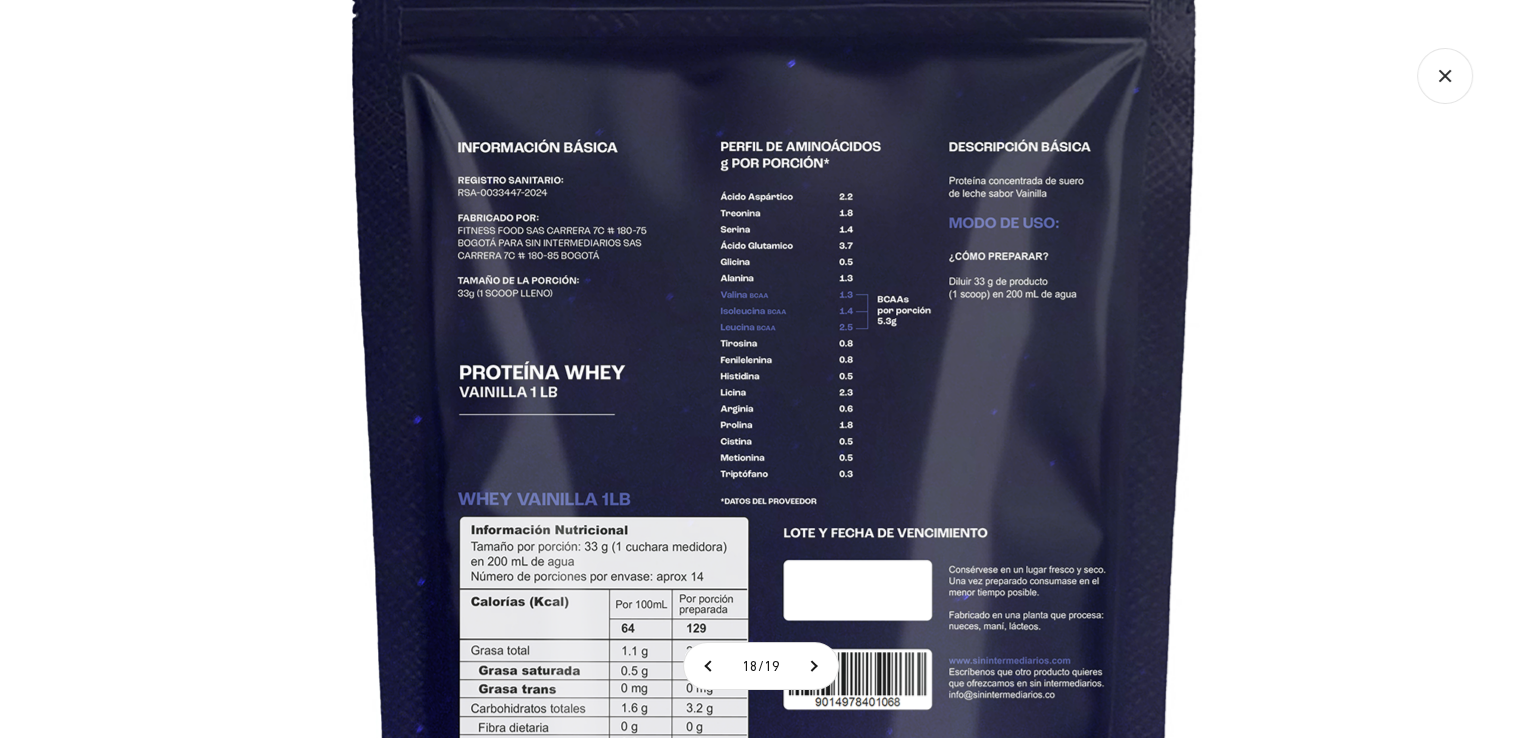 click 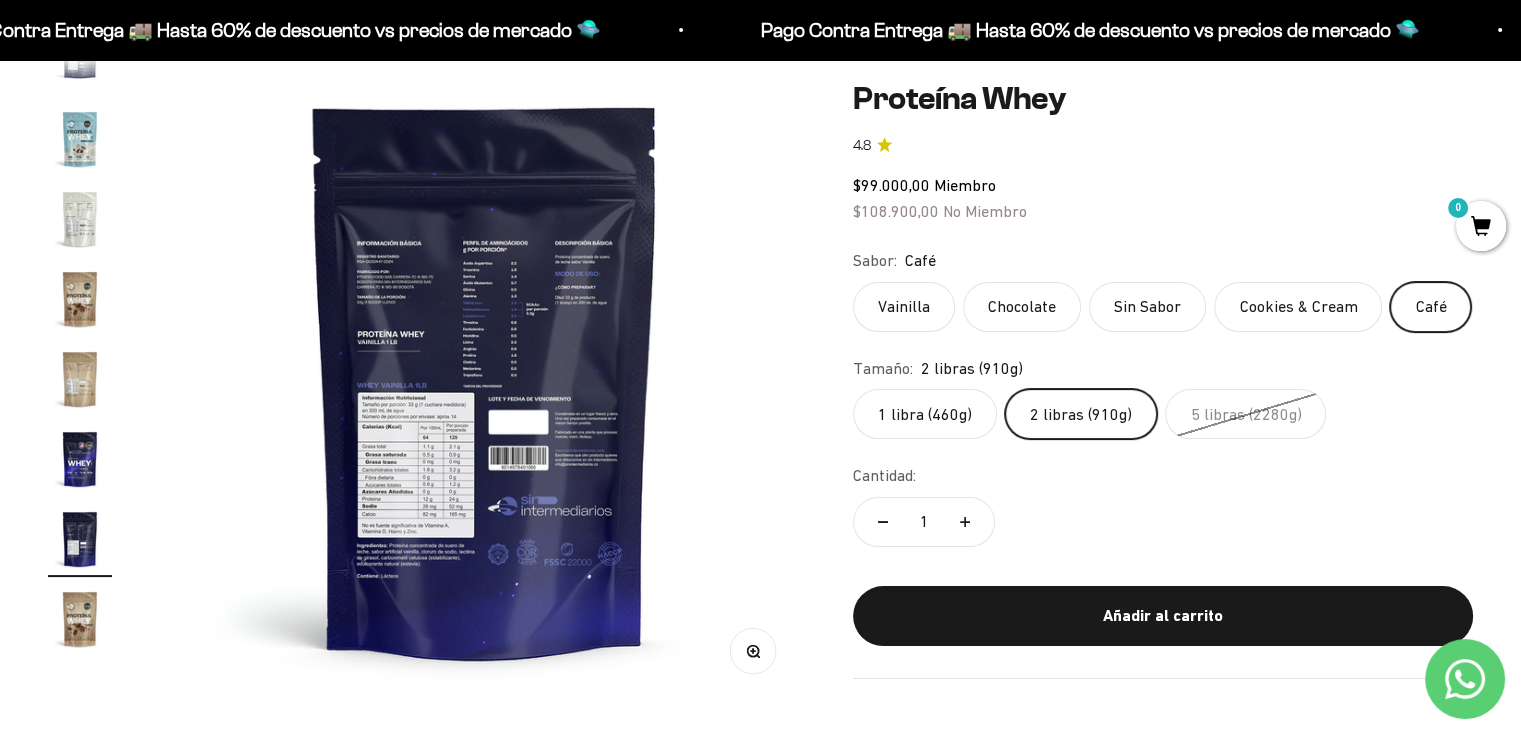 click at bounding box center [484, 379] 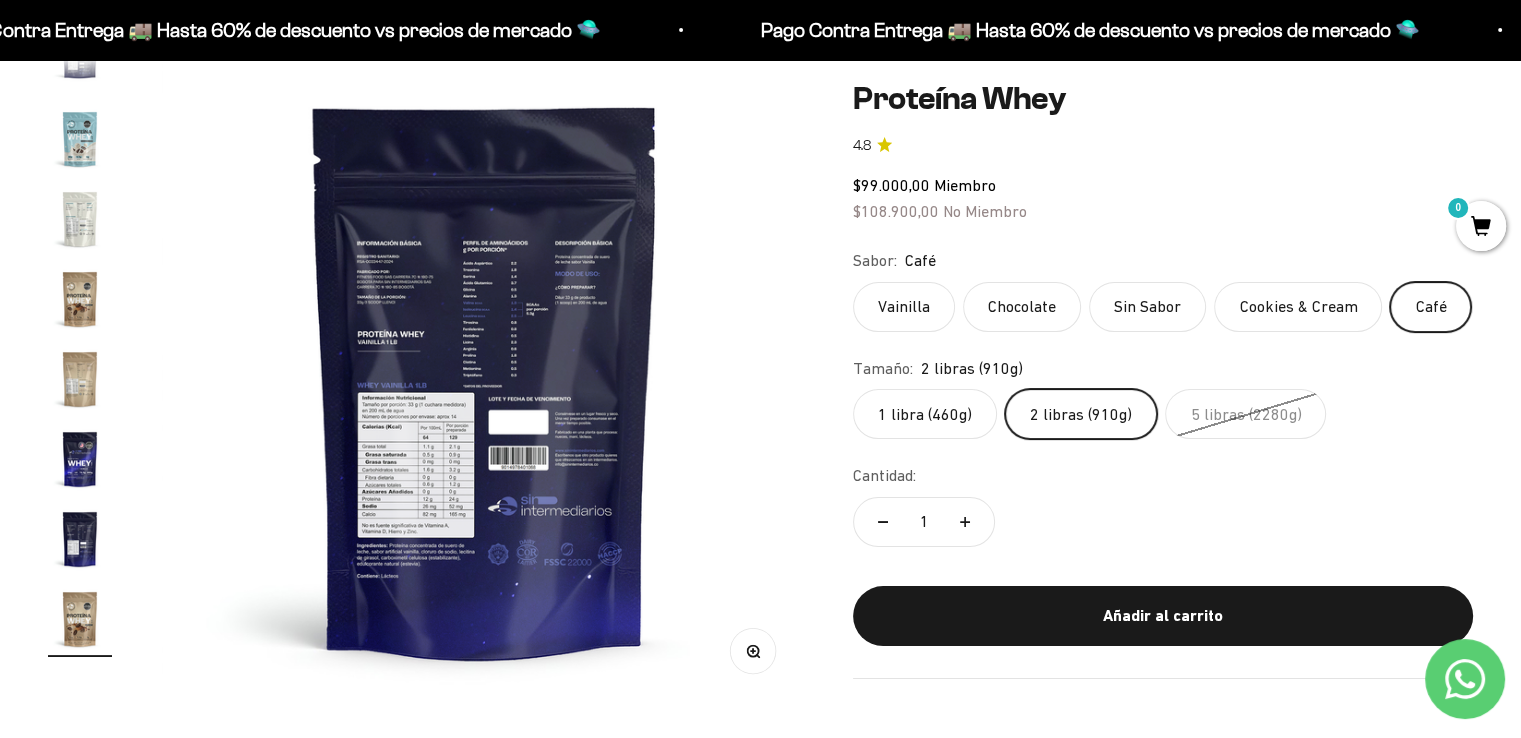 scroll, scrollTop: 0, scrollLeft: 12715, axis: horizontal 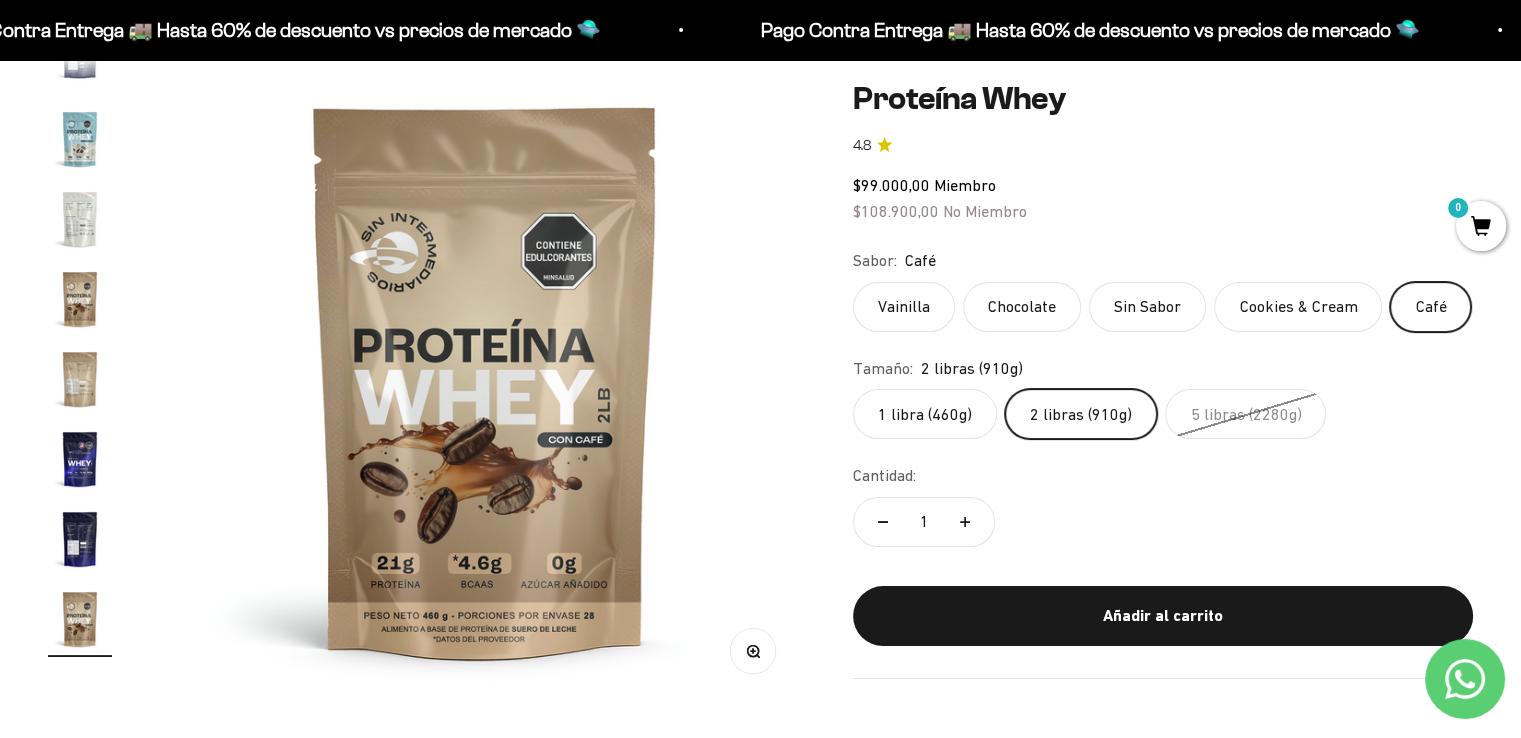 click at bounding box center [80, 539] 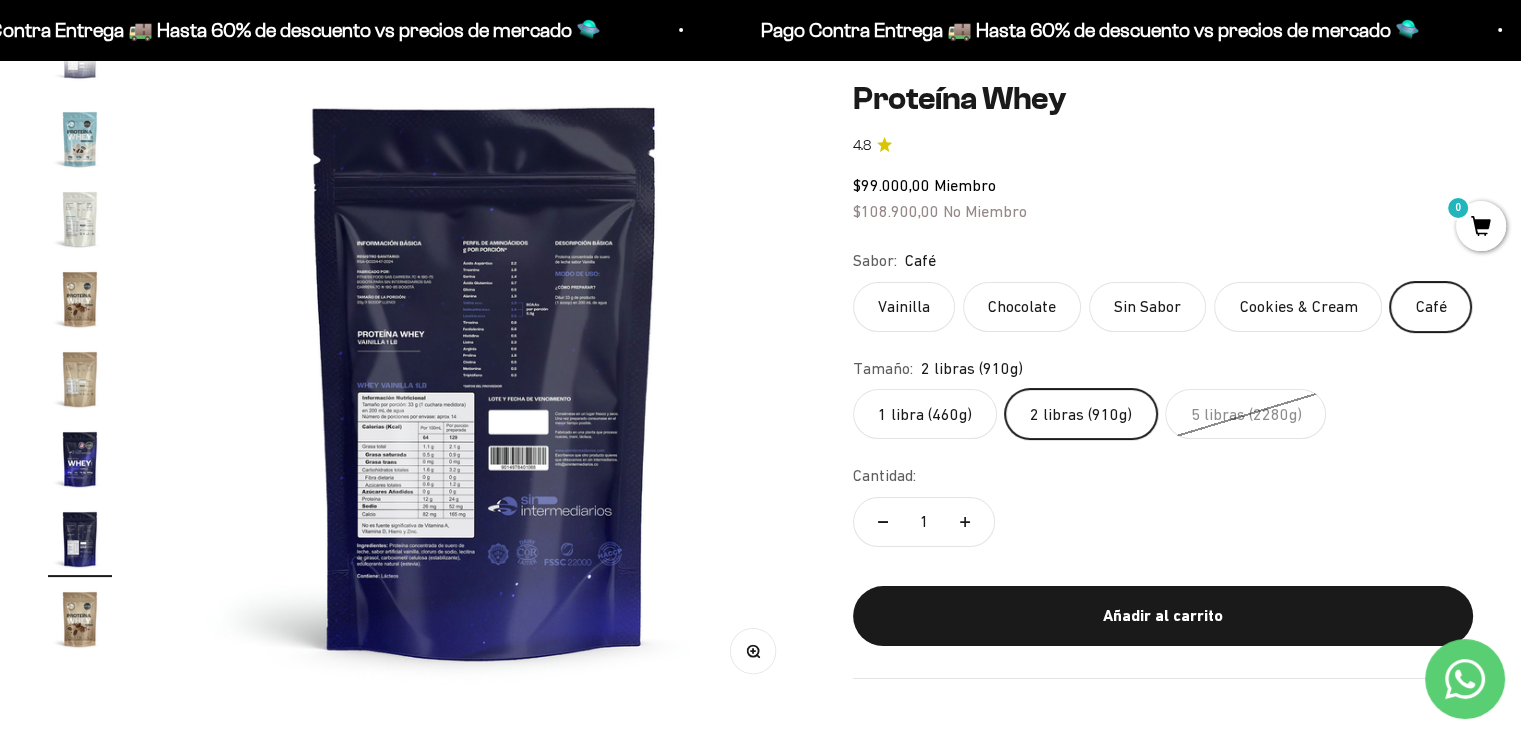 click 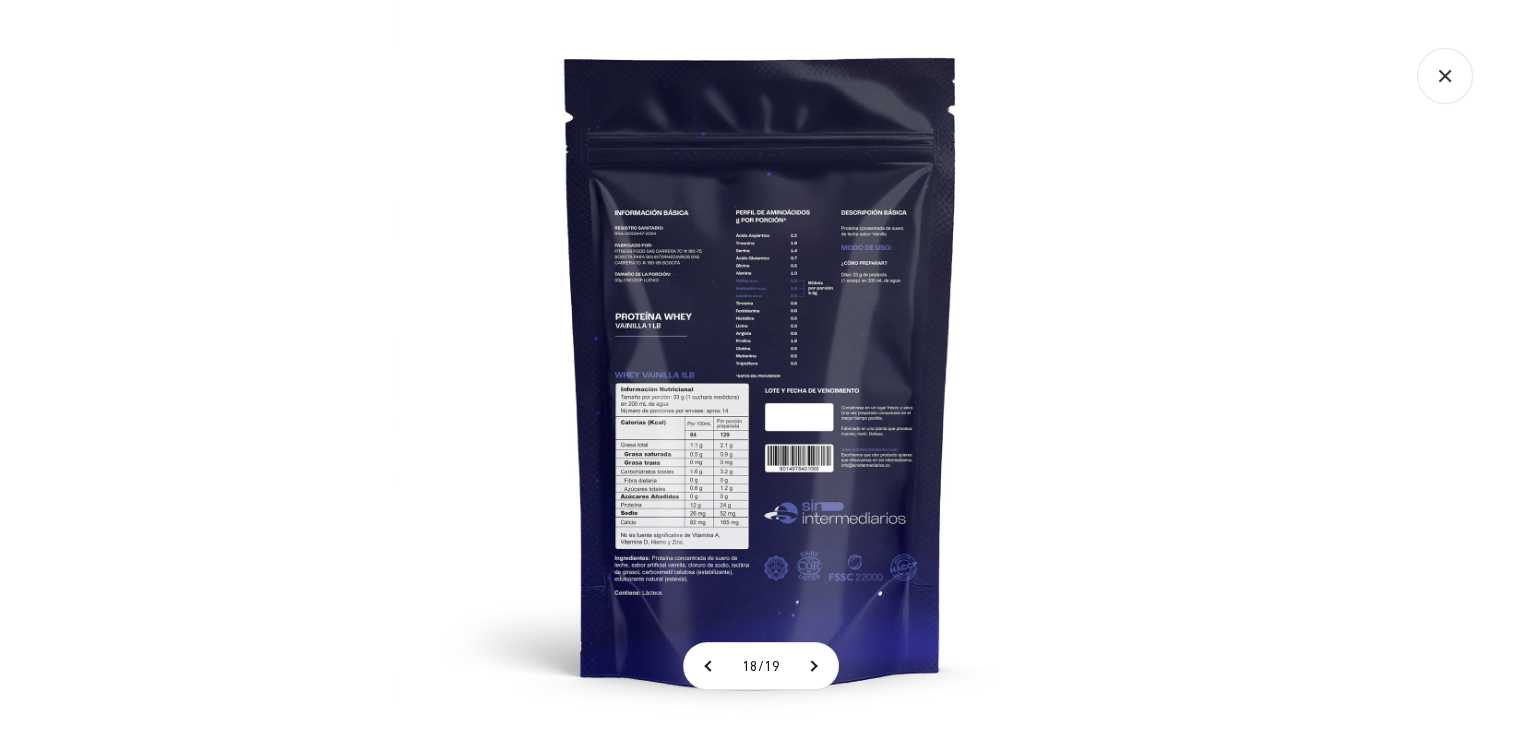 click at bounding box center [761, 369] 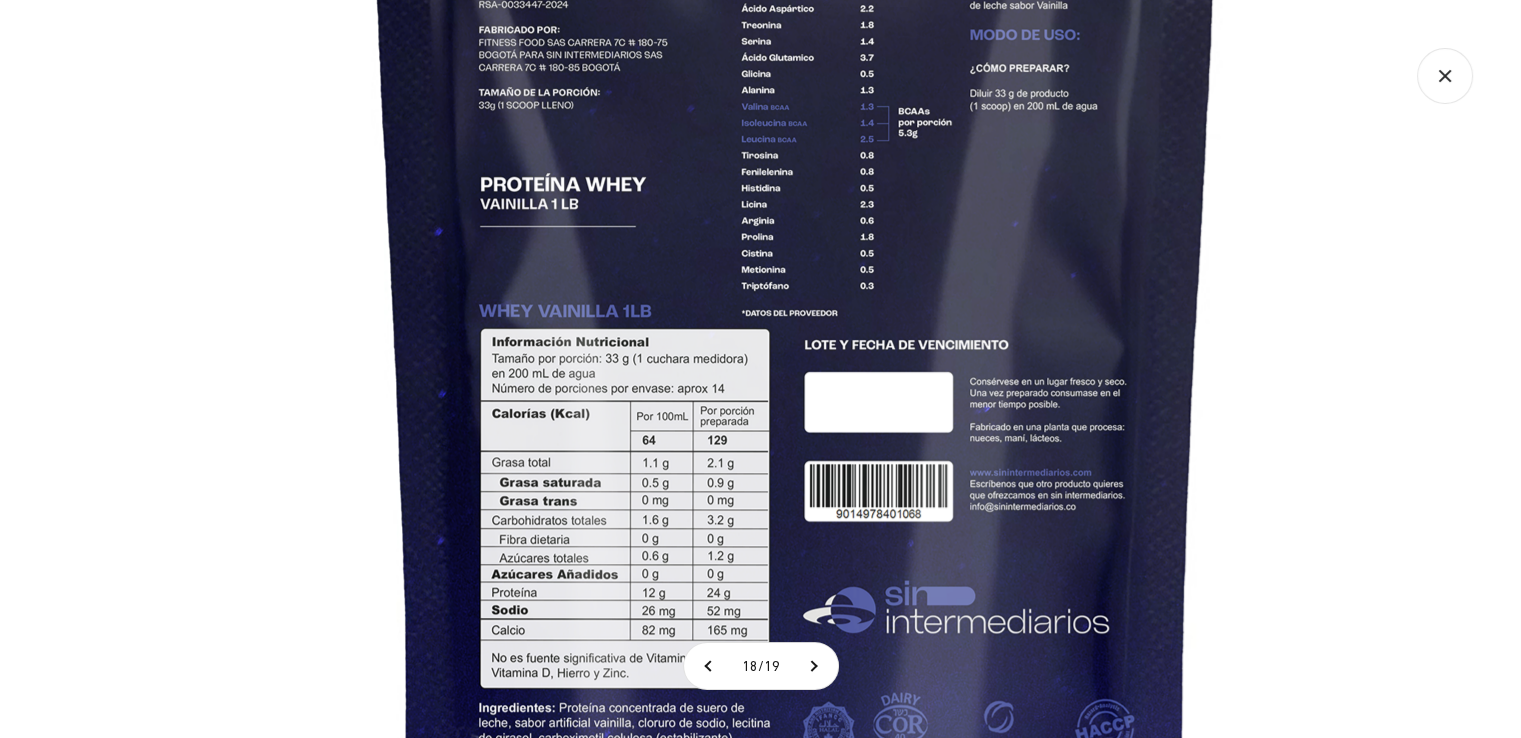 click at bounding box center [796, 298] 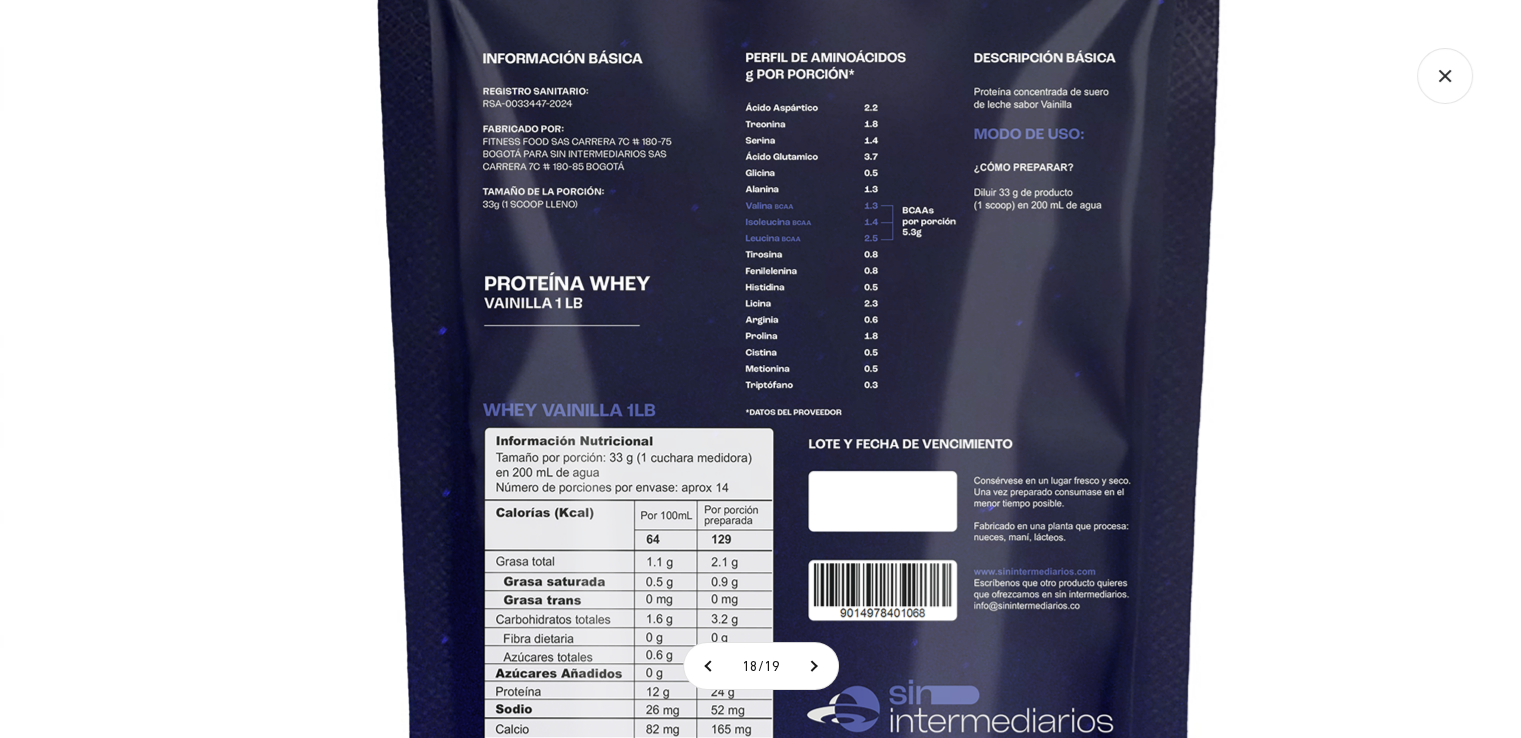 click at bounding box center [800, 397] 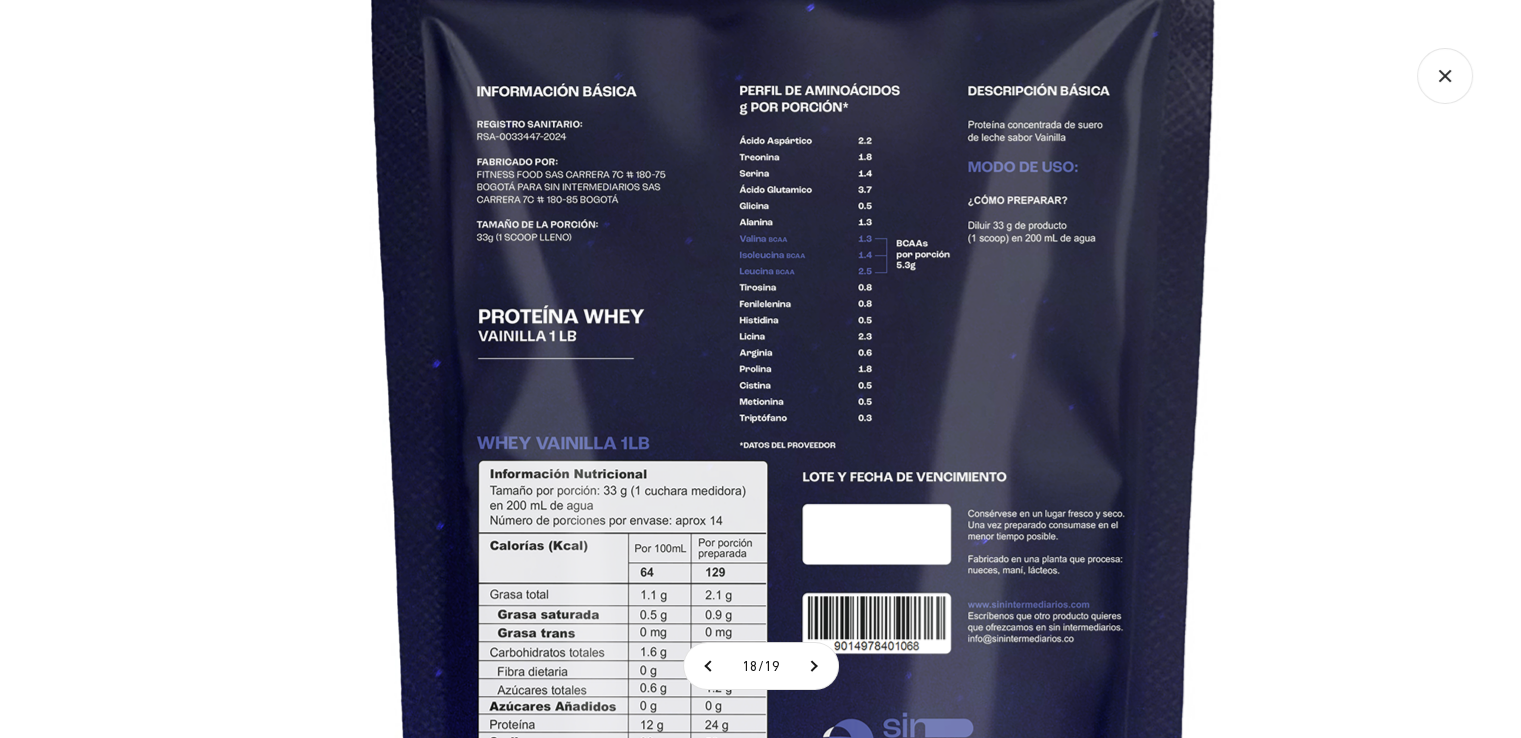 click at bounding box center (794, 430) 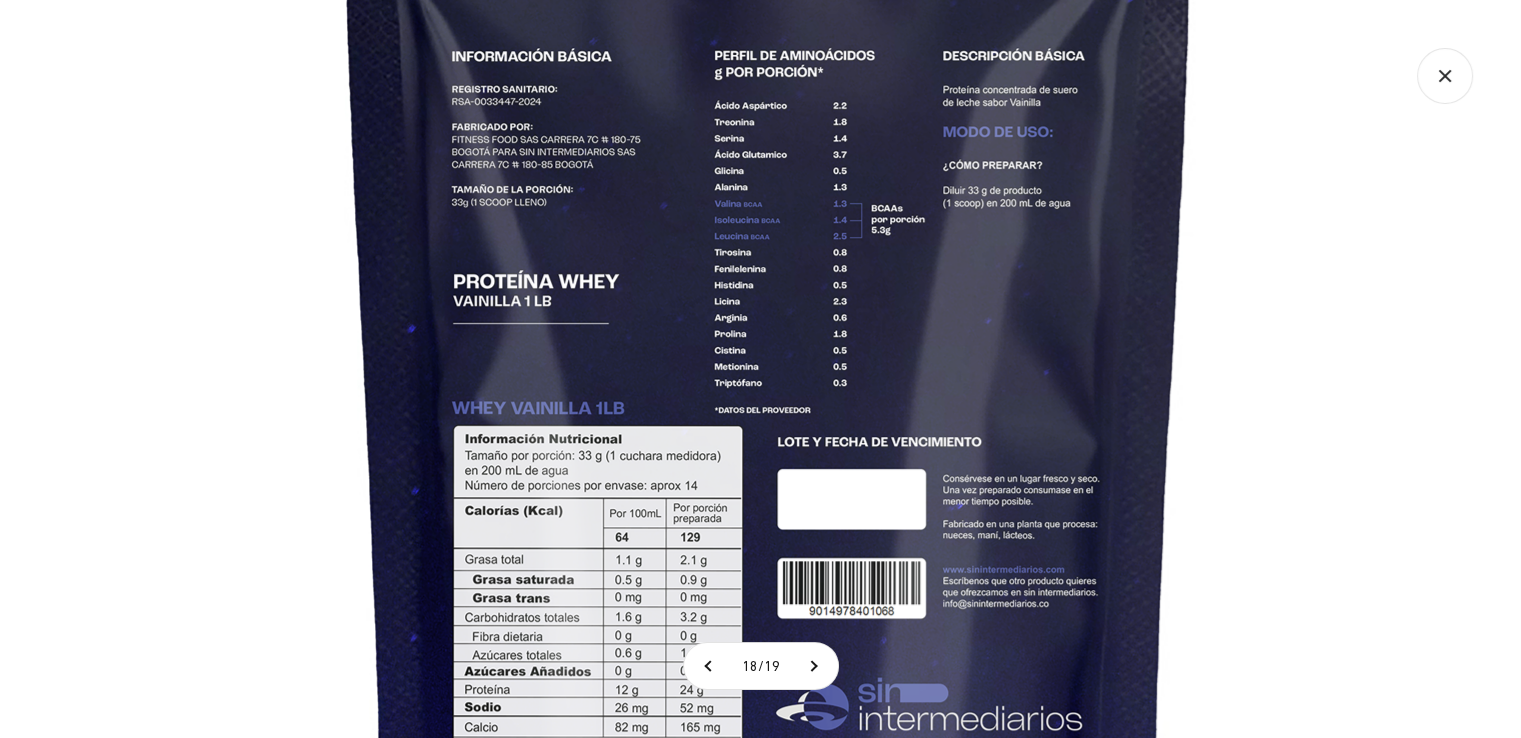 click at bounding box center (769, 395) 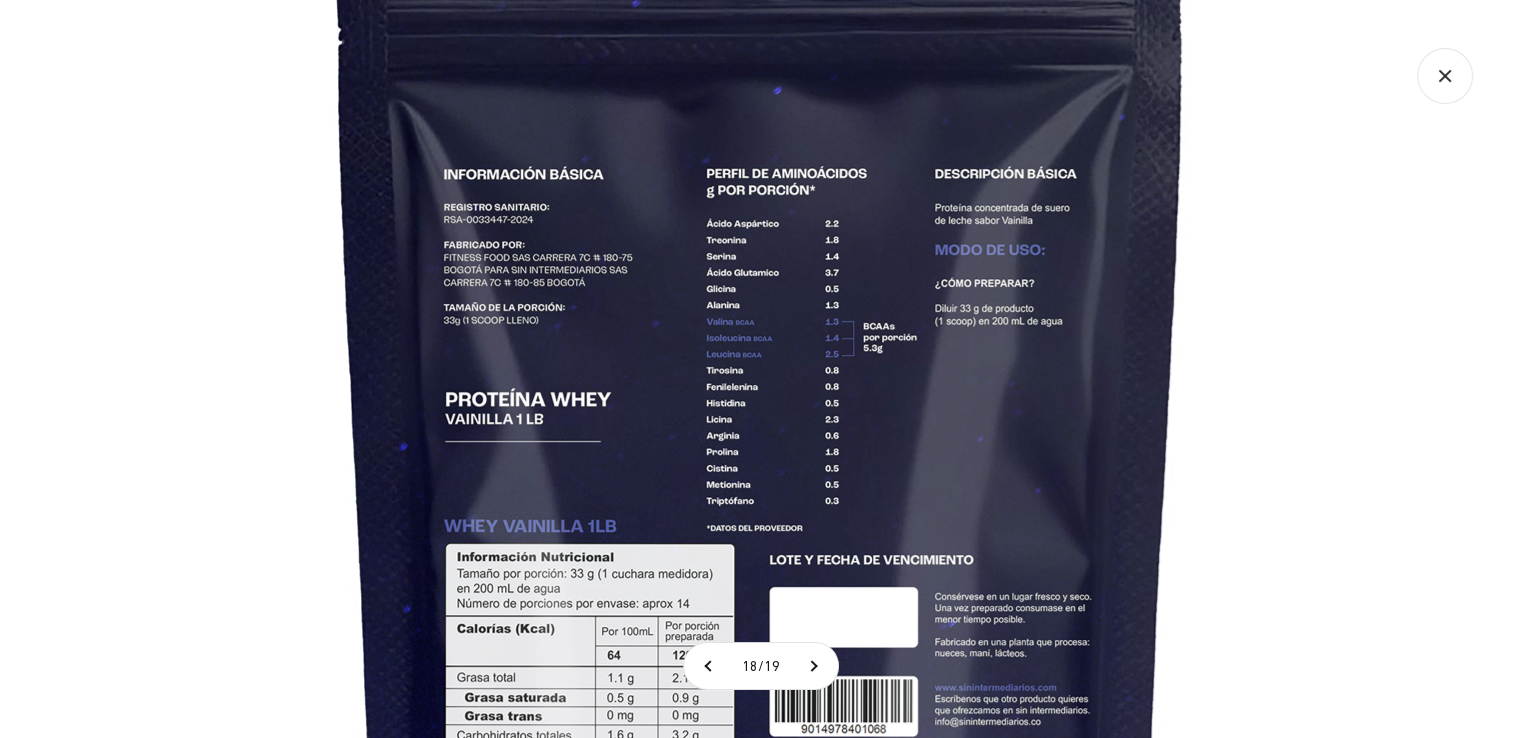 click at bounding box center (761, 513) 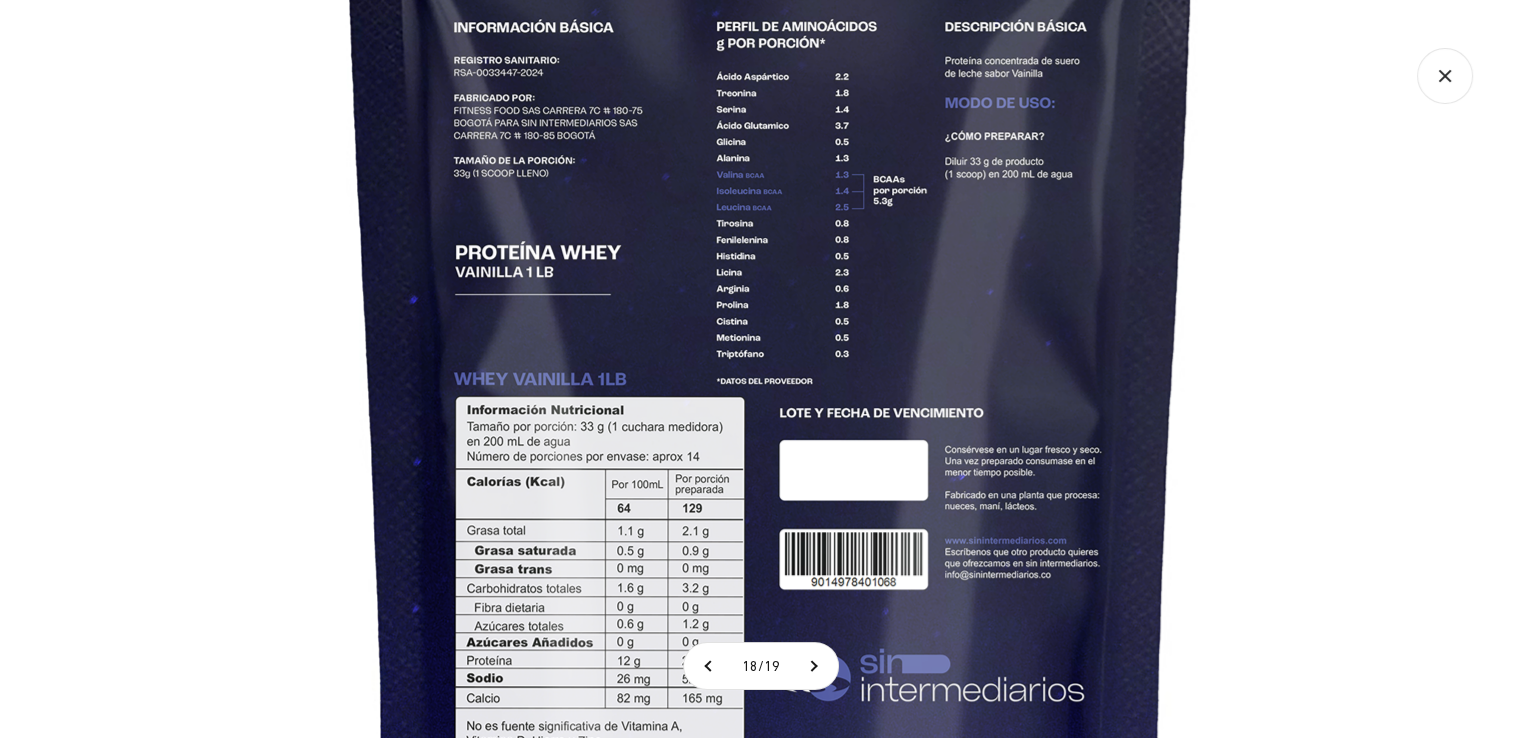 click at bounding box center (771, 366) 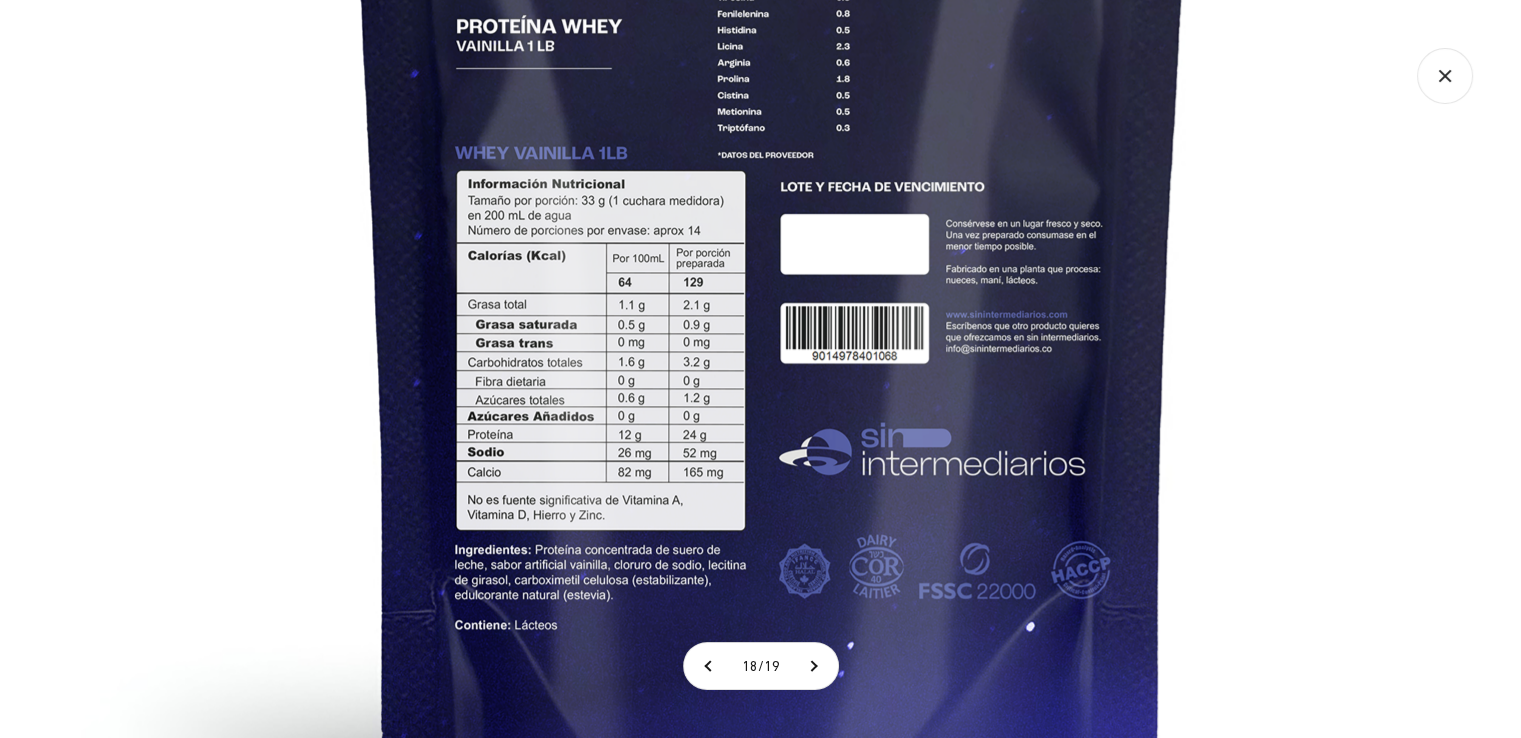 click at bounding box center (772, 140) 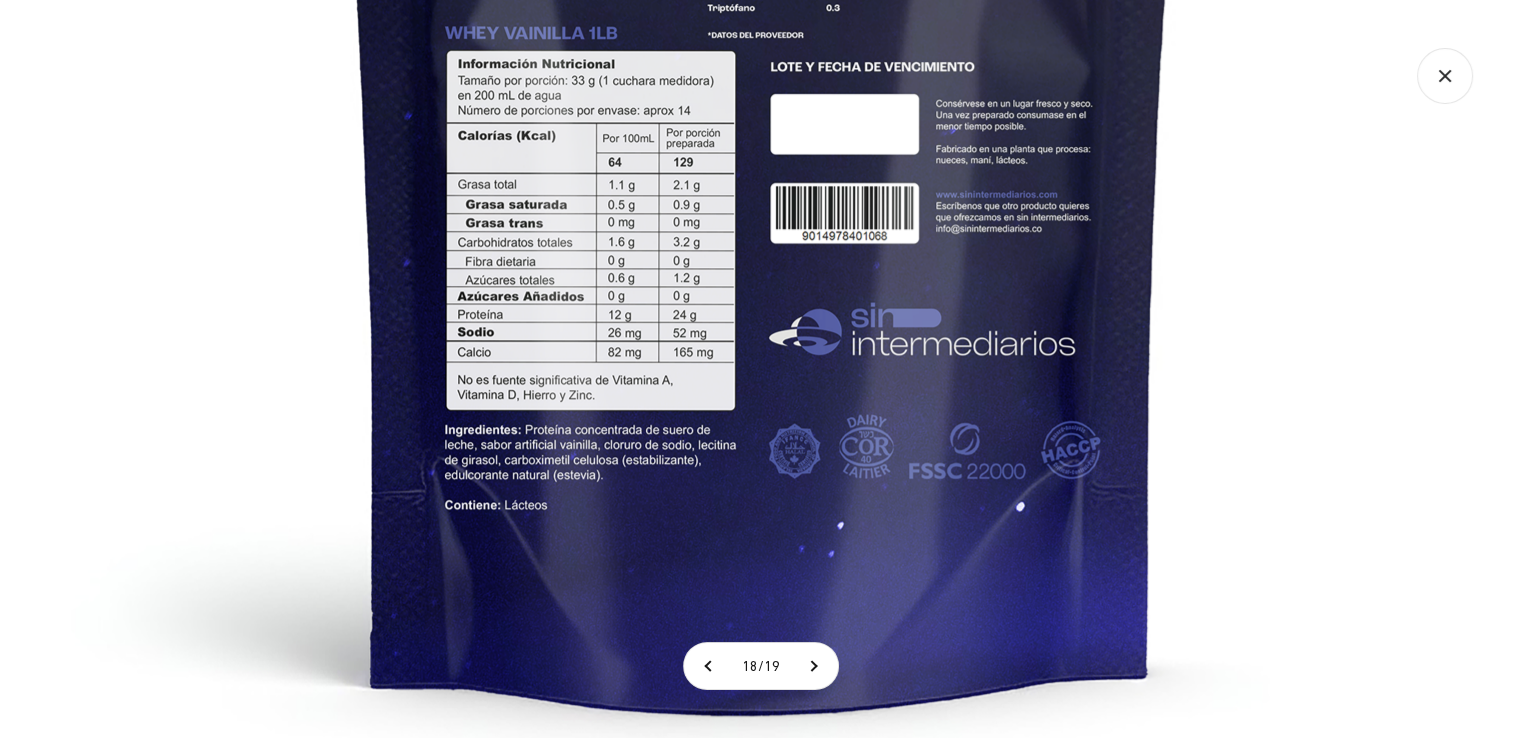 click at bounding box center (762, 20) 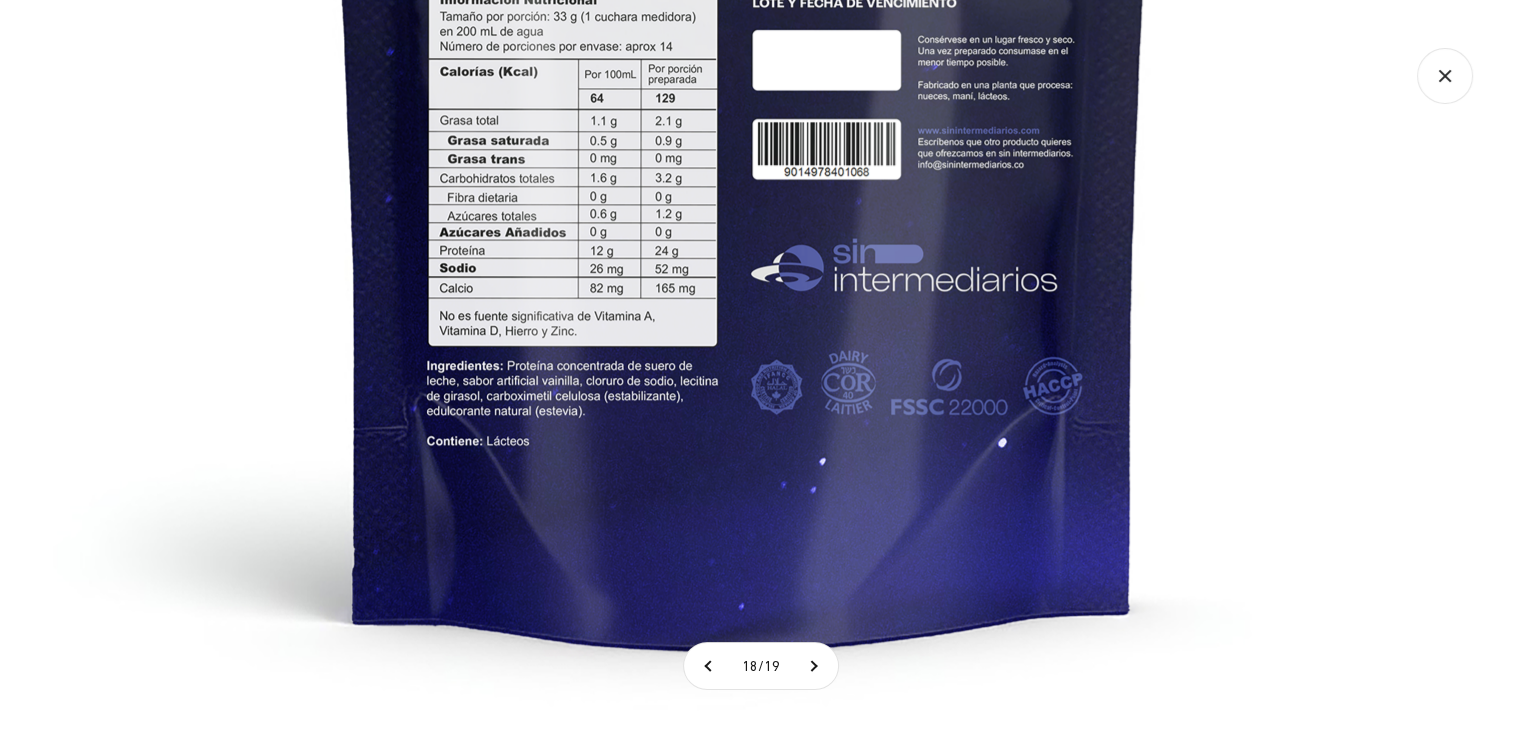 click at bounding box center (744, -44) 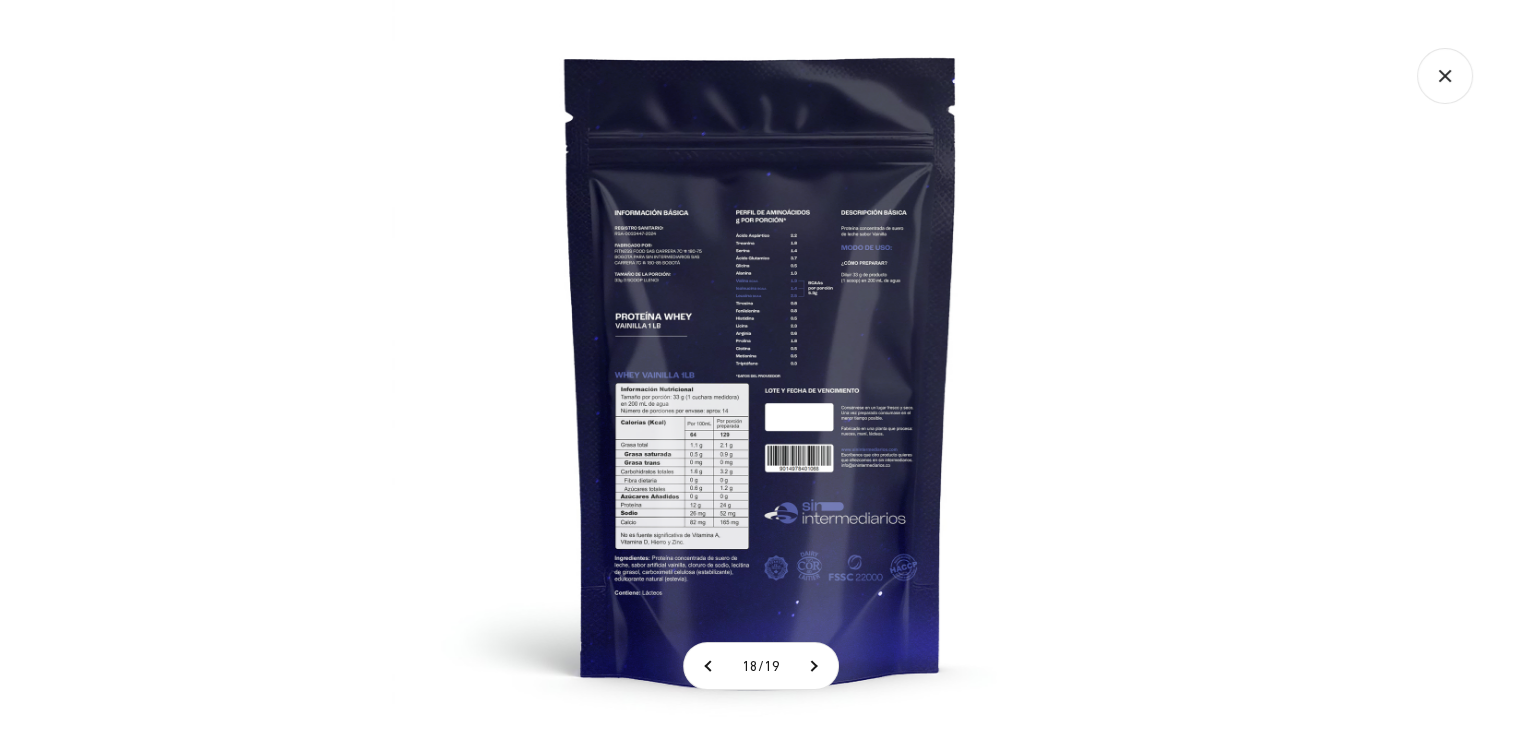 click at bounding box center [760, 369] 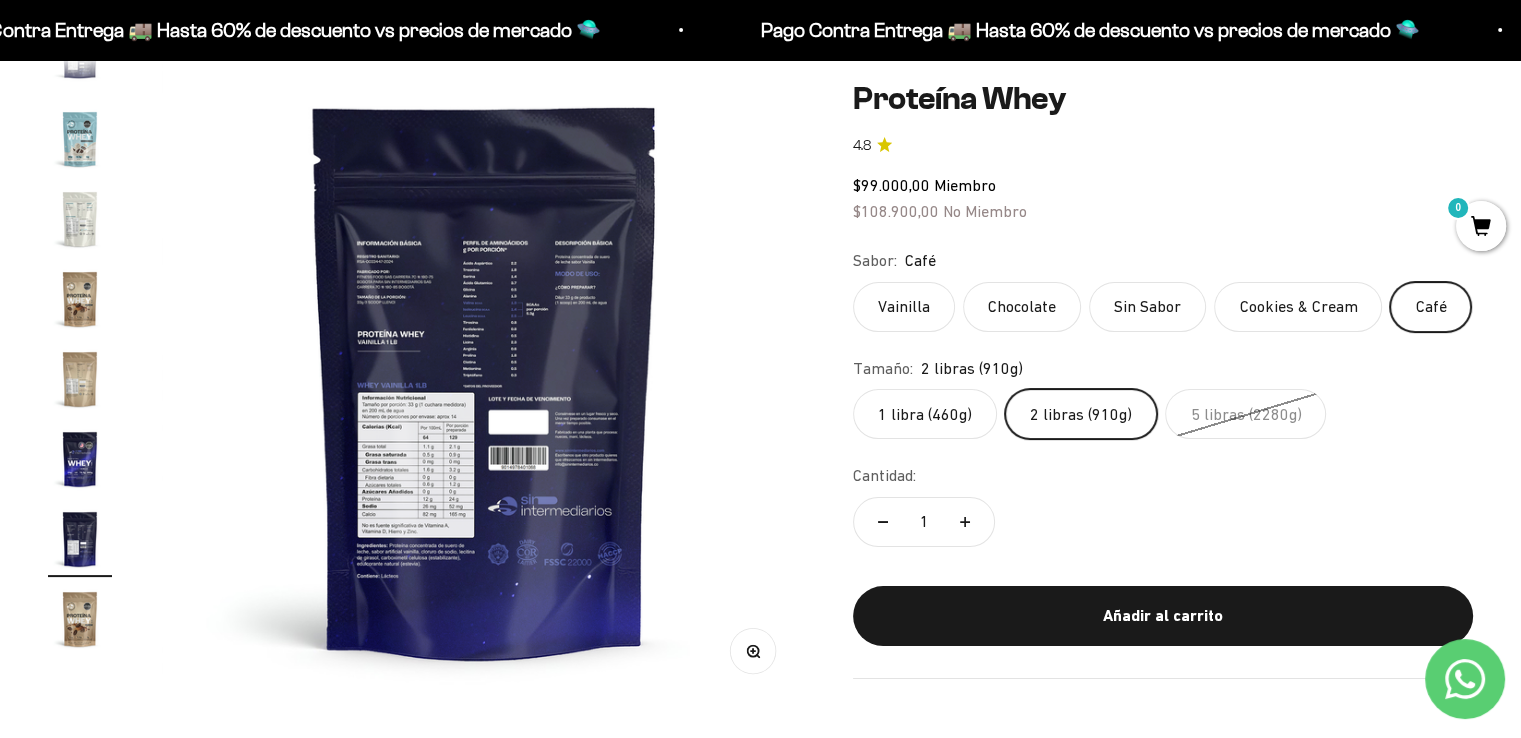 click at bounding box center [80, 619] 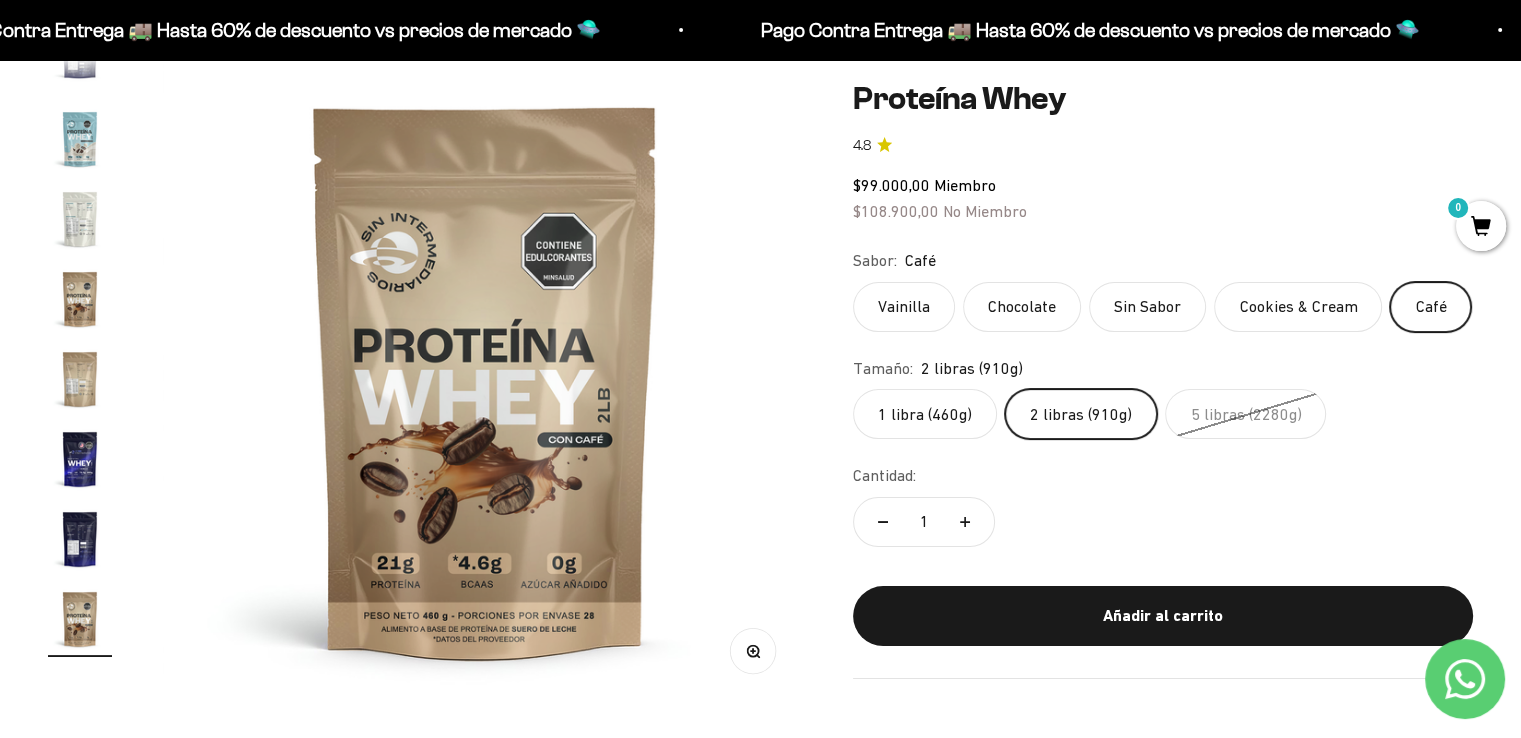 scroll, scrollTop: 961, scrollLeft: 0, axis: vertical 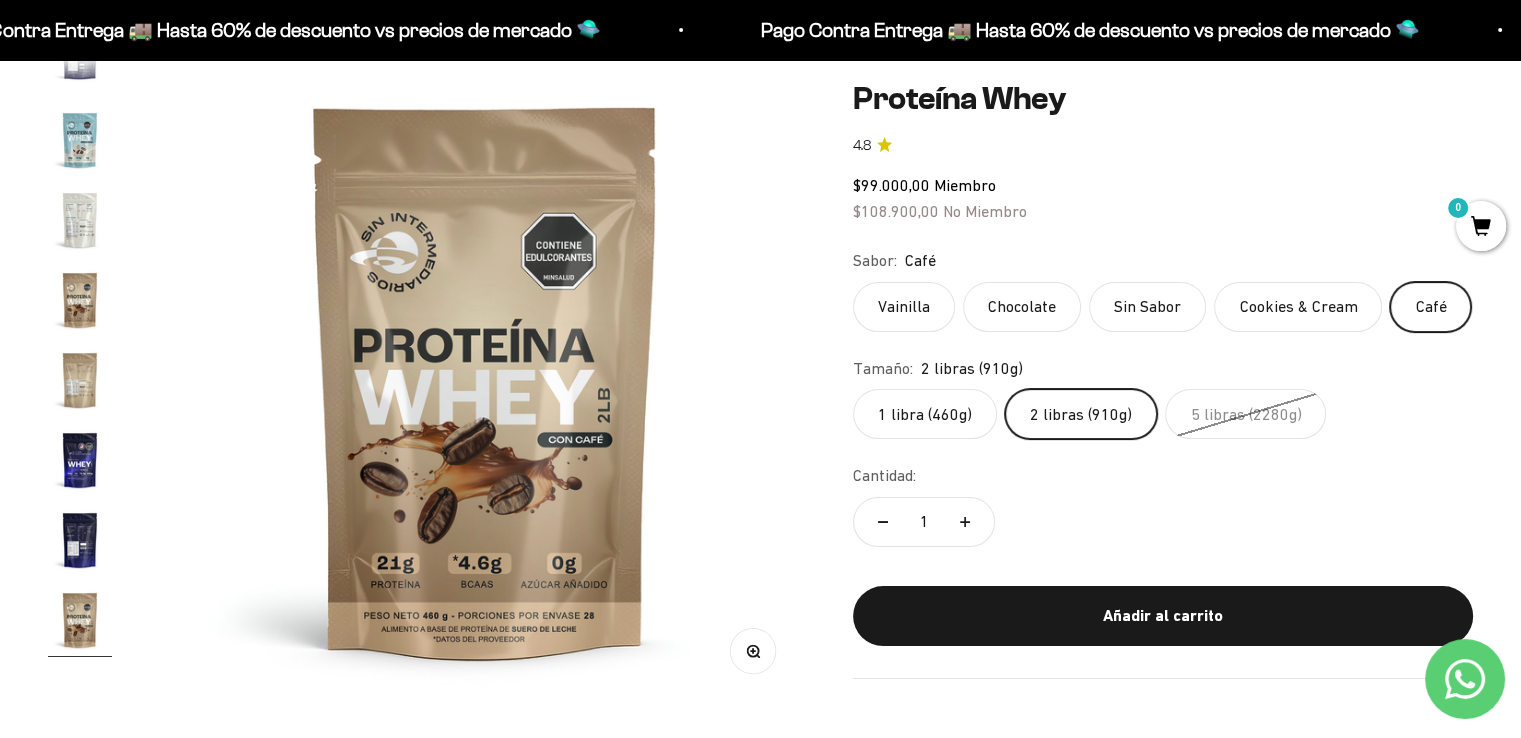 click at bounding box center [80, 357] 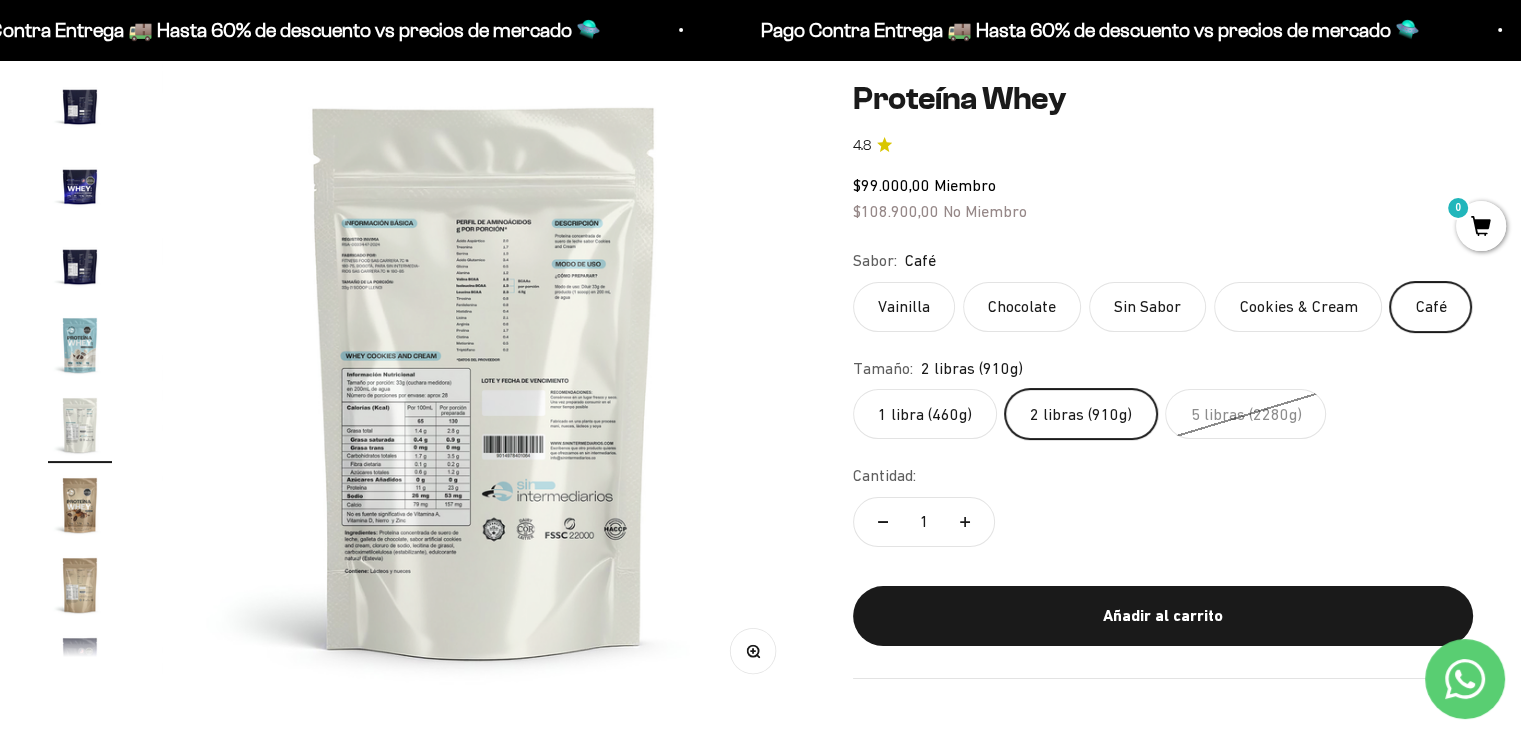 drag, startPoint x: 78, startPoint y: 224, endPoint x: 78, endPoint y: 257, distance: 33 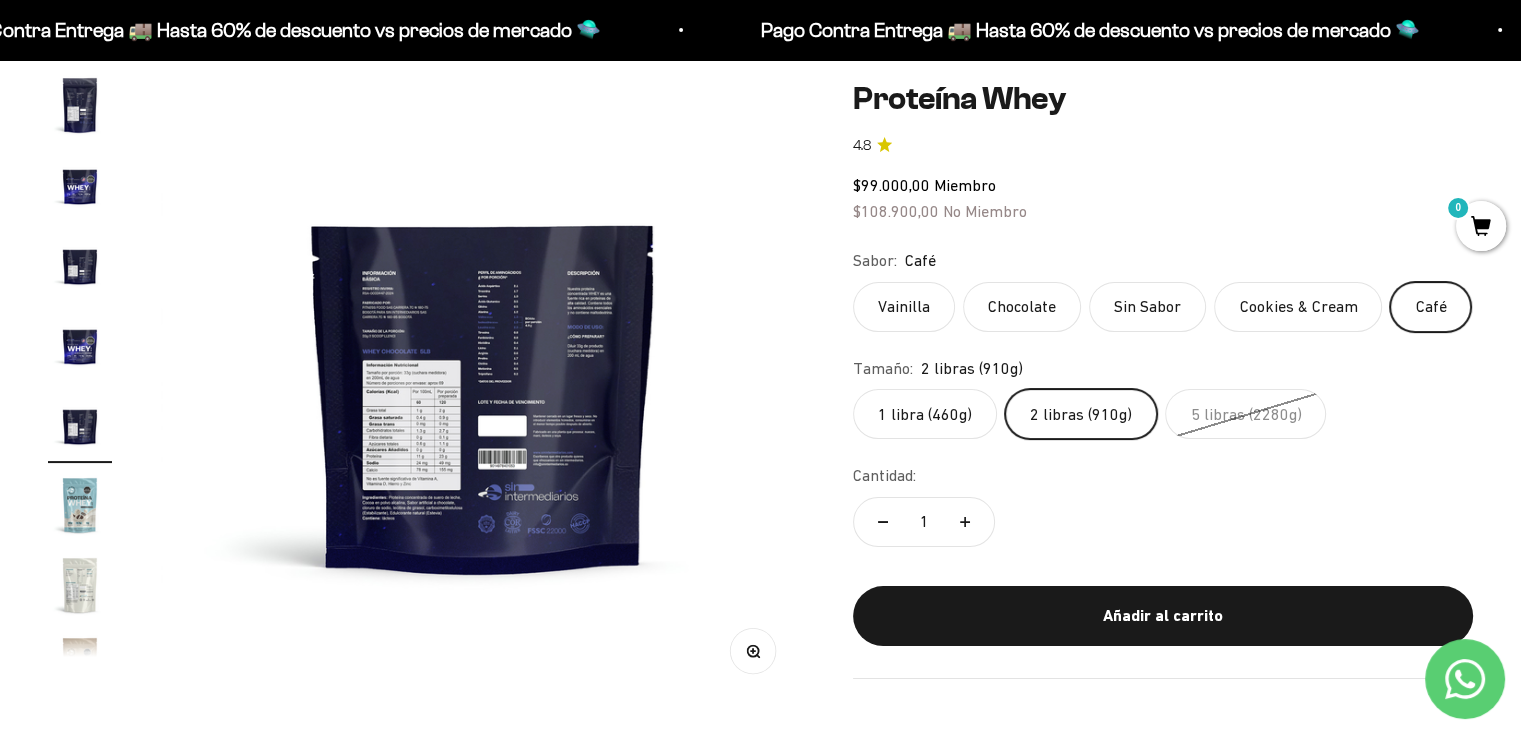click at bounding box center [80, 357] 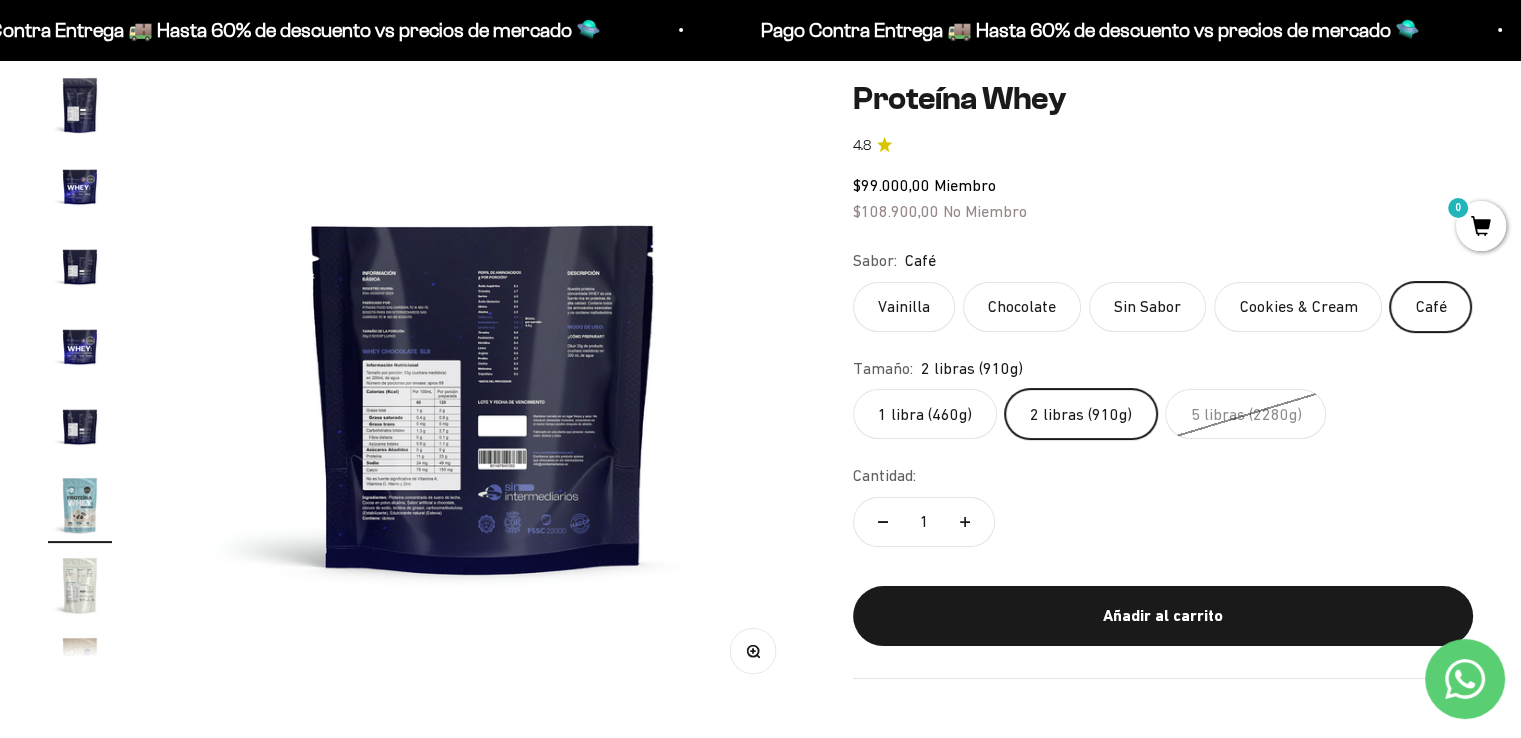scroll, scrollTop: 676, scrollLeft: 0, axis: vertical 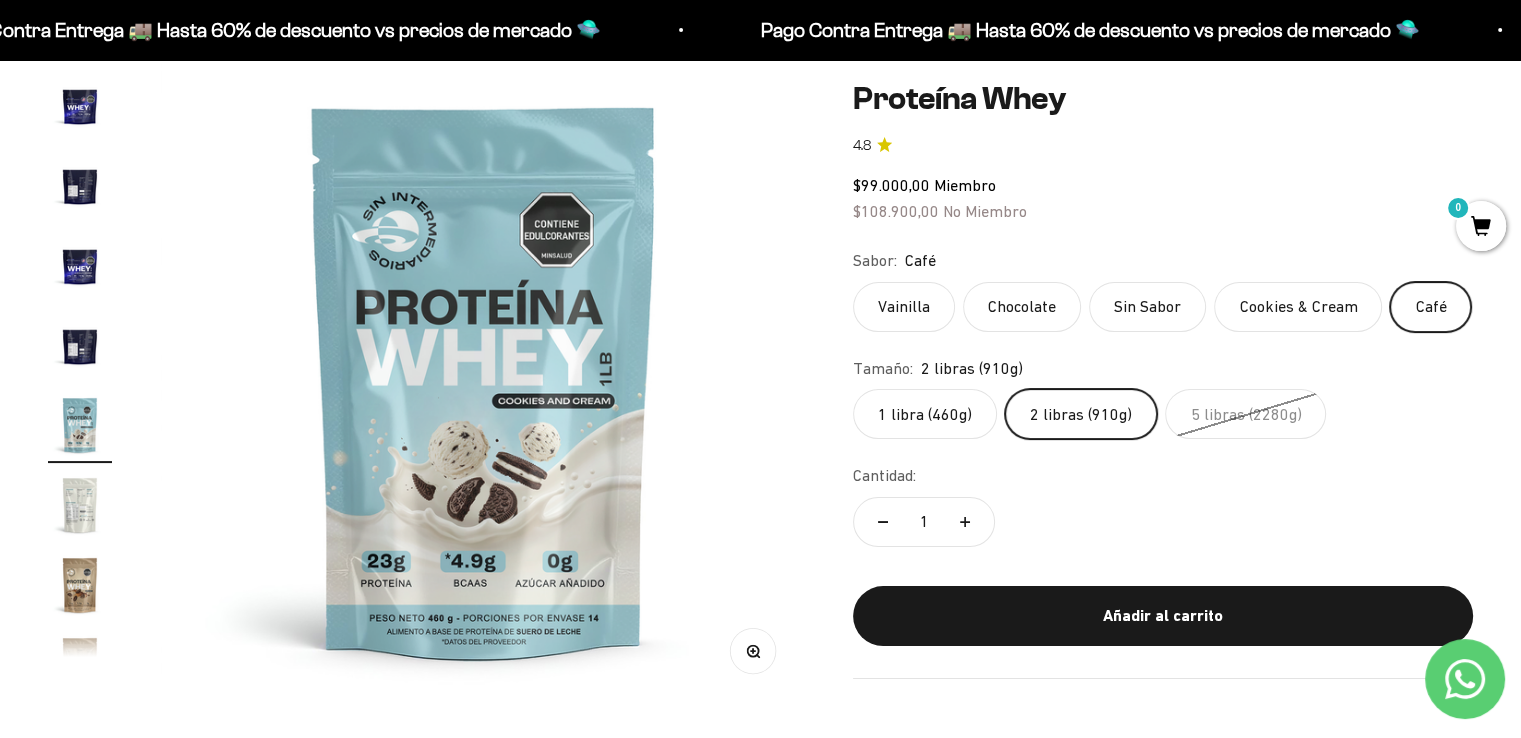 click at bounding box center (80, 505) 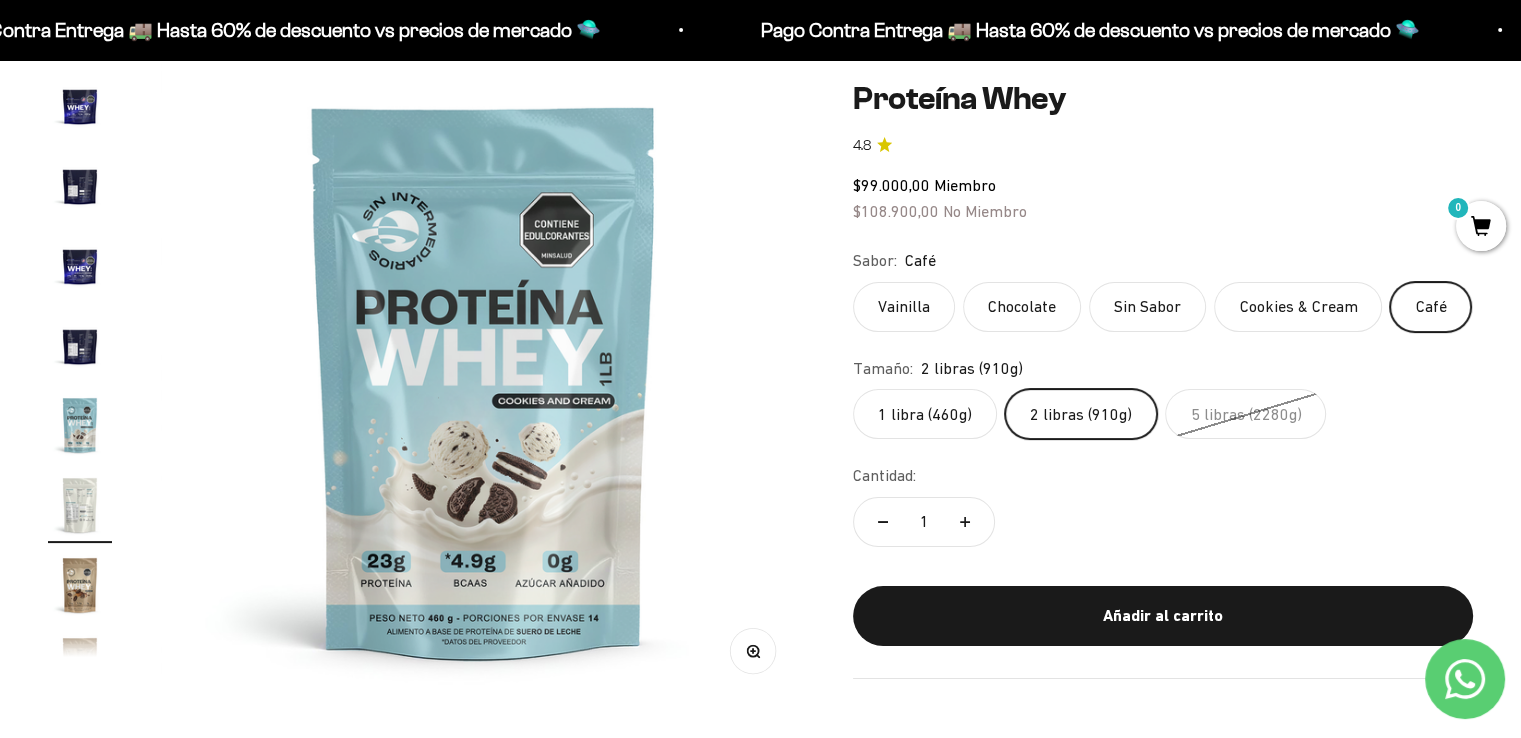scroll, scrollTop: 756, scrollLeft: 0, axis: vertical 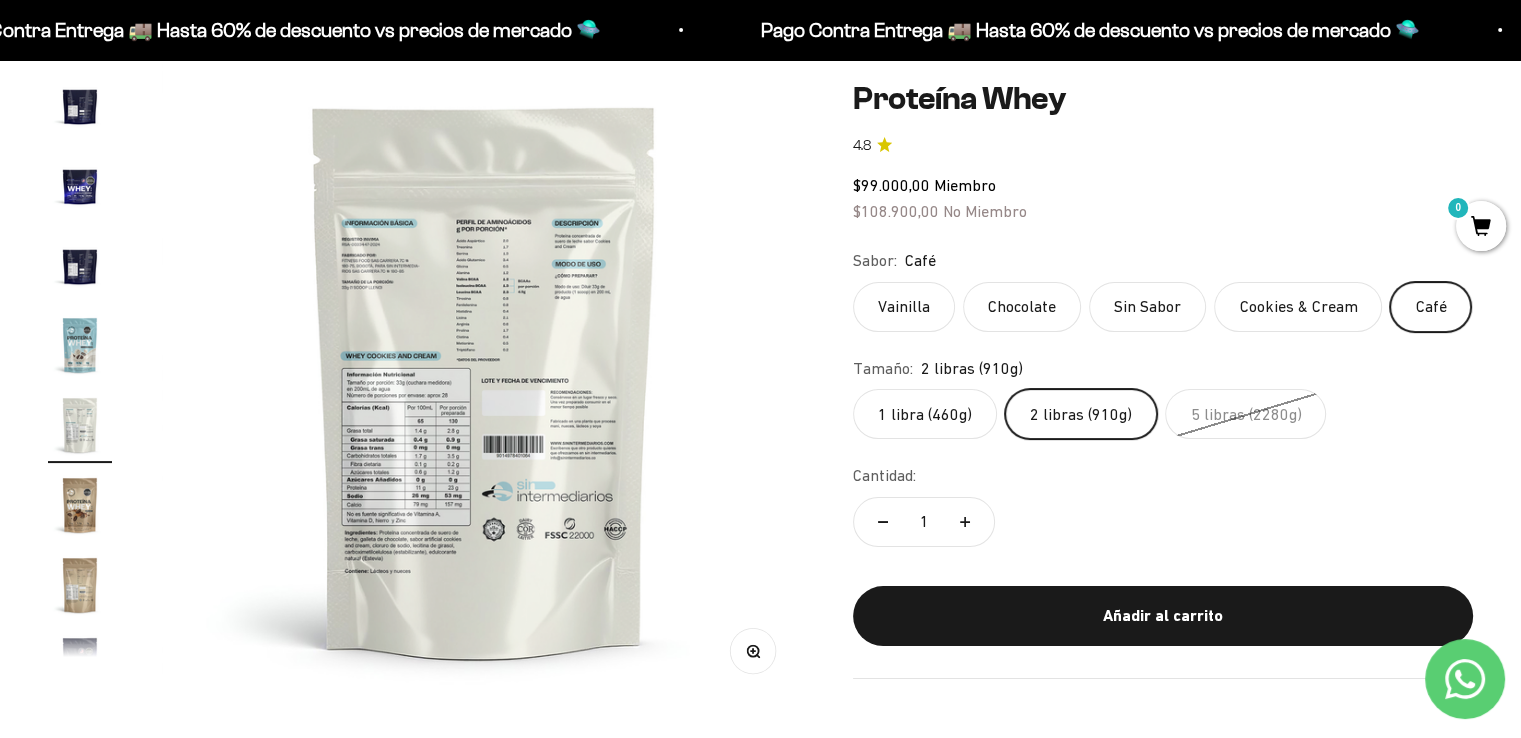 click at bounding box center (80, 585) 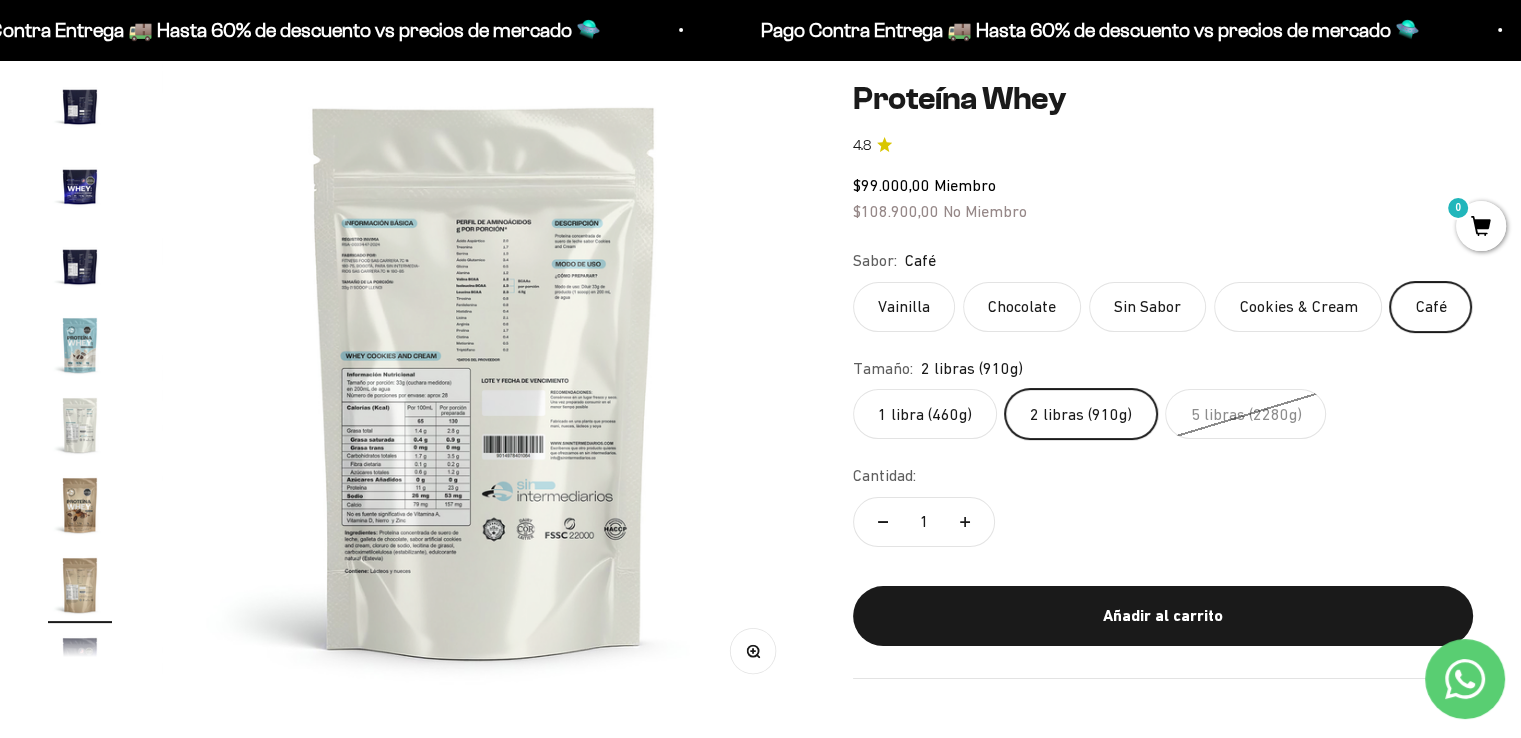 scroll, scrollTop: 916, scrollLeft: 0, axis: vertical 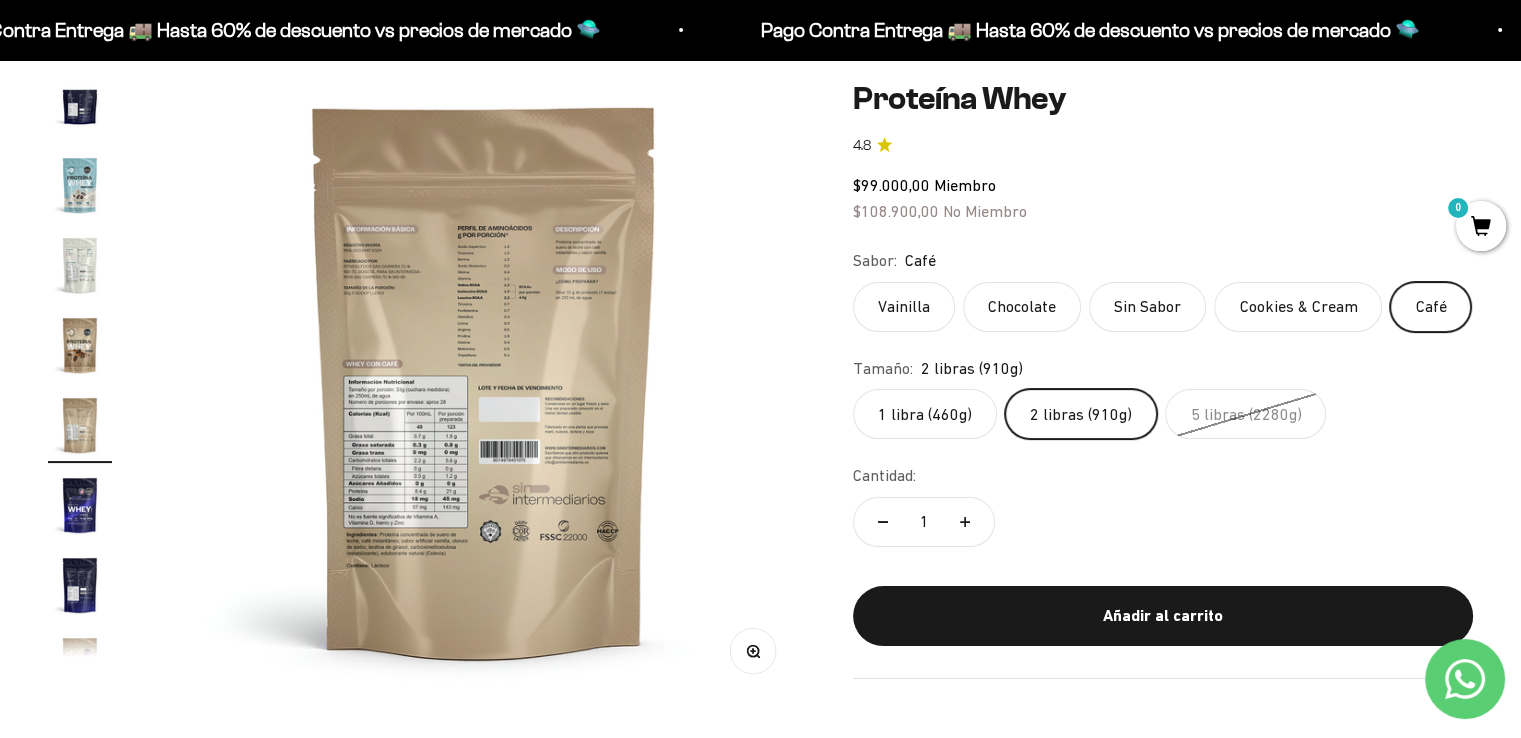 click at bounding box center (80, 357) 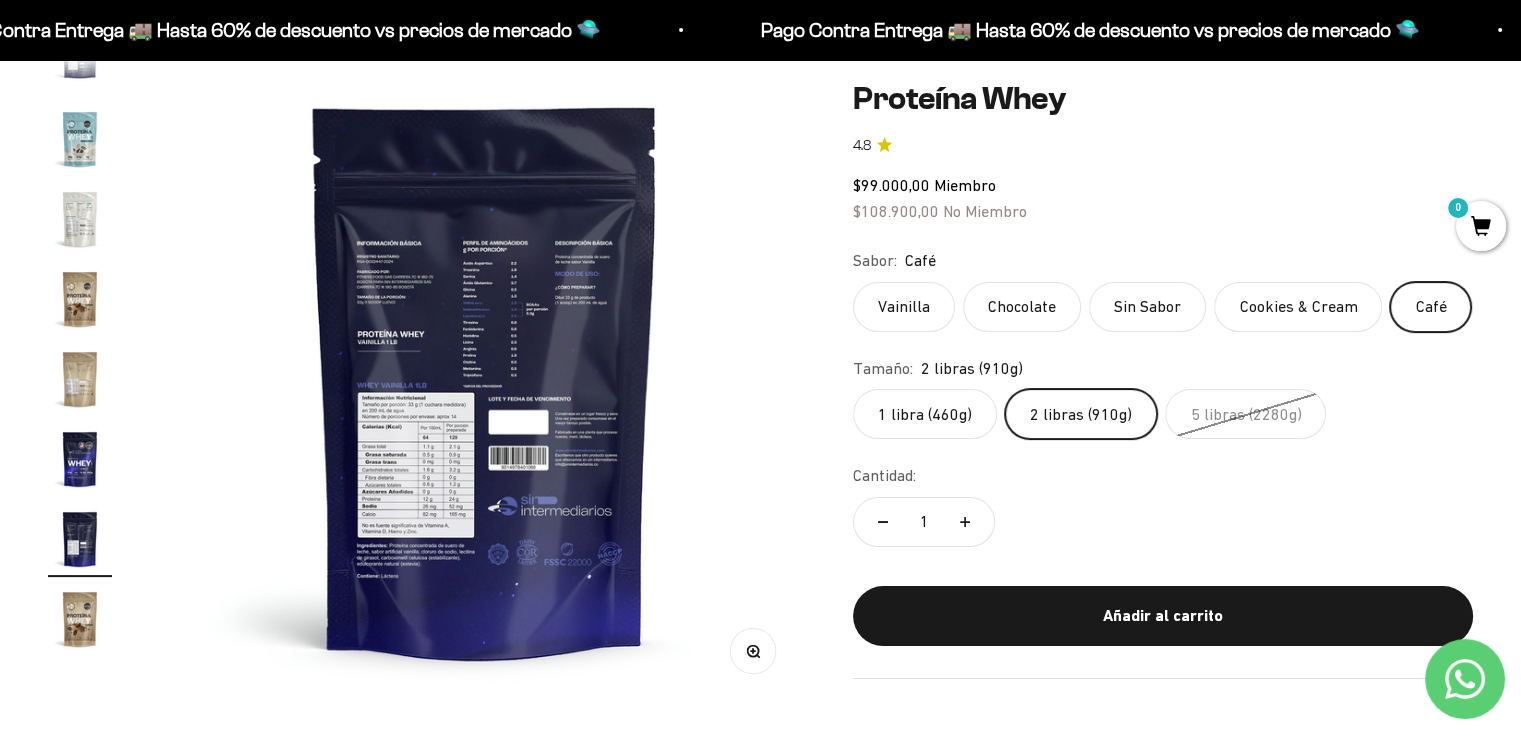 scroll, scrollTop: 961, scrollLeft: 0, axis: vertical 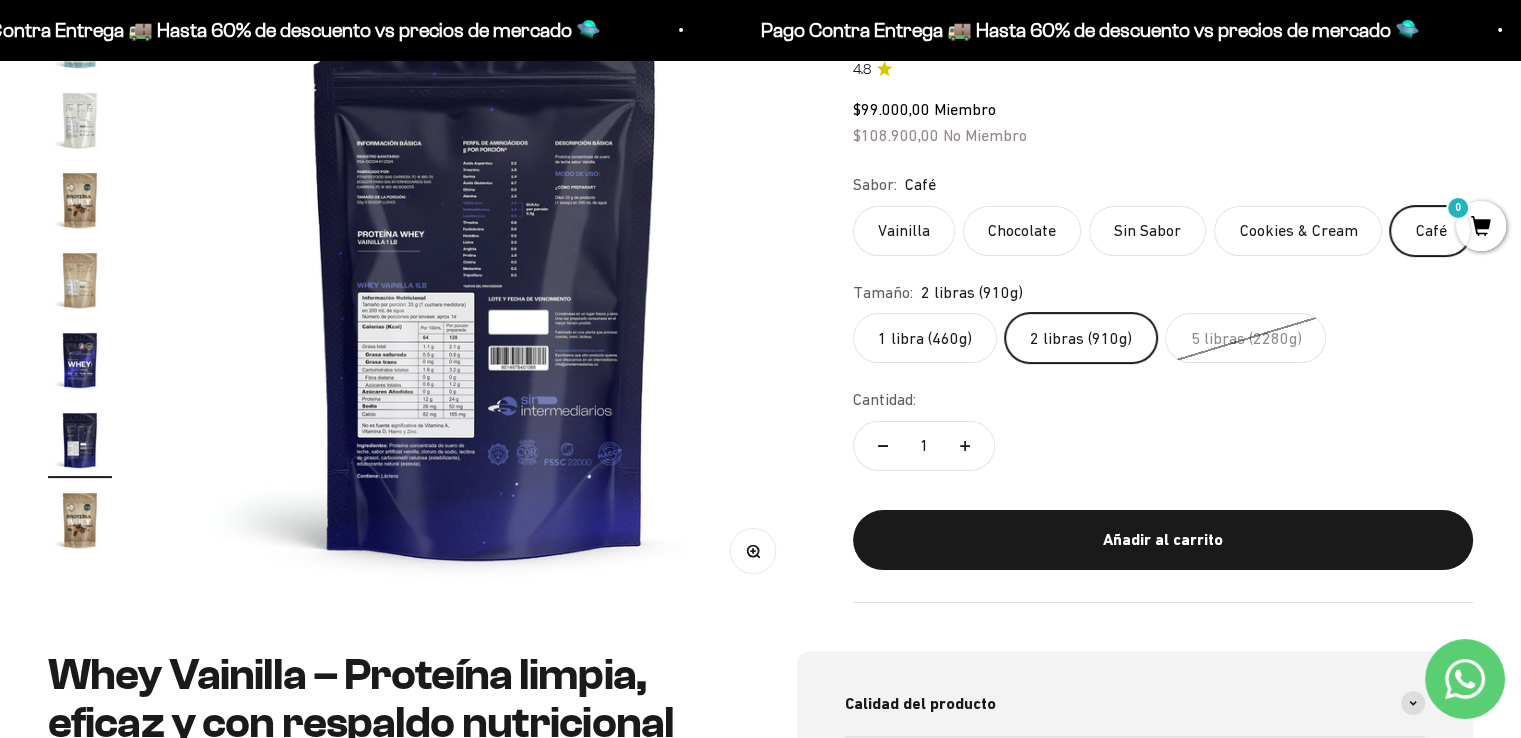 click 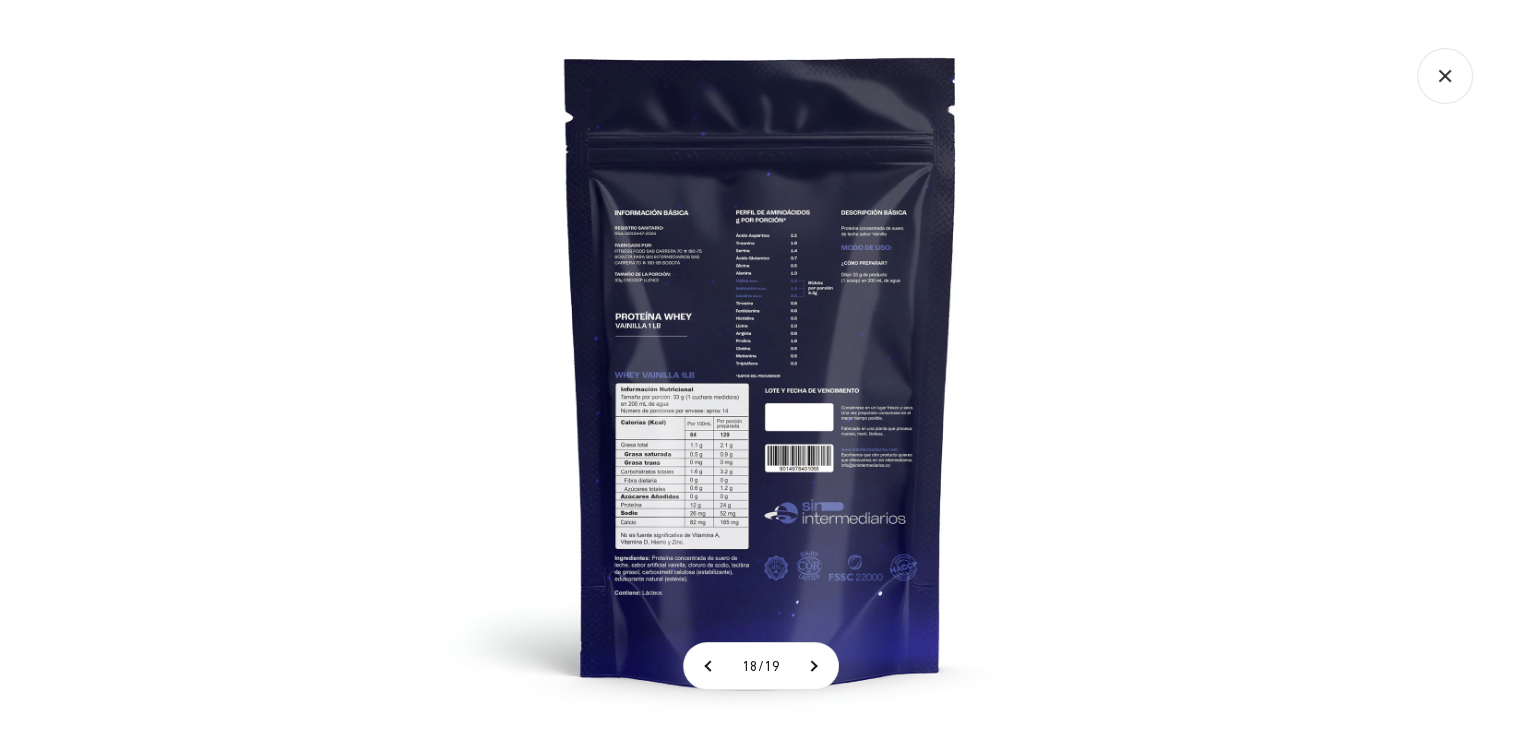 click at bounding box center [761, 369] 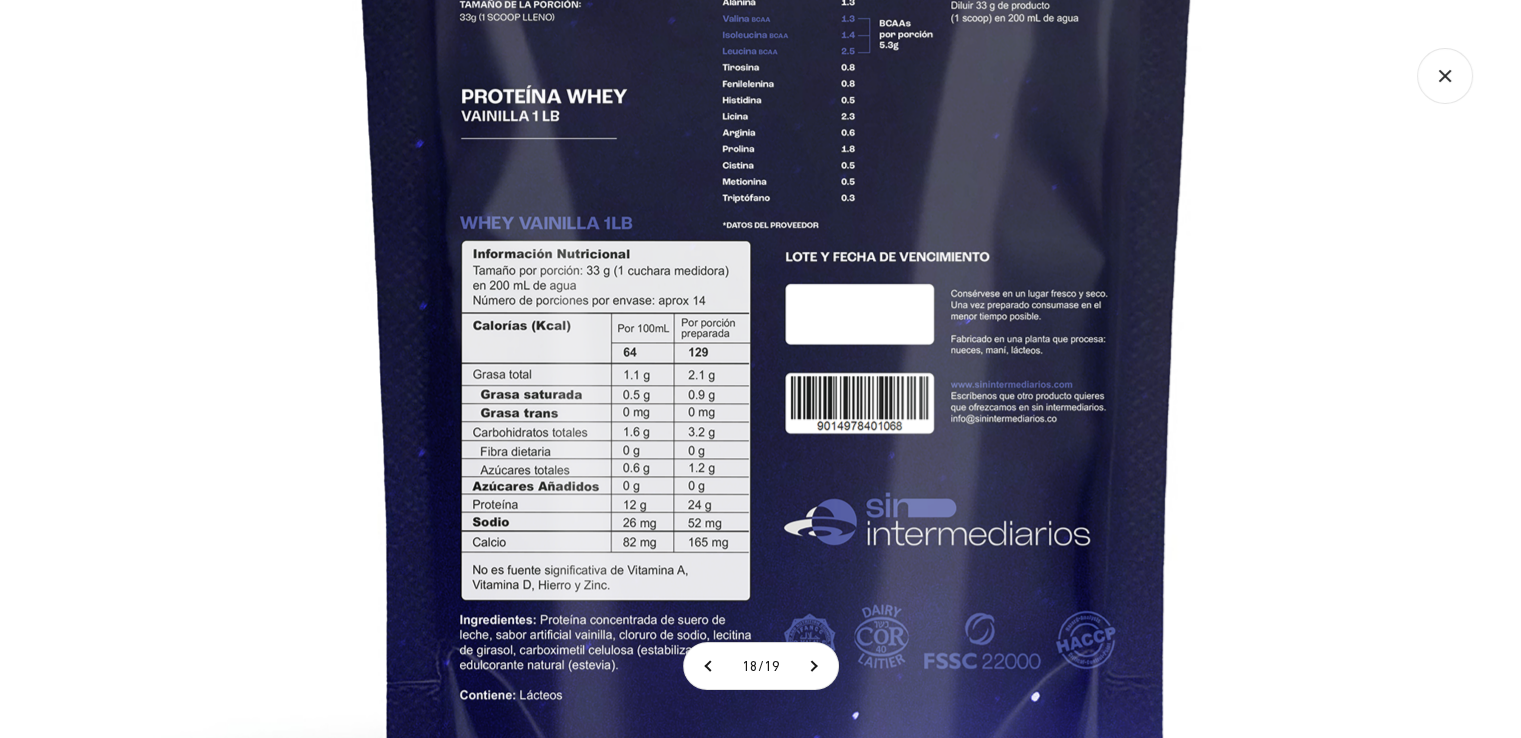 click at bounding box center (777, 210) 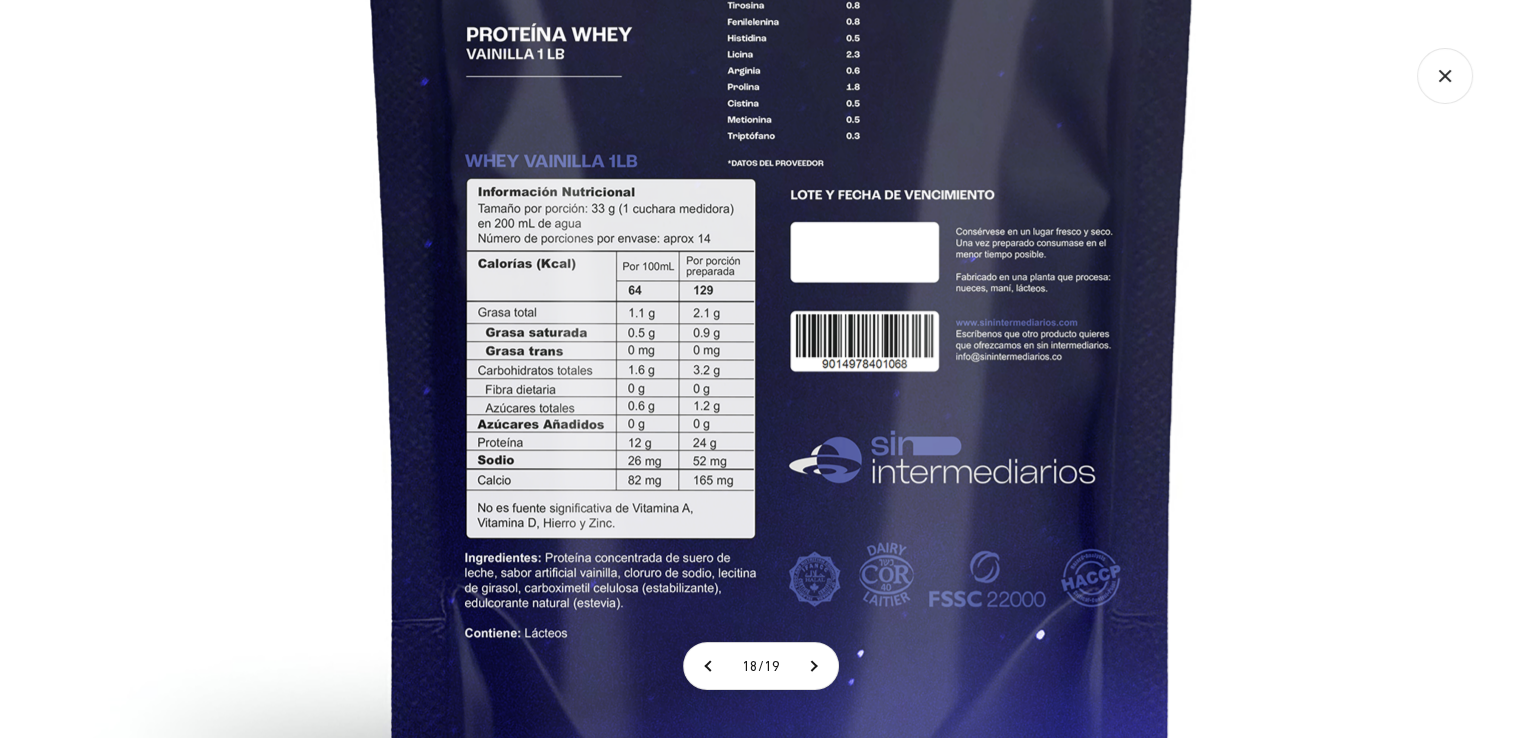 click at bounding box center (782, 148) 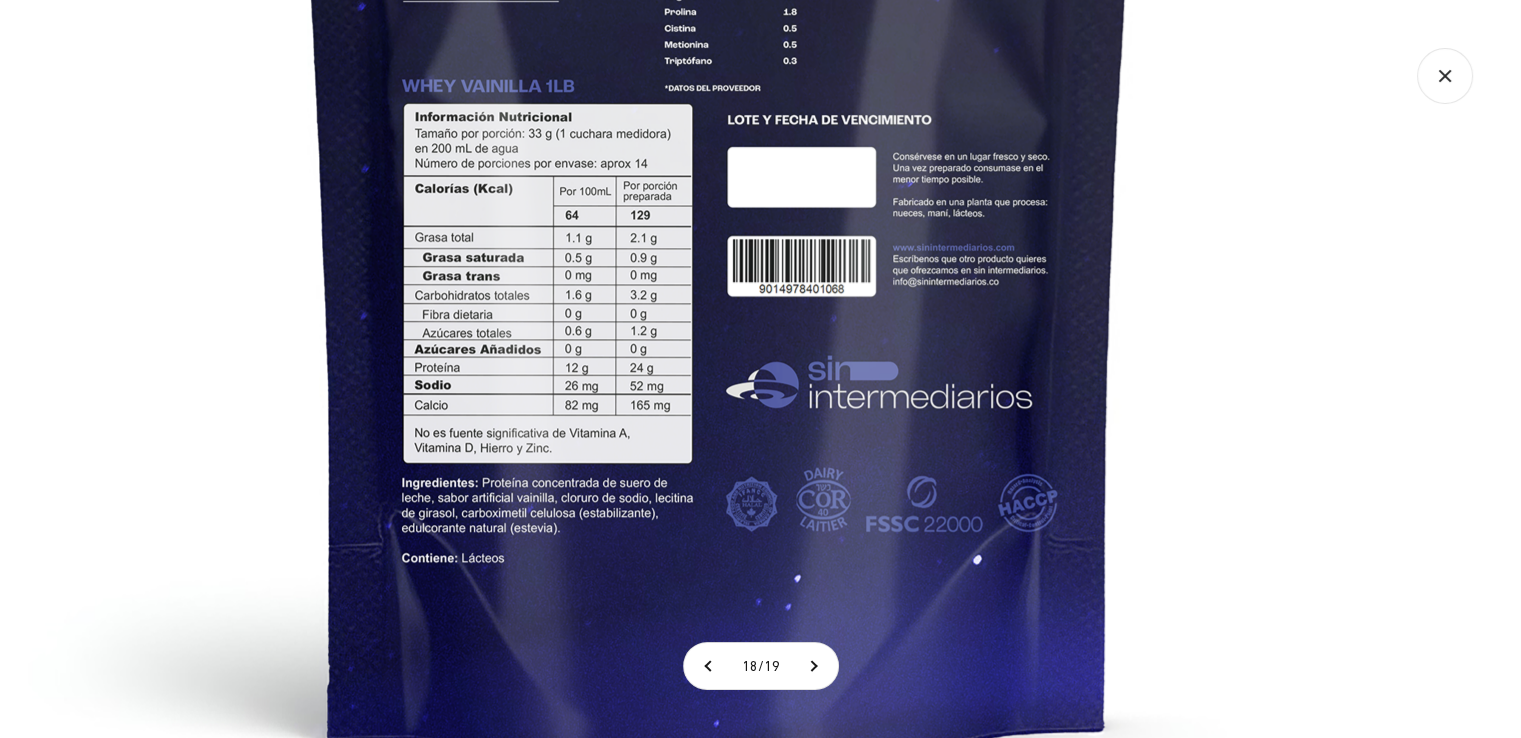 click at bounding box center (719, 73) 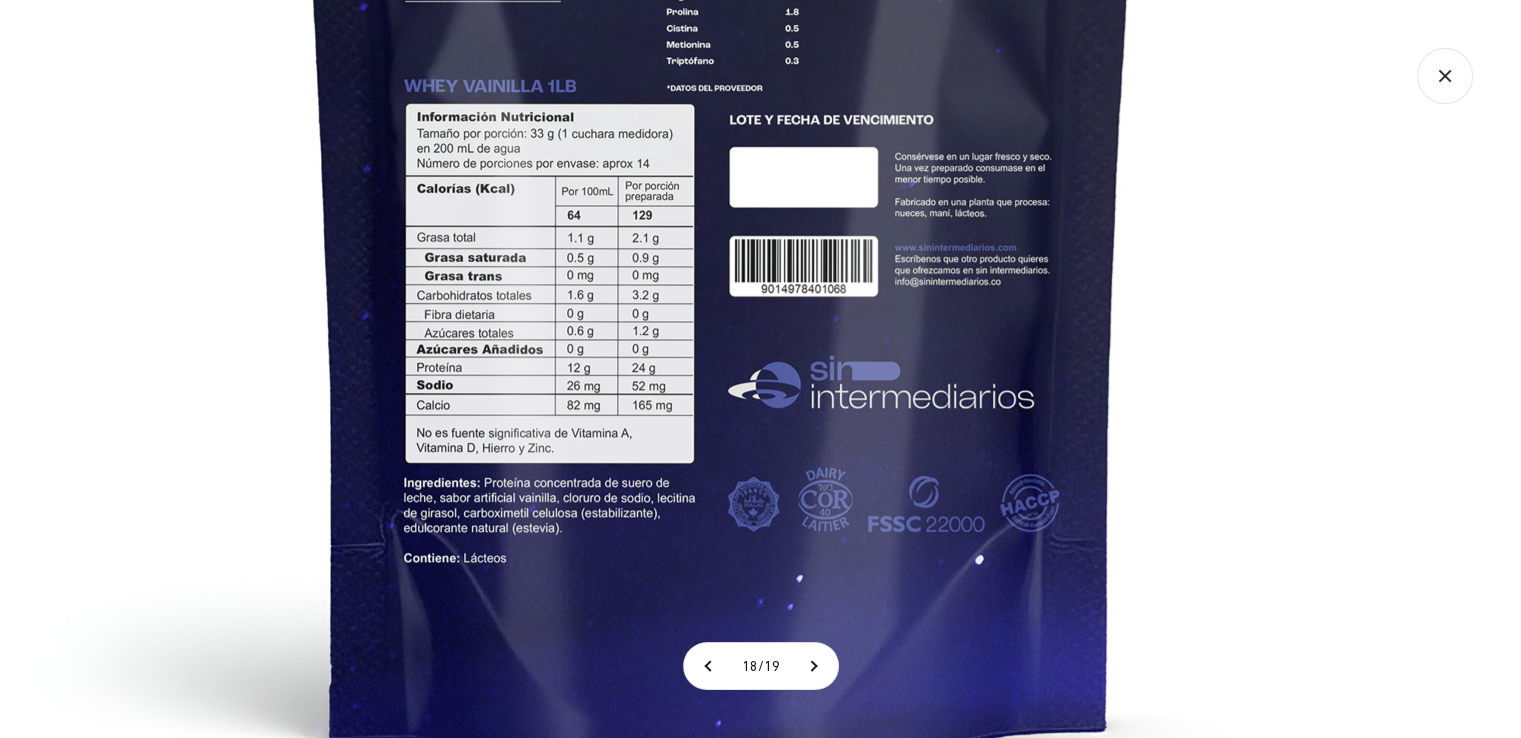 click at bounding box center (721, 73) 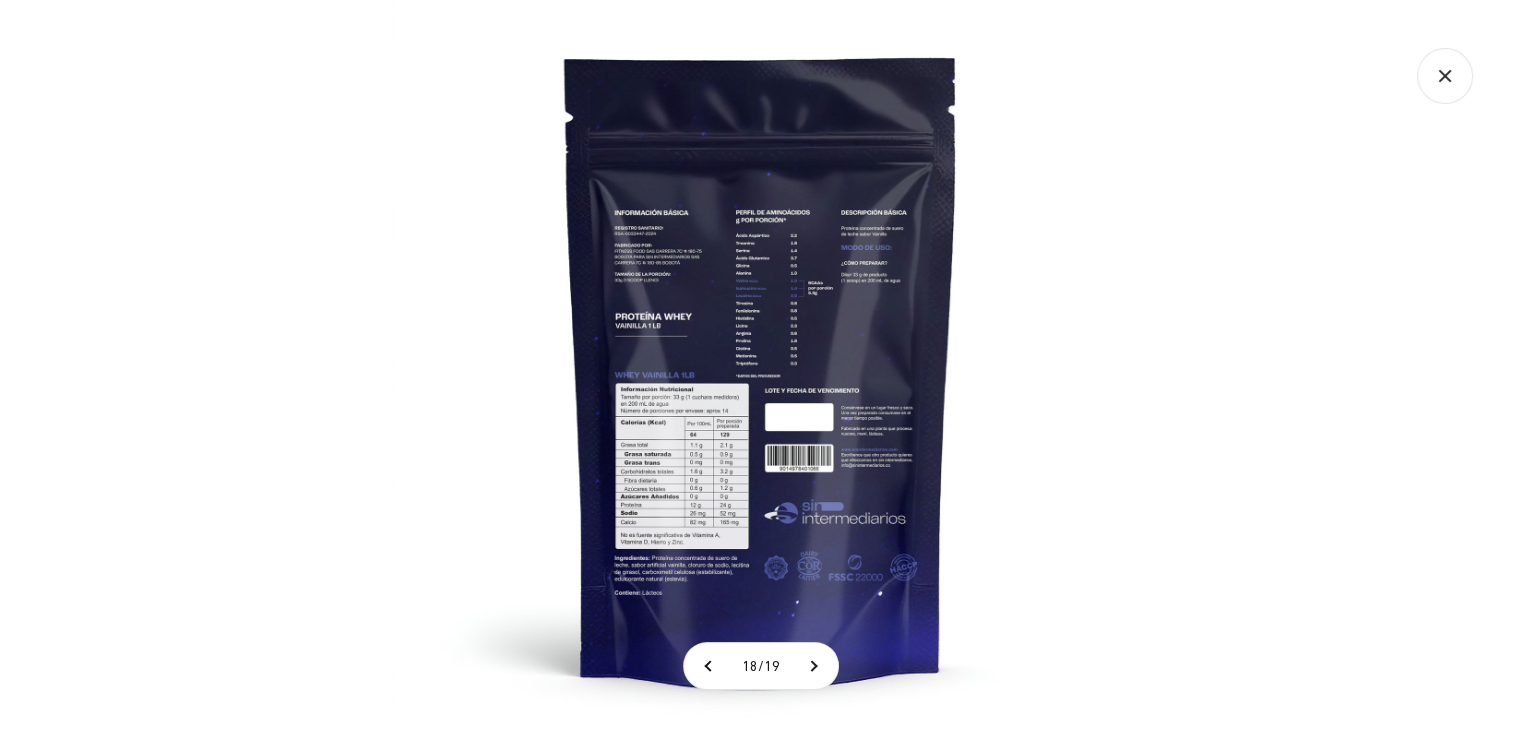 click at bounding box center (761, 369) 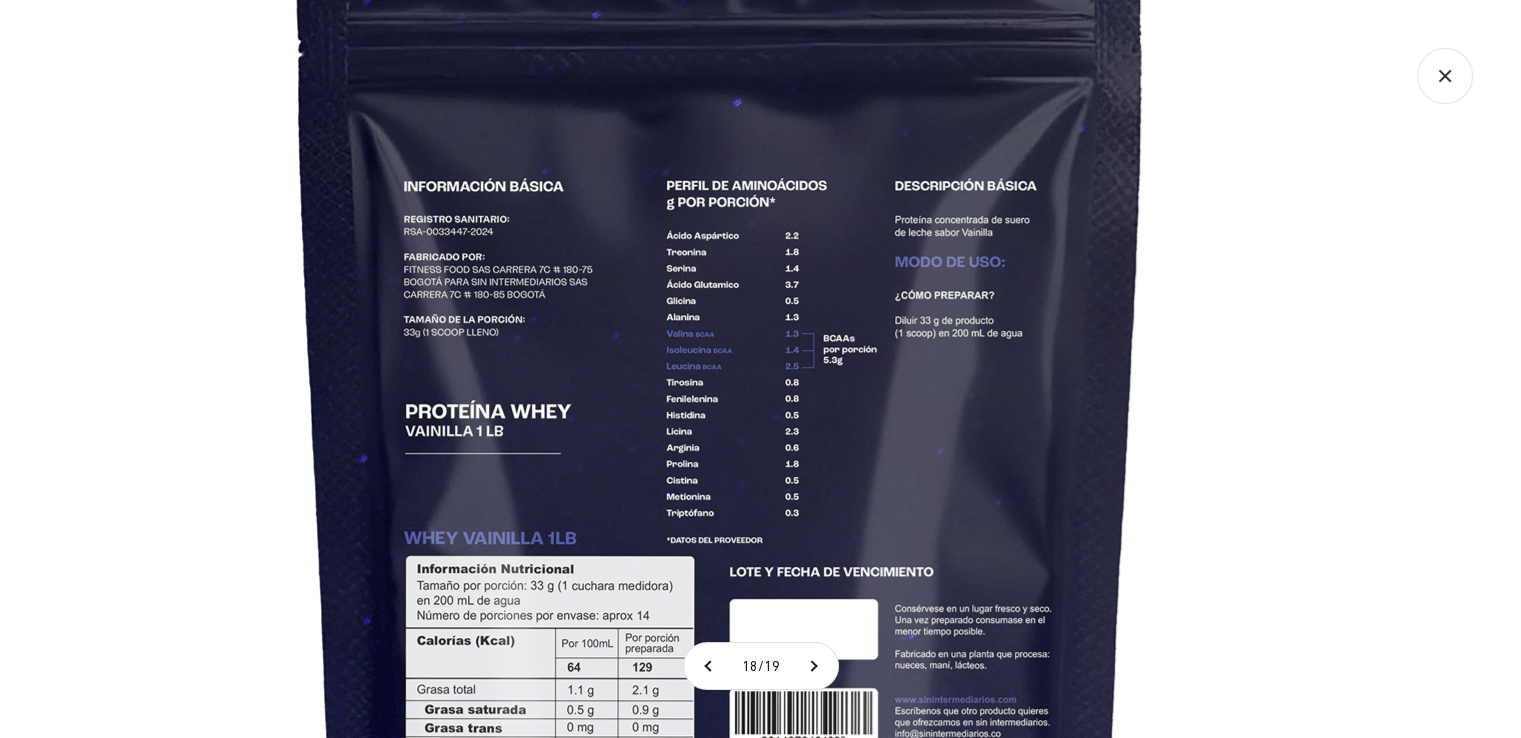 click at bounding box center (721, 525) 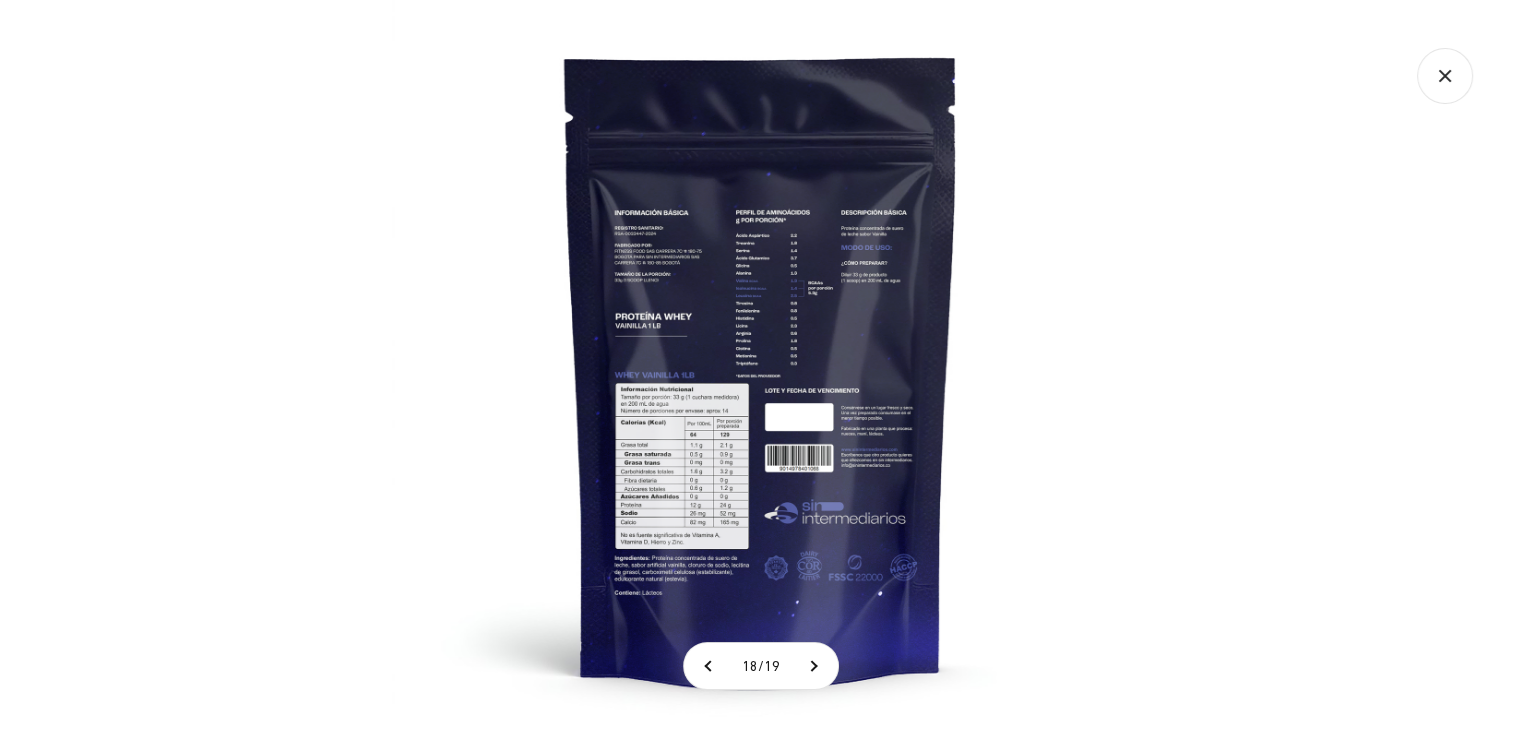 click 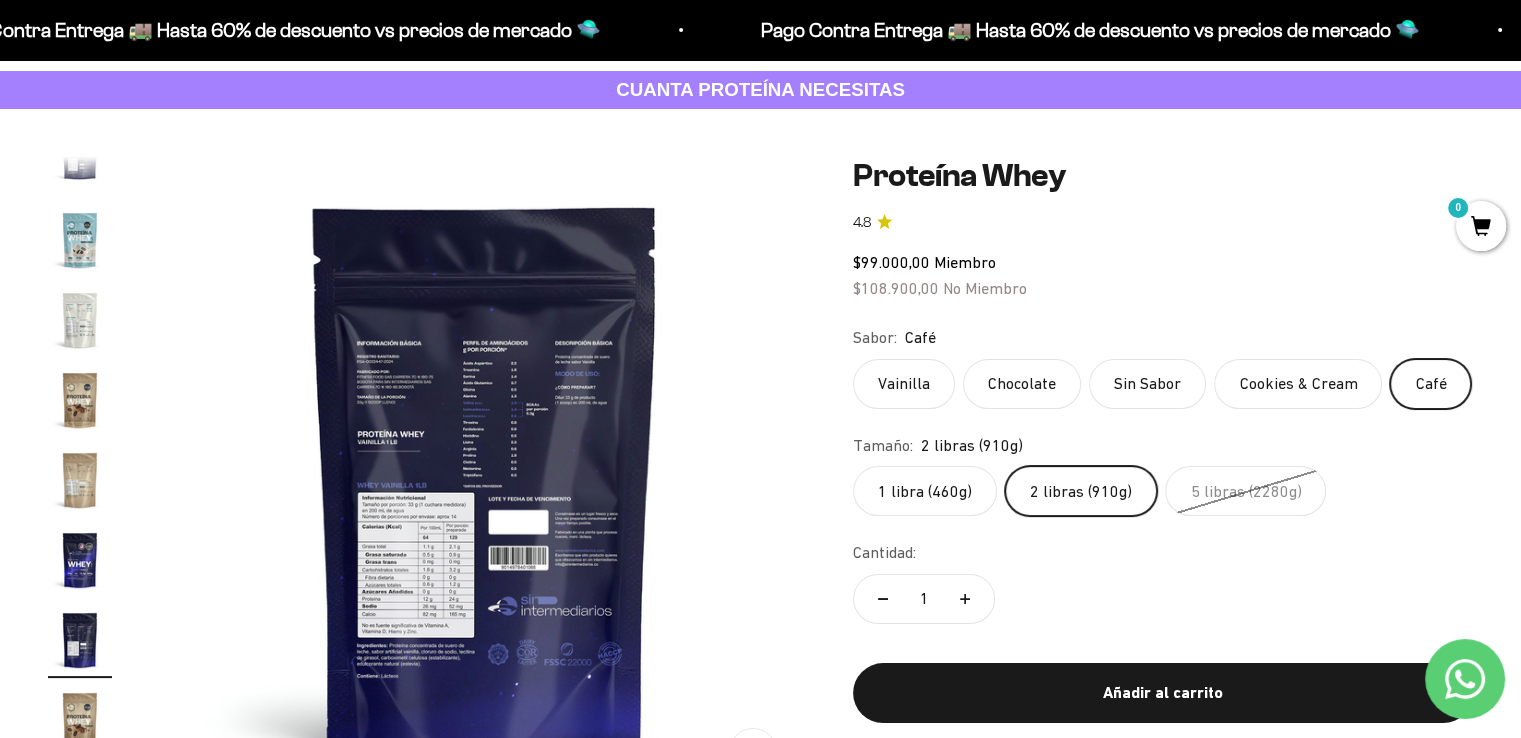 scroll, scrollTop: 300, scrollLeft: 0, axis: vertical 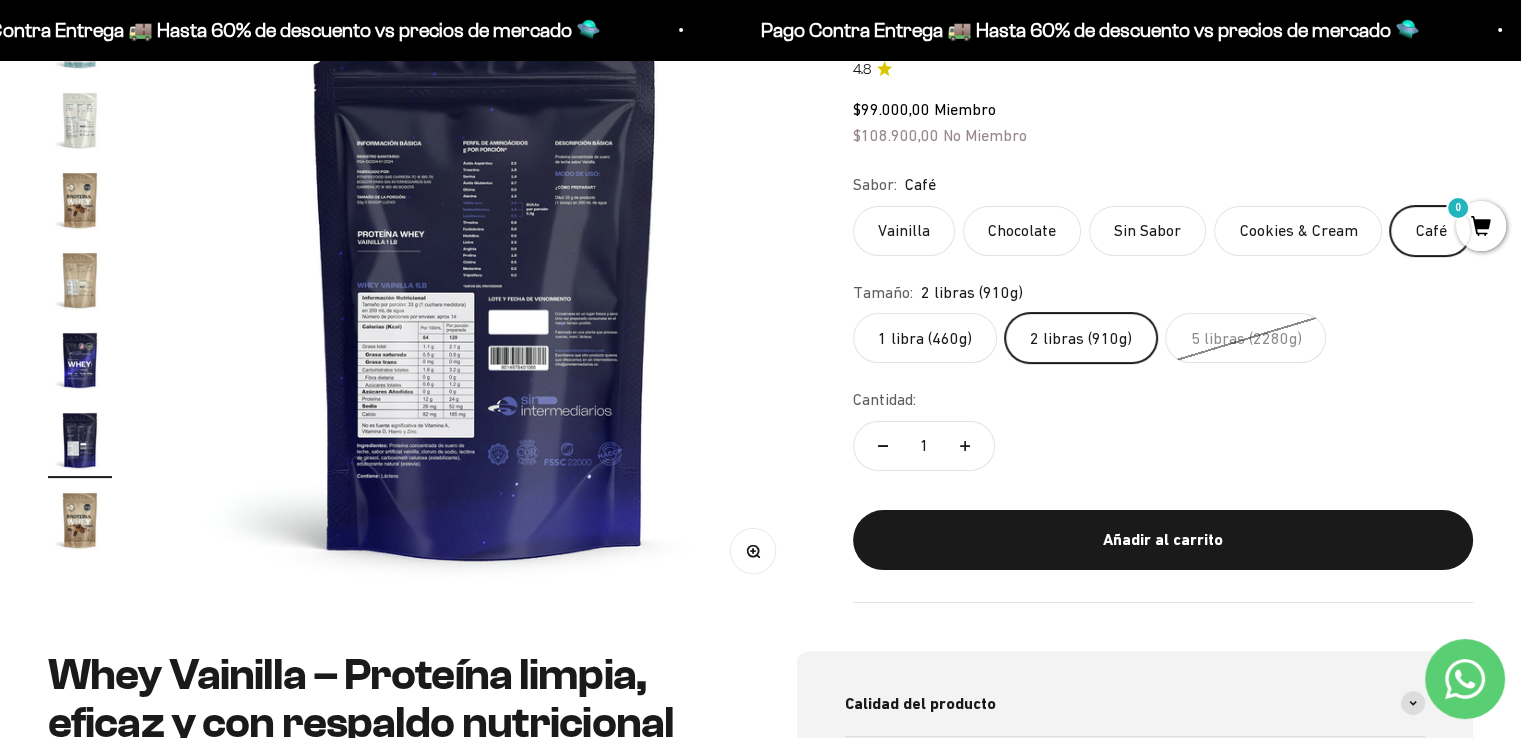 click at bounding box center [80, 520] 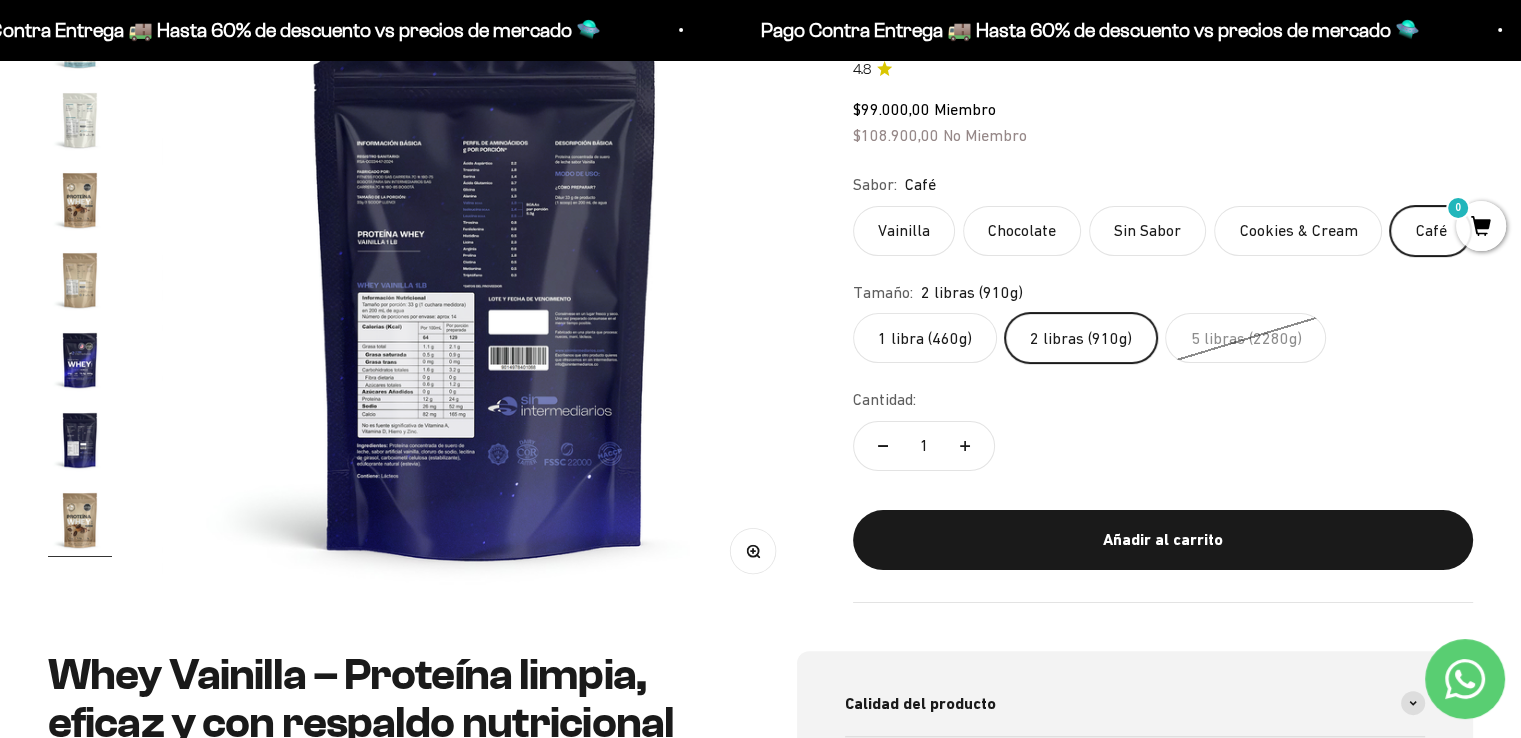 scroll, scrollTop: 962, scrollLeft: 0, axis: vertical 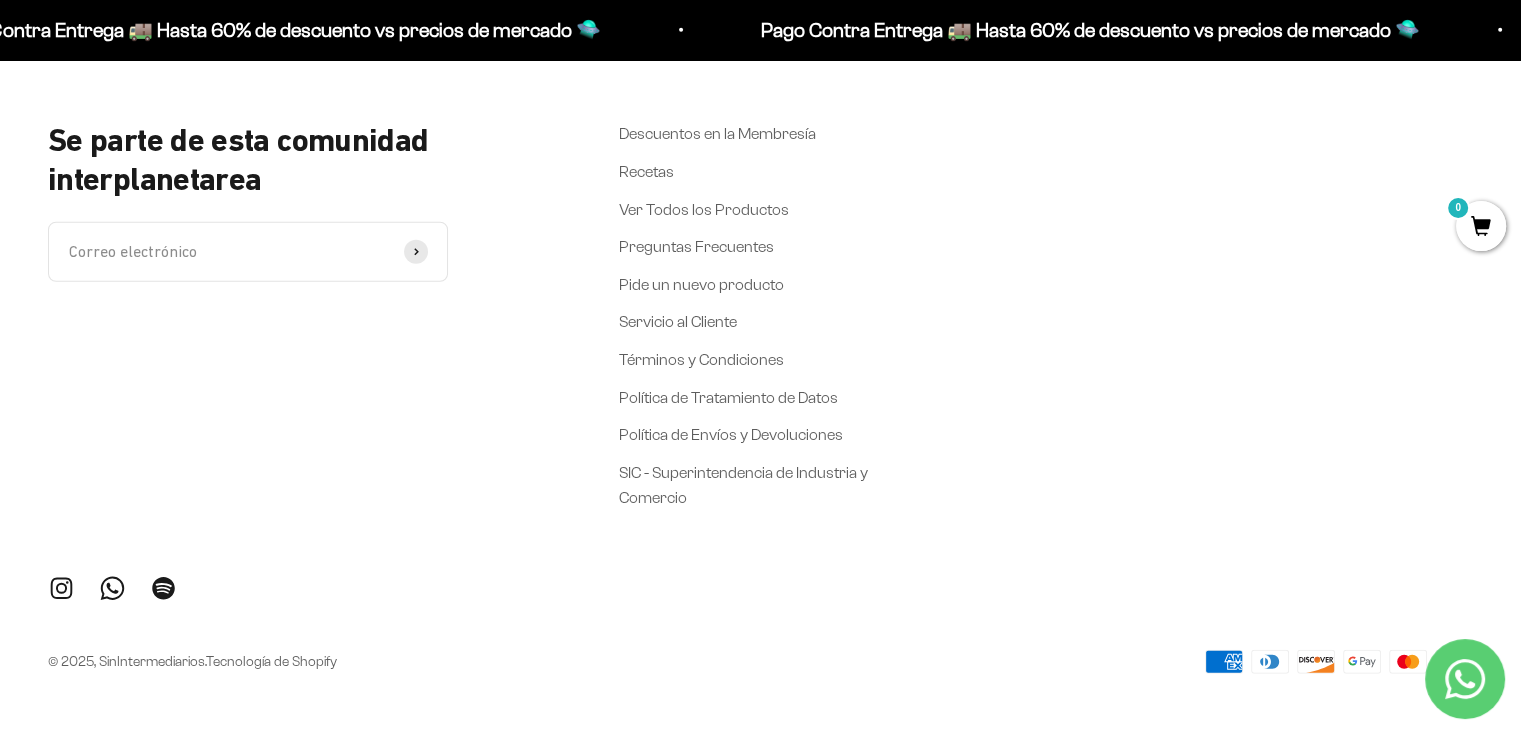 click at bounding box center [163, 588] 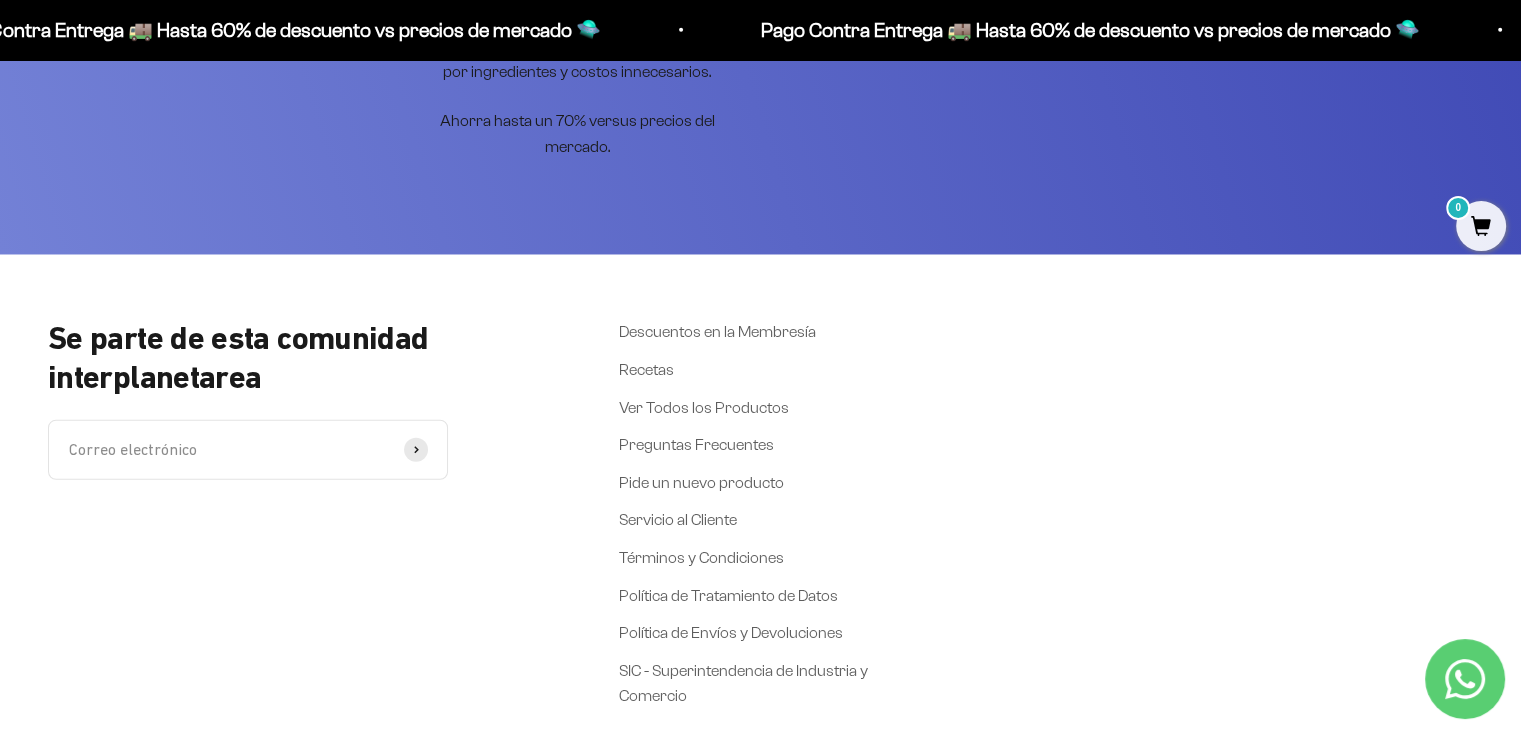 scroll, scrollTop: 5253, scrollLeft: 0, axis: vertical 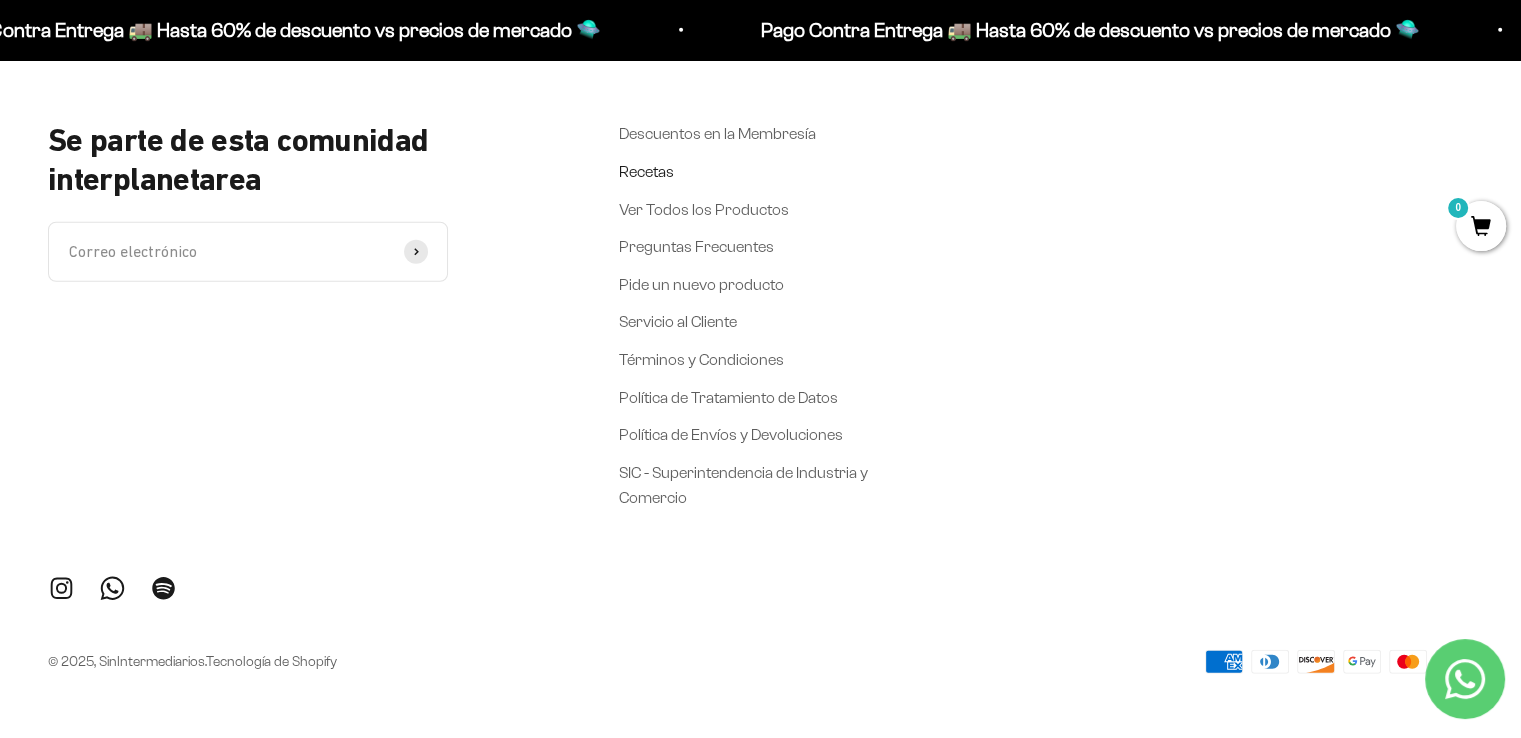 click on "Recetas" at bounding box center [646, 172] 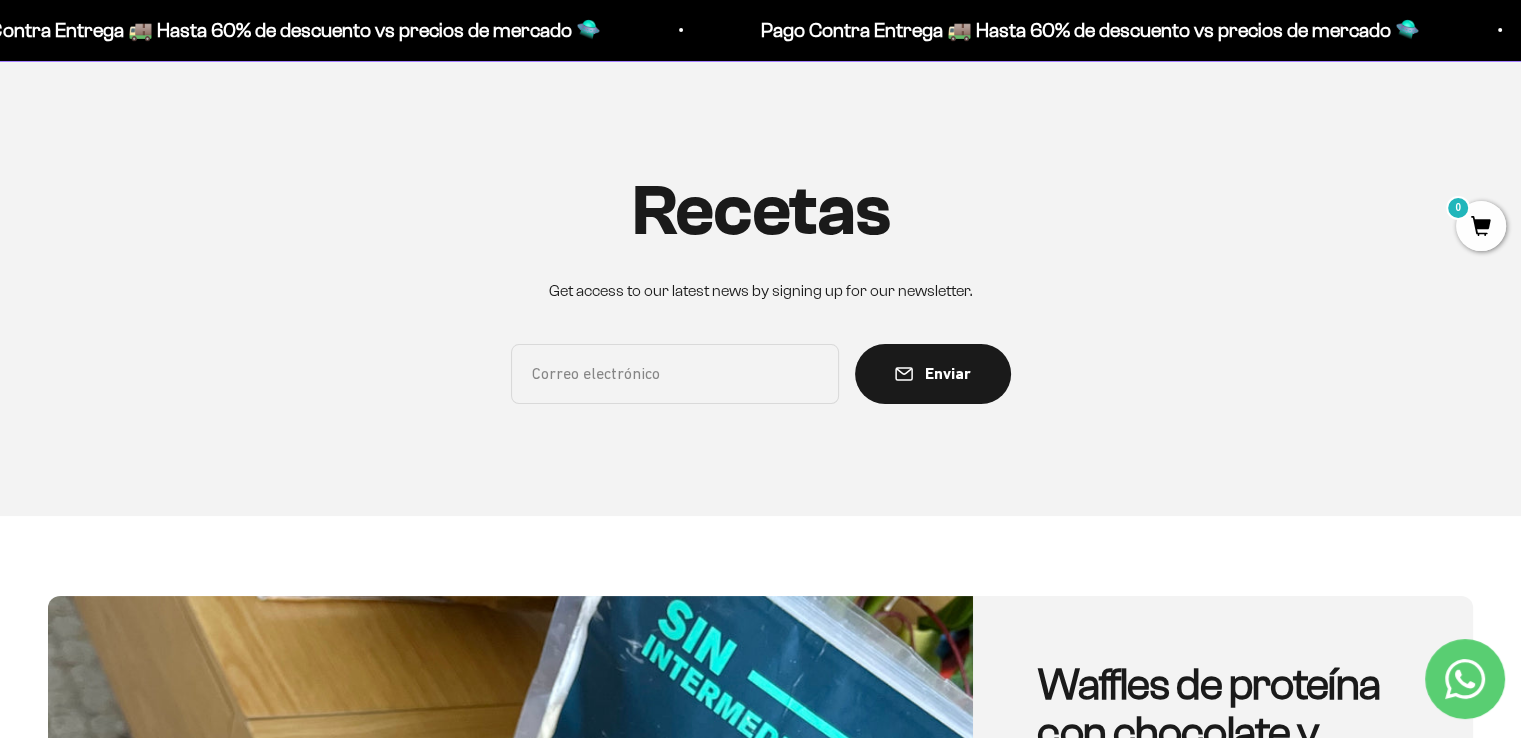 scroll, scrollTop: 0, scrollLeft: 0, axis: both 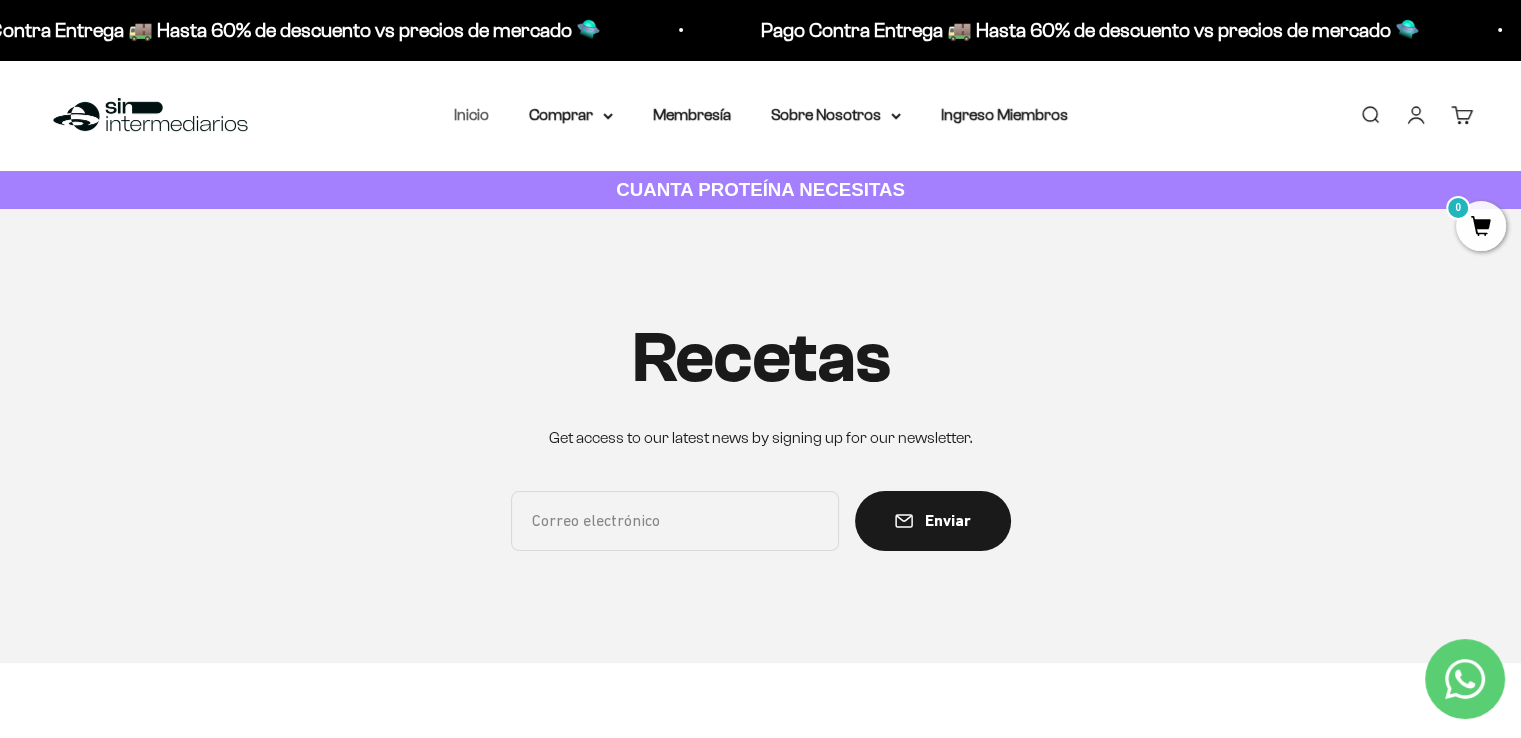 click on "Inicio" at bounding box center (471, 114) 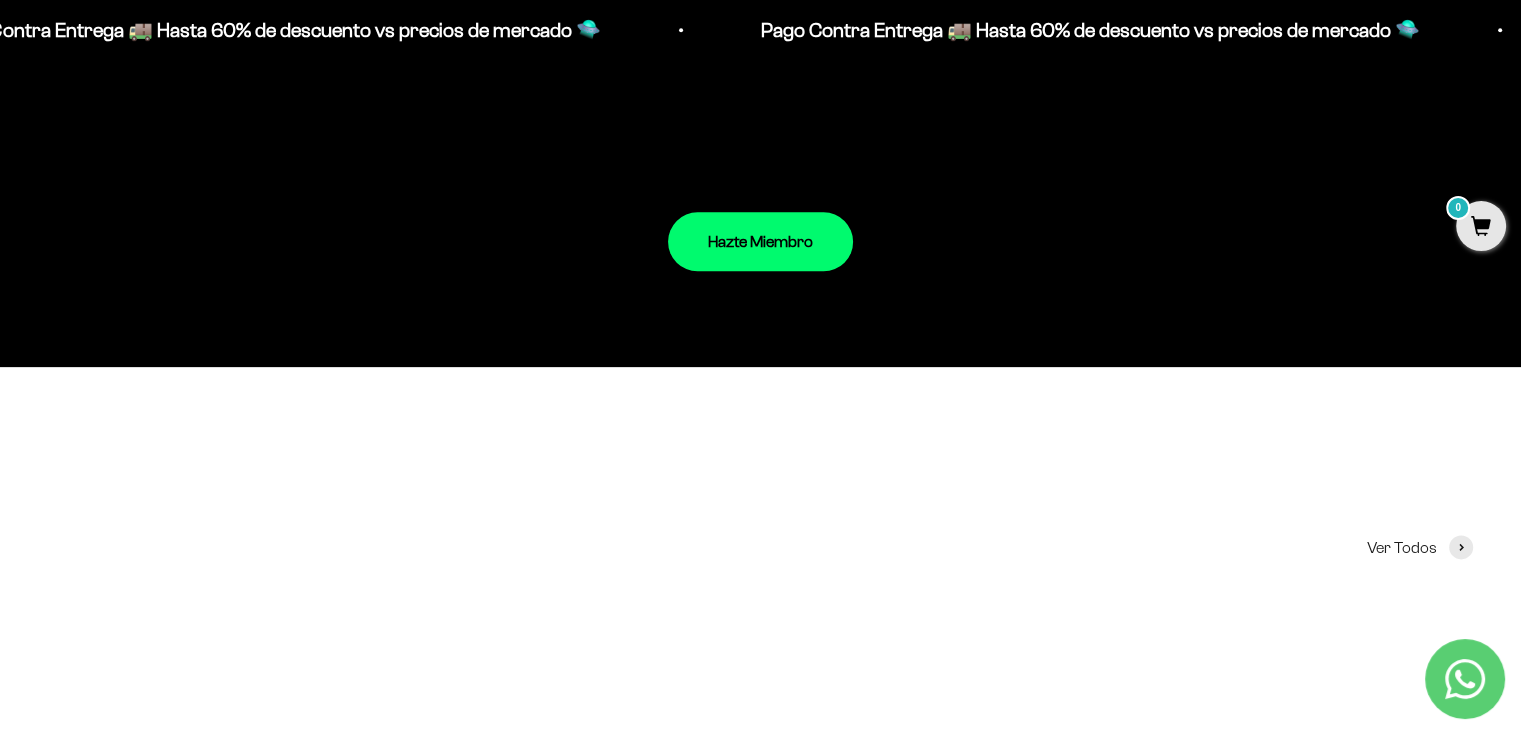 scroll, scrollTop: 2100, scrollLeft: 0, axis: vertical 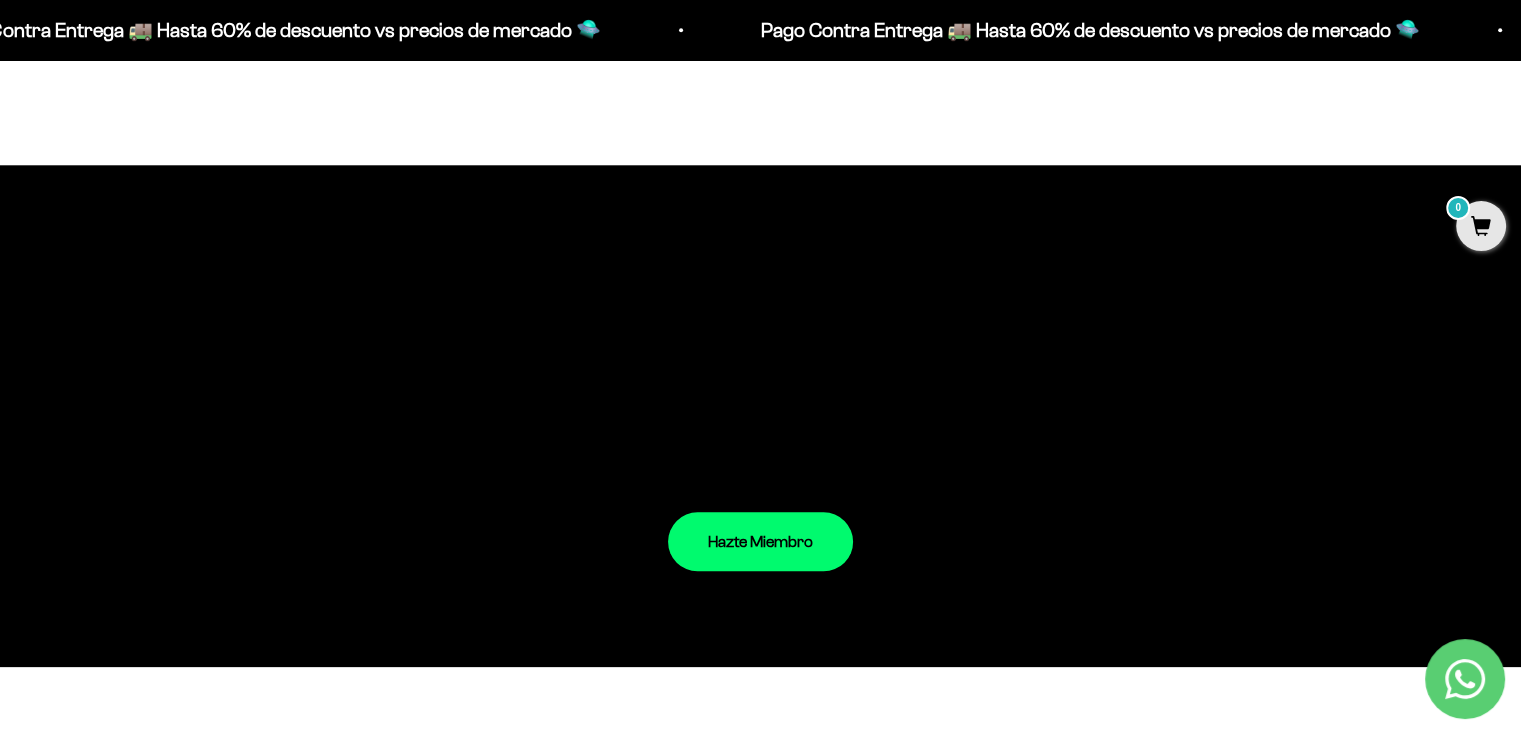 drag, startPoint x: 544, startPoint y: 317, endPoint x: 863, endPoint y: 470, distance: 353.79373 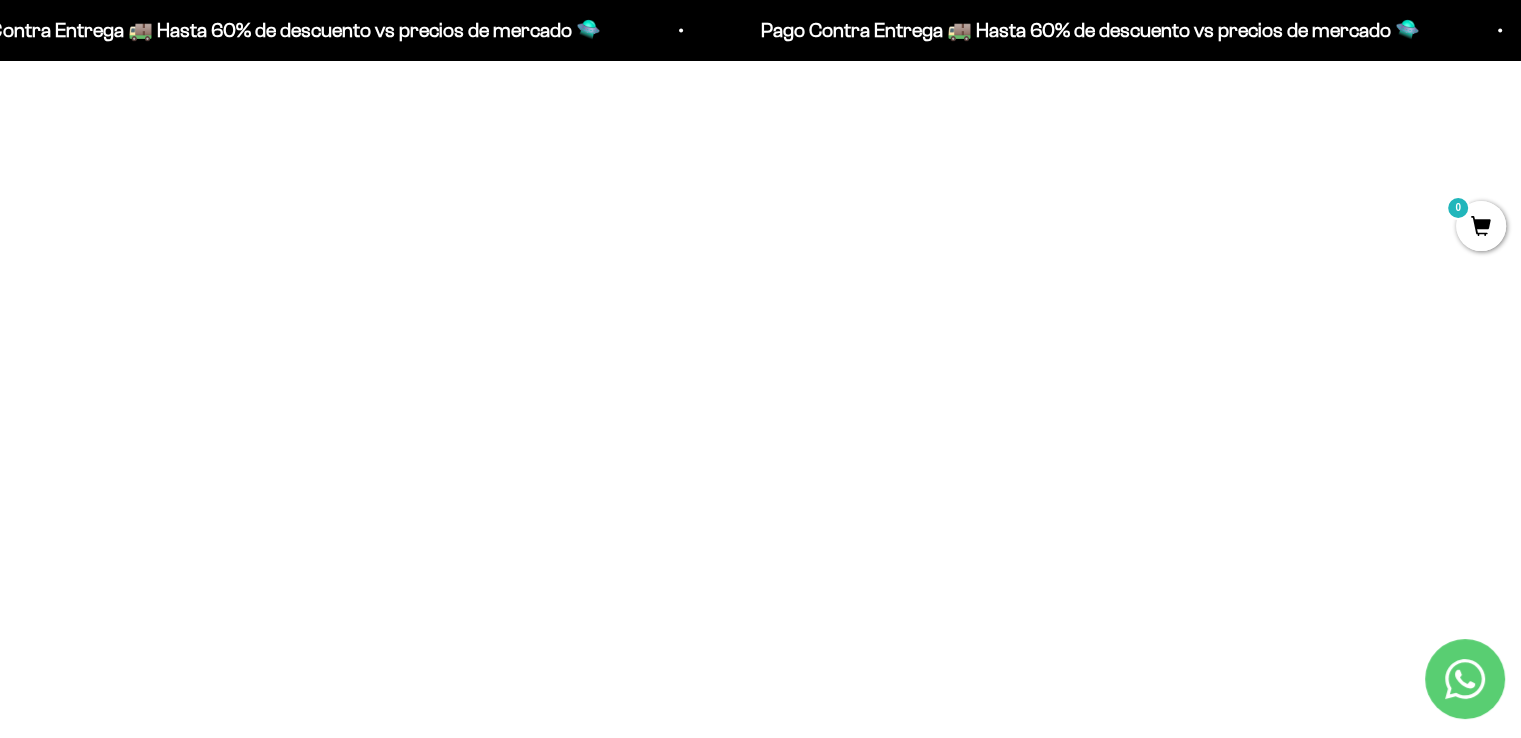 scroll, scrollTop: 2900, scrollLeft: 0, axis: vertical 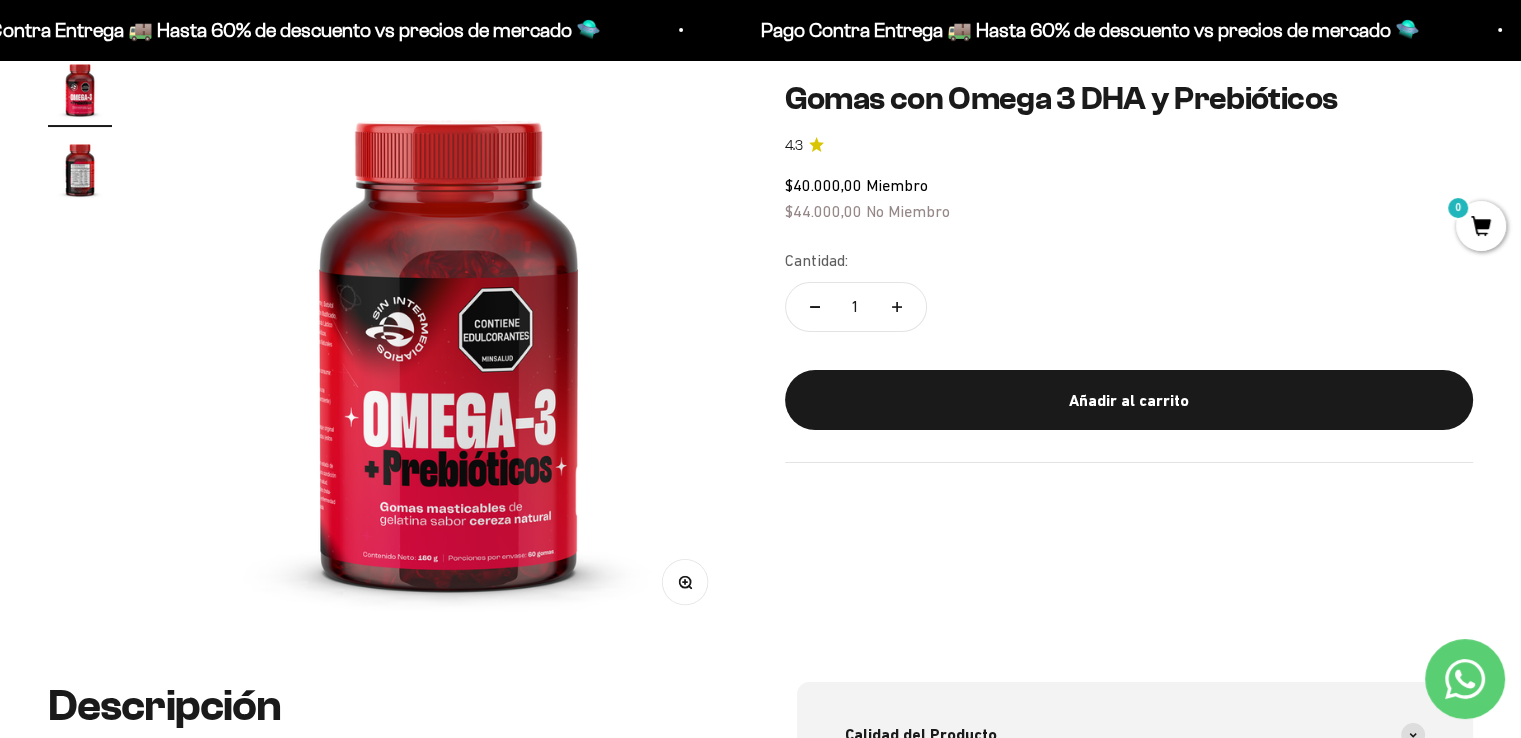 click at bounding box center [80, 169] 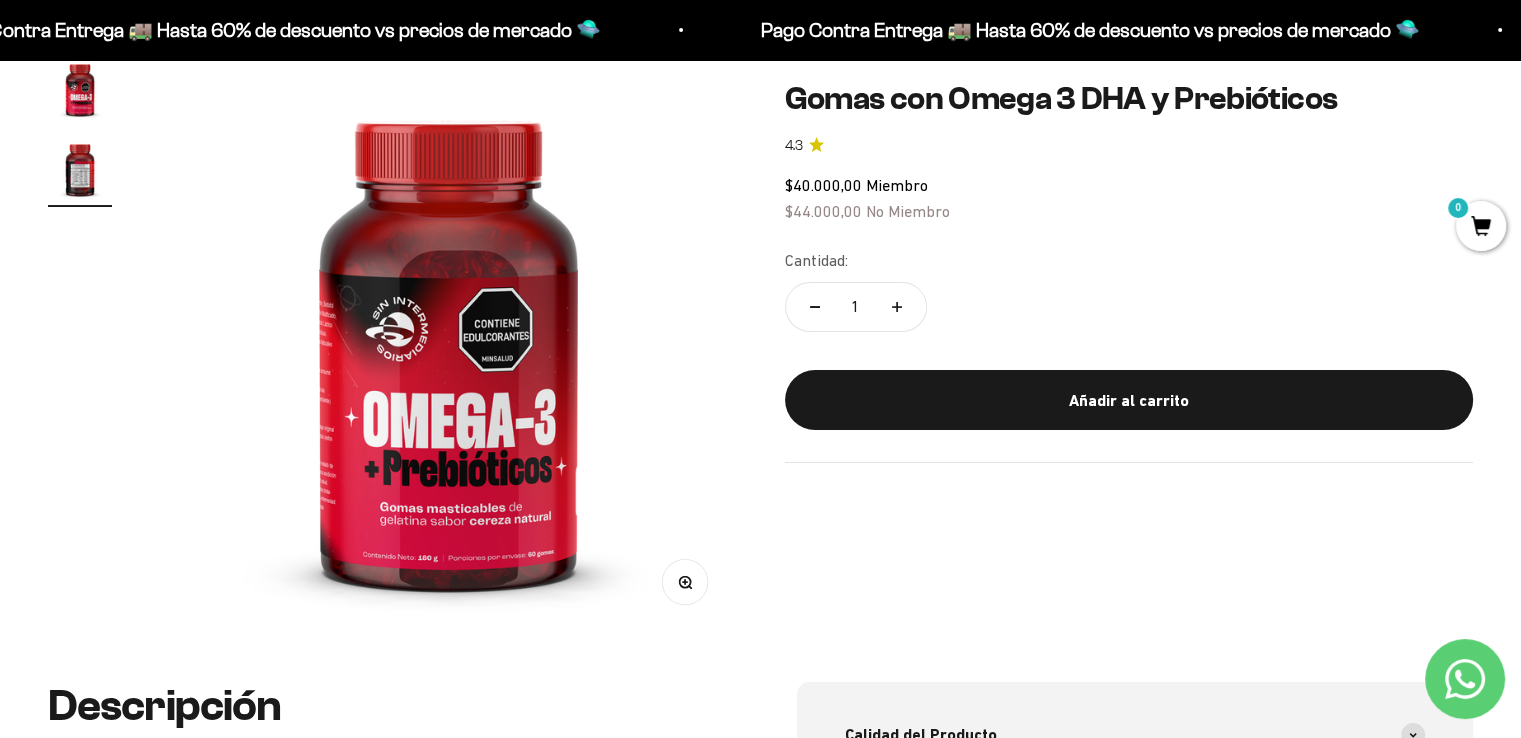 scroll, scrollTop: 0, scrollLeft: 600, axis: horizontal 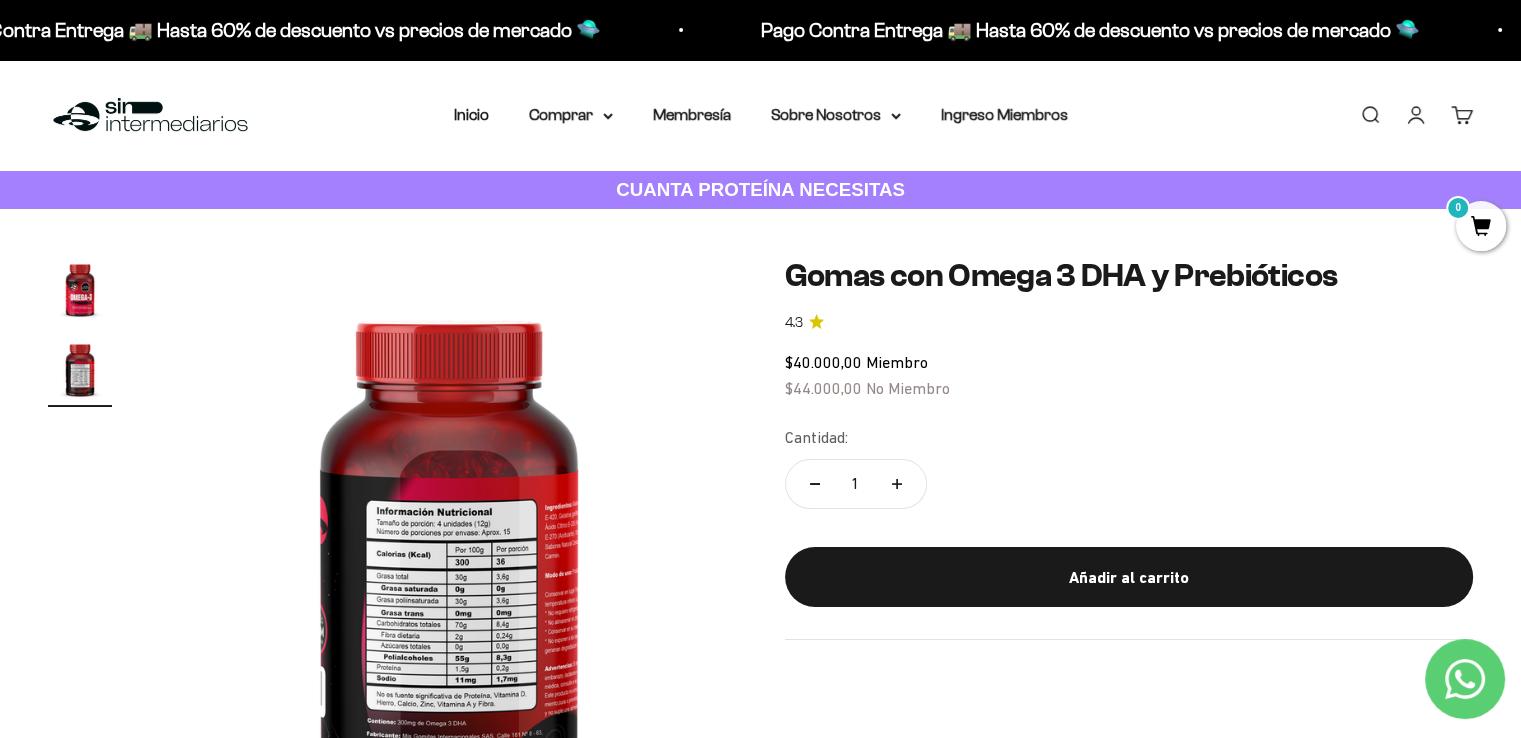 click at bounding box center (80, 289) 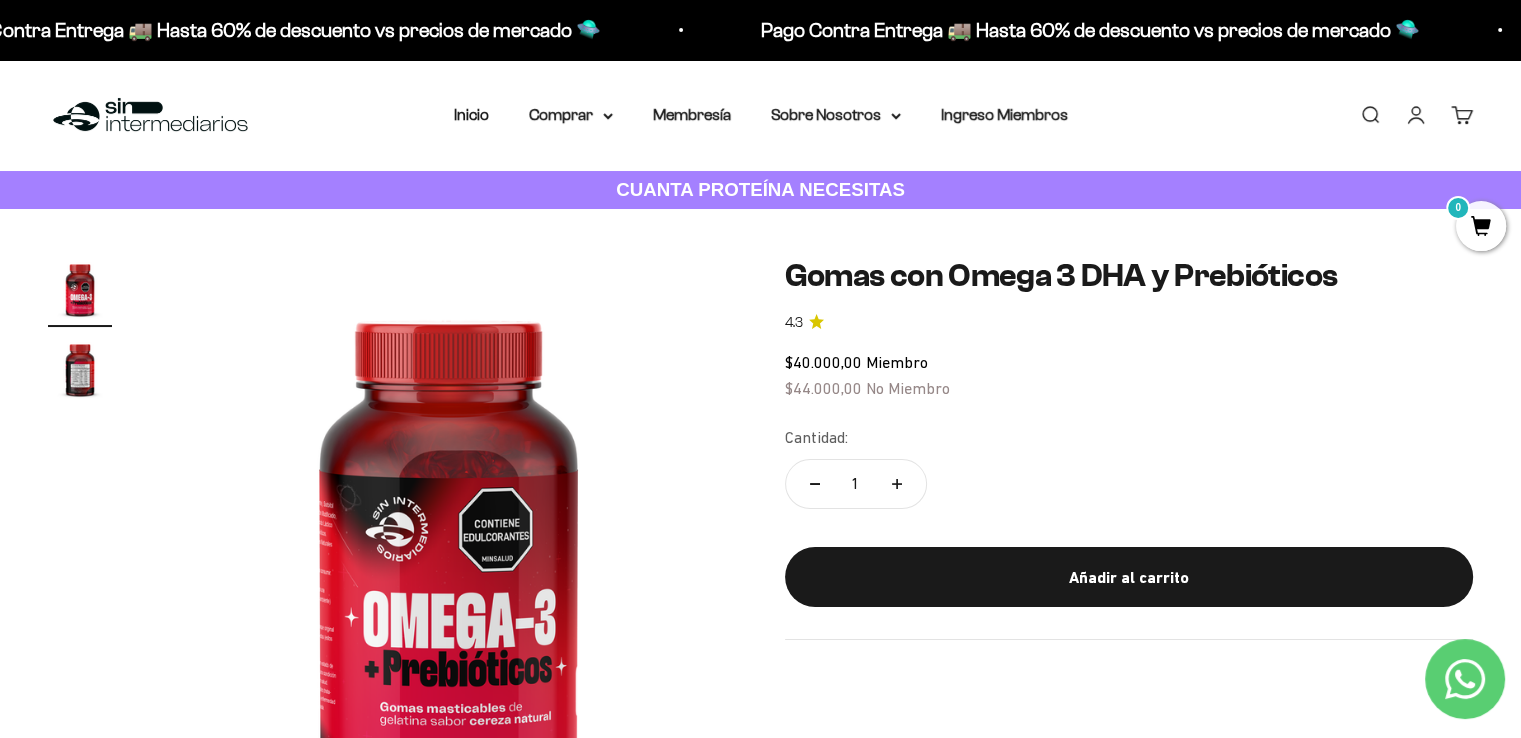 scroll, scrollTop: 200, scrollLeft: 0, axis: vertical 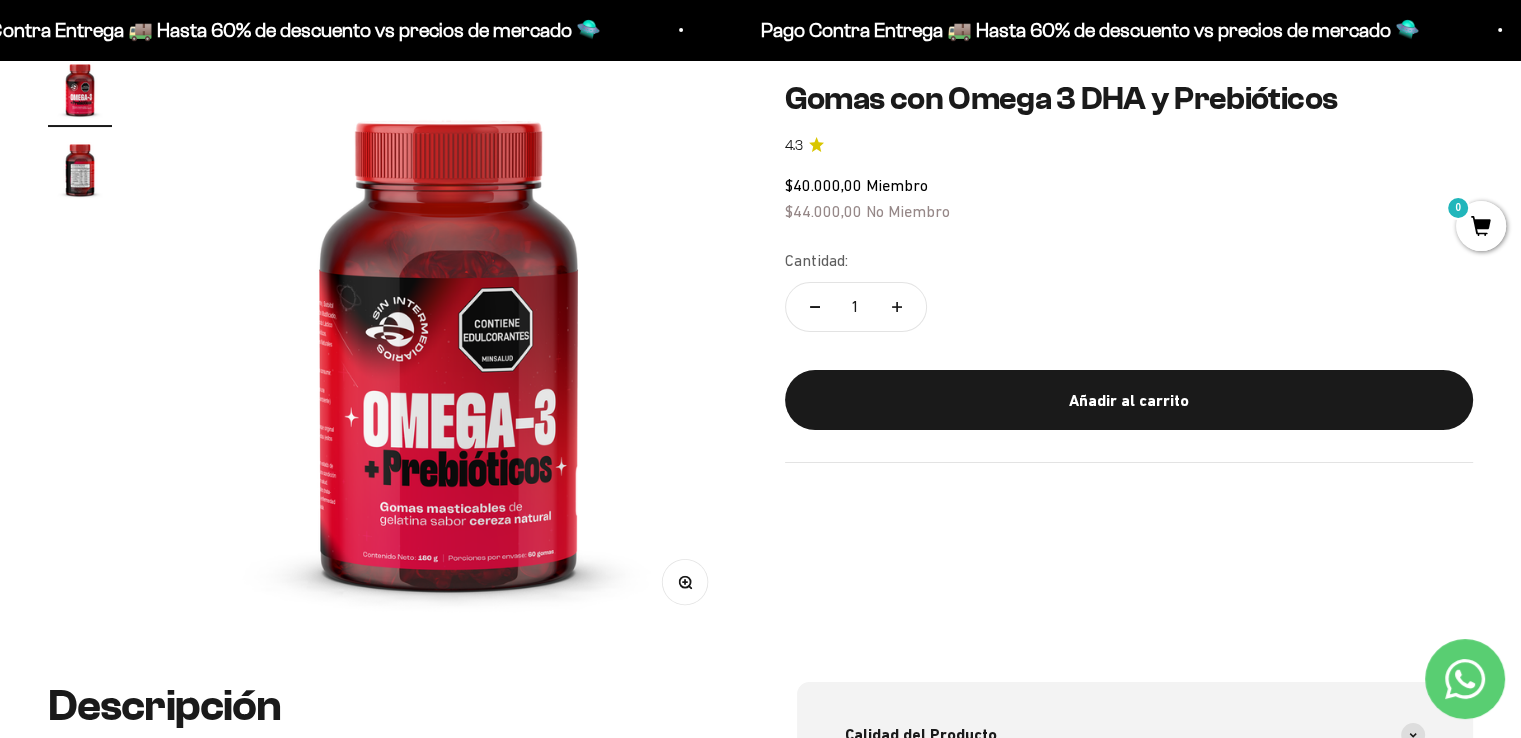 click at bounding box center [448, 345] 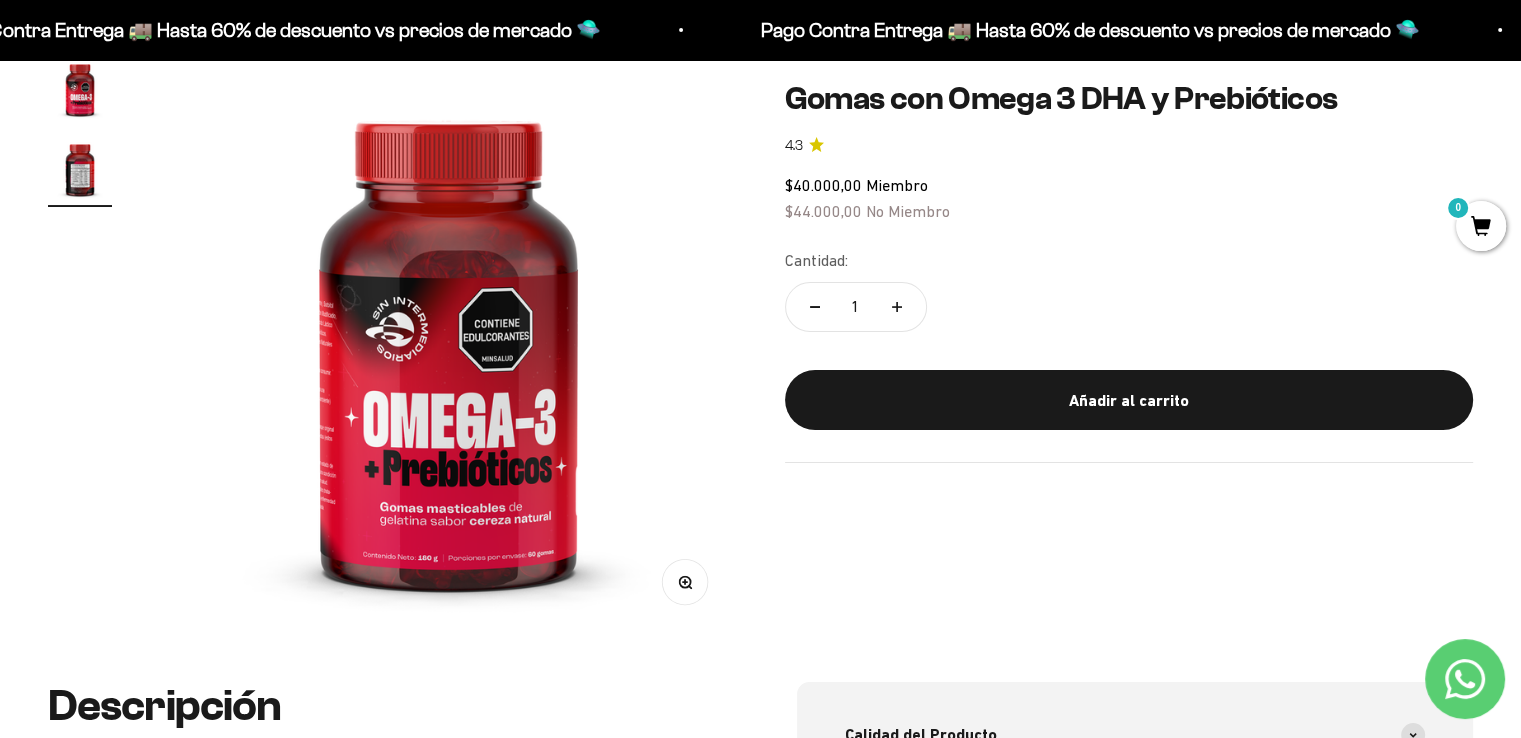 scroll, scrollTop: 0, scrollLeft: 600, axis: horizontal 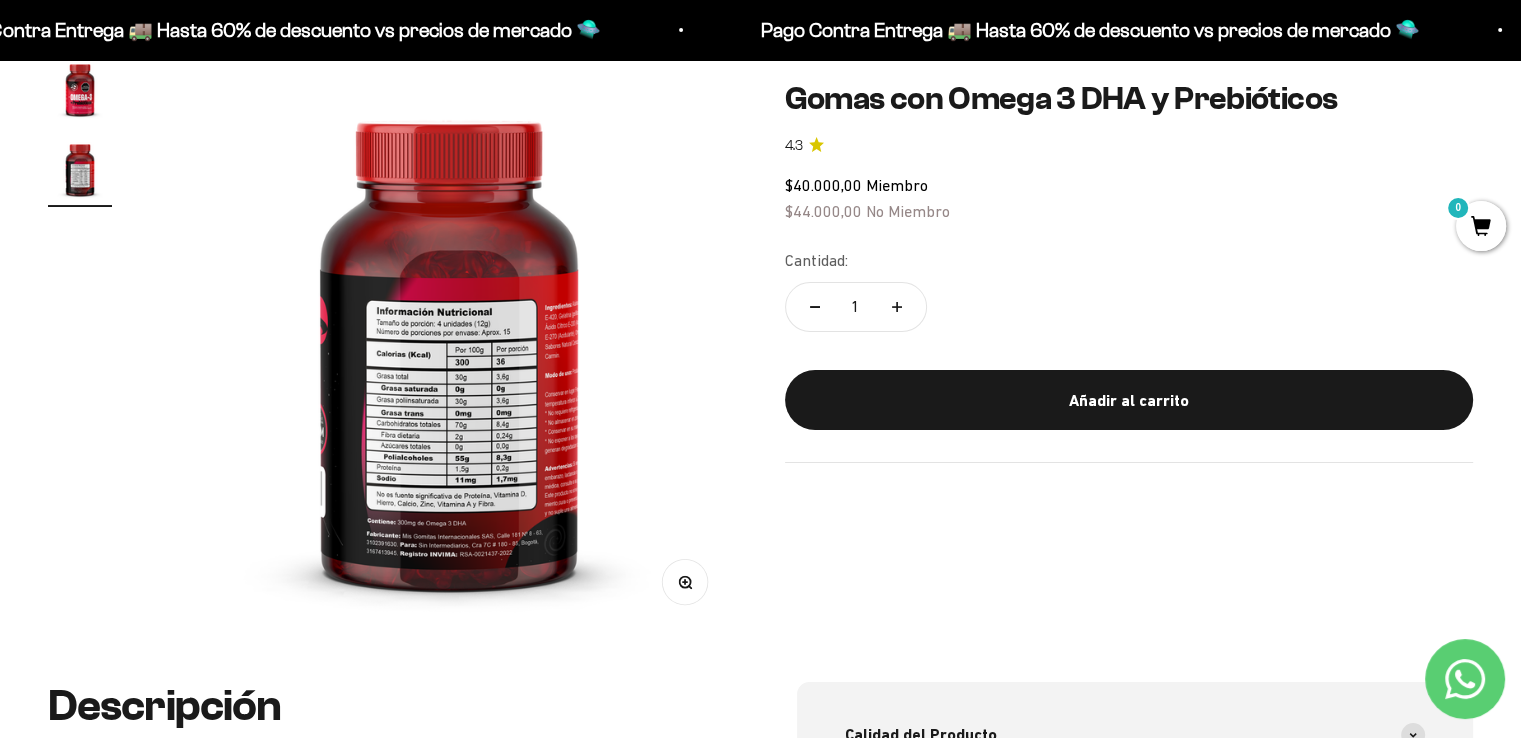 click at bounding box center (449, 345) 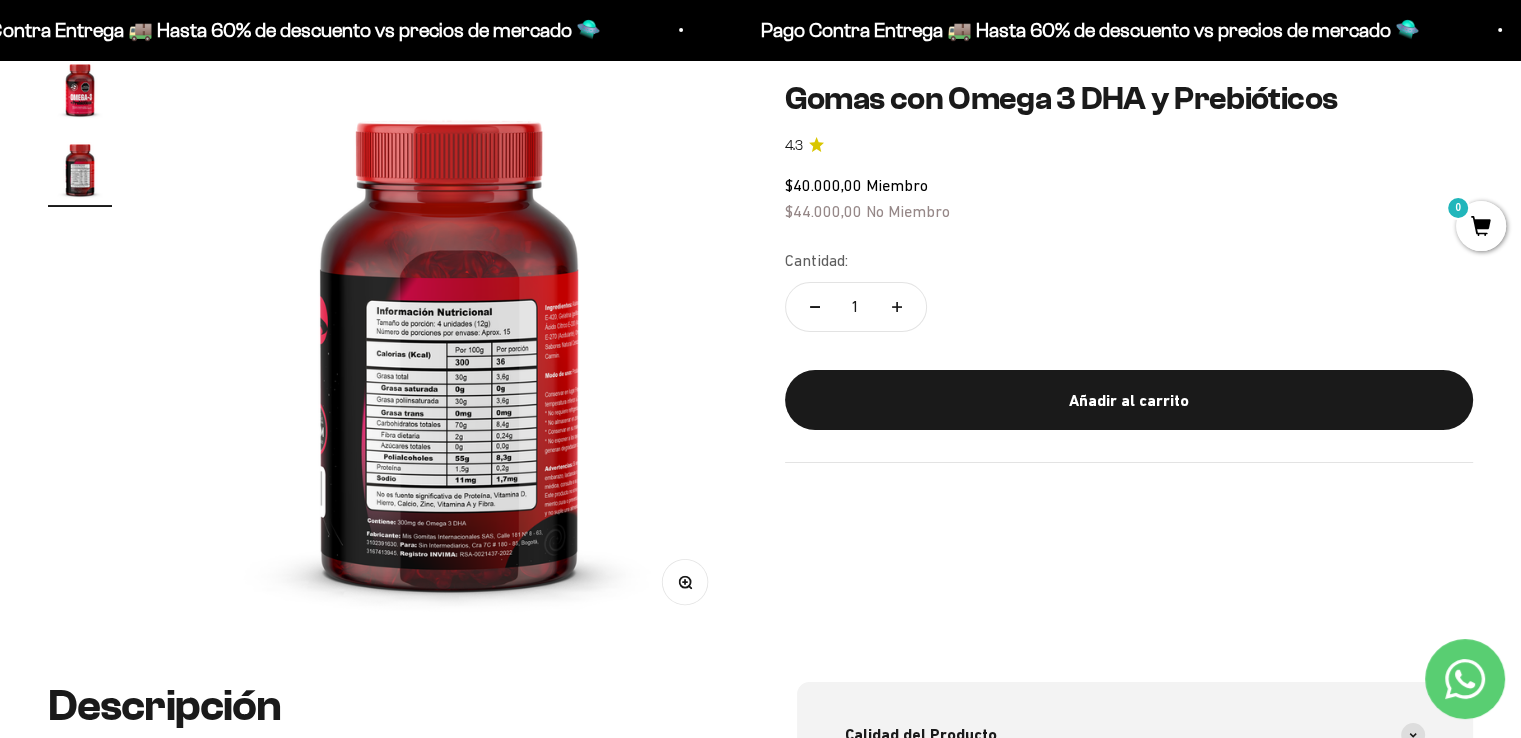 click on "Zoom" at bounding box center [684, 581] 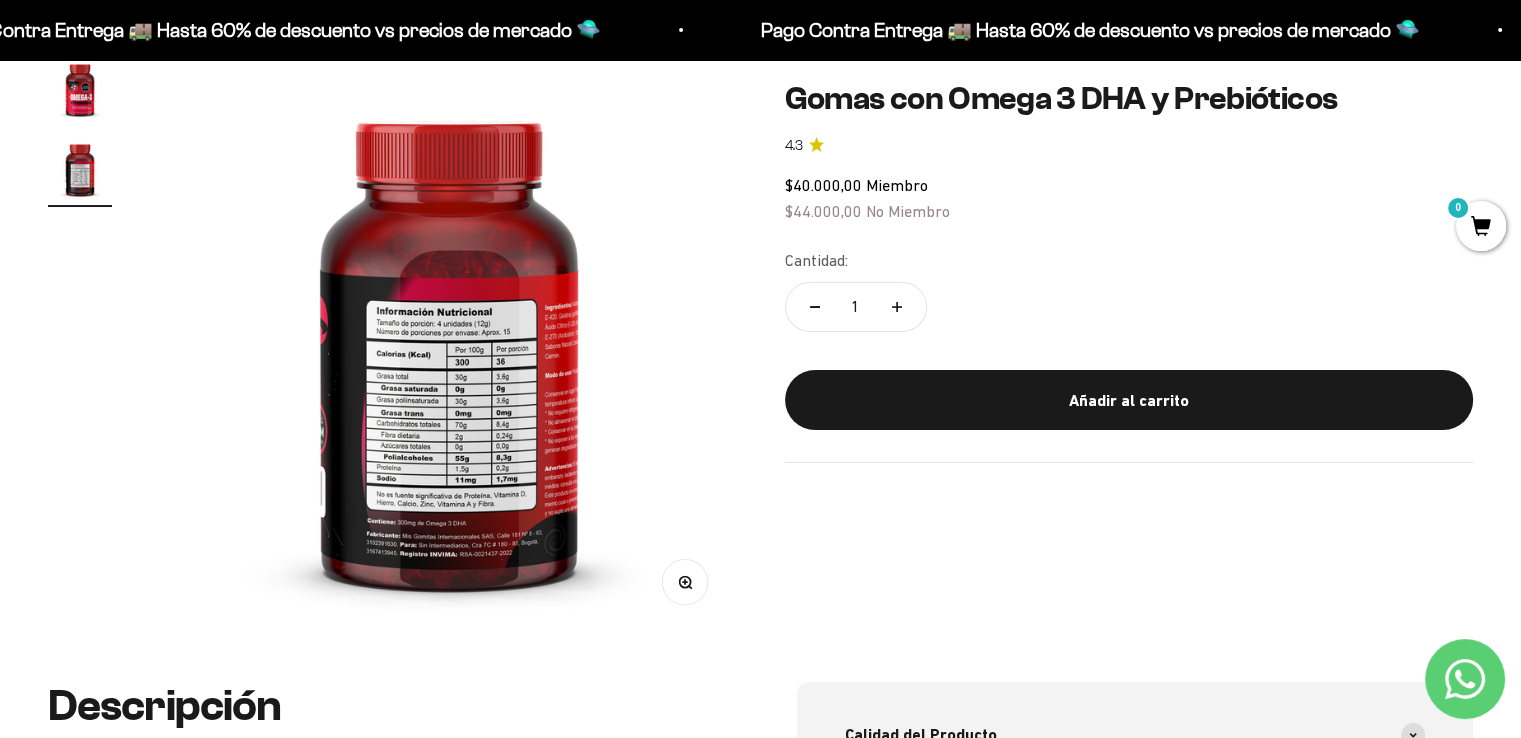 click on "Zoom" at bounding box center [684, 581] 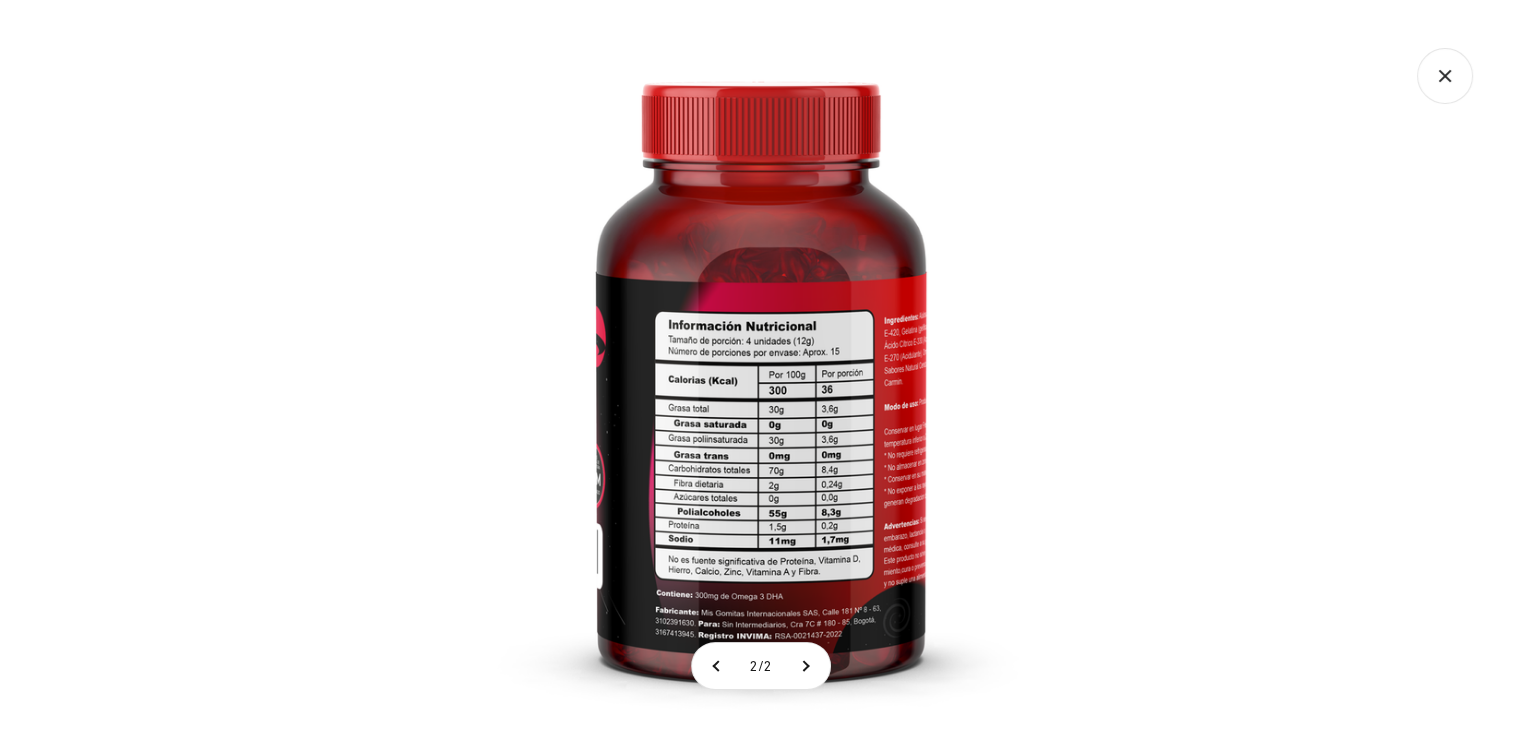 click at bounding box center [761, 369] 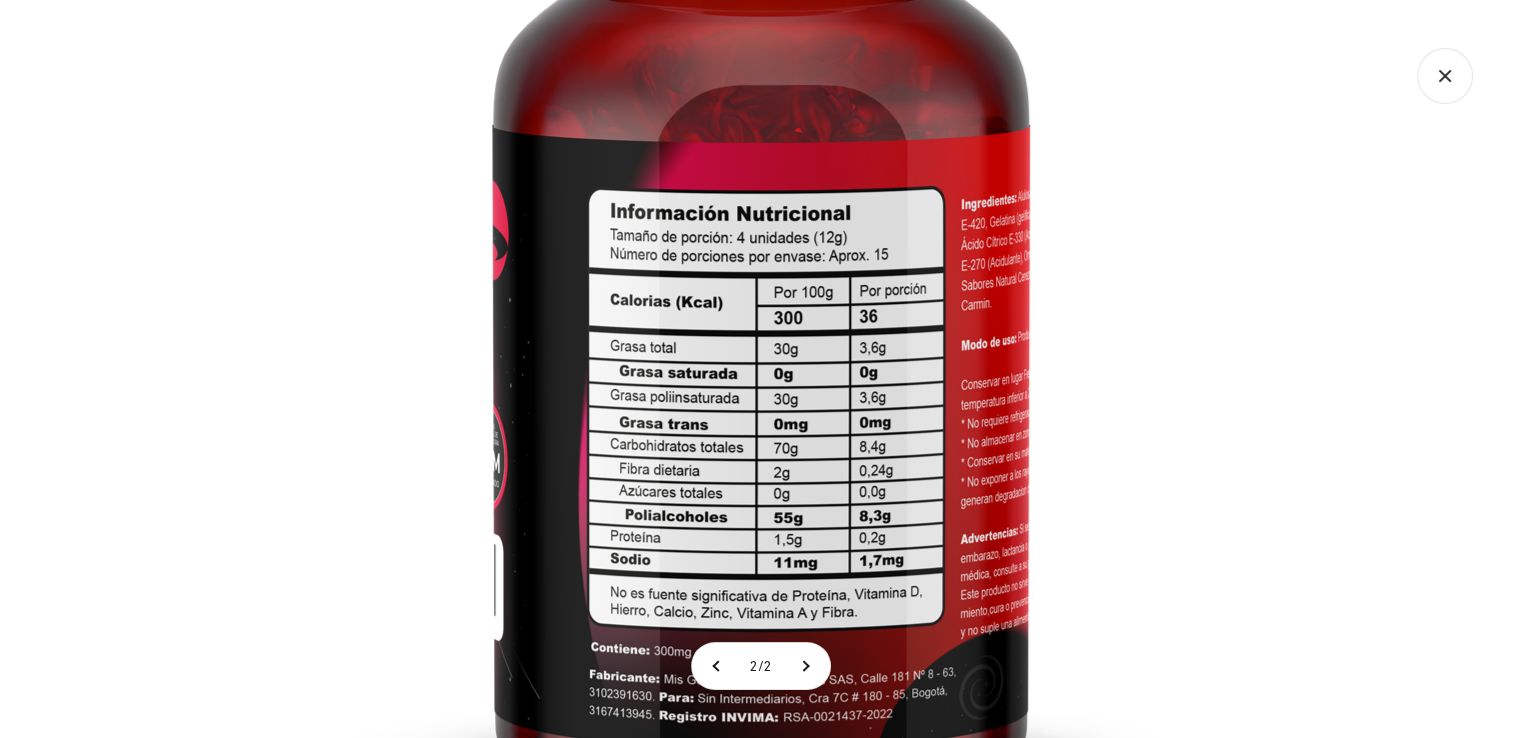 click at bounding box center [761, 283] 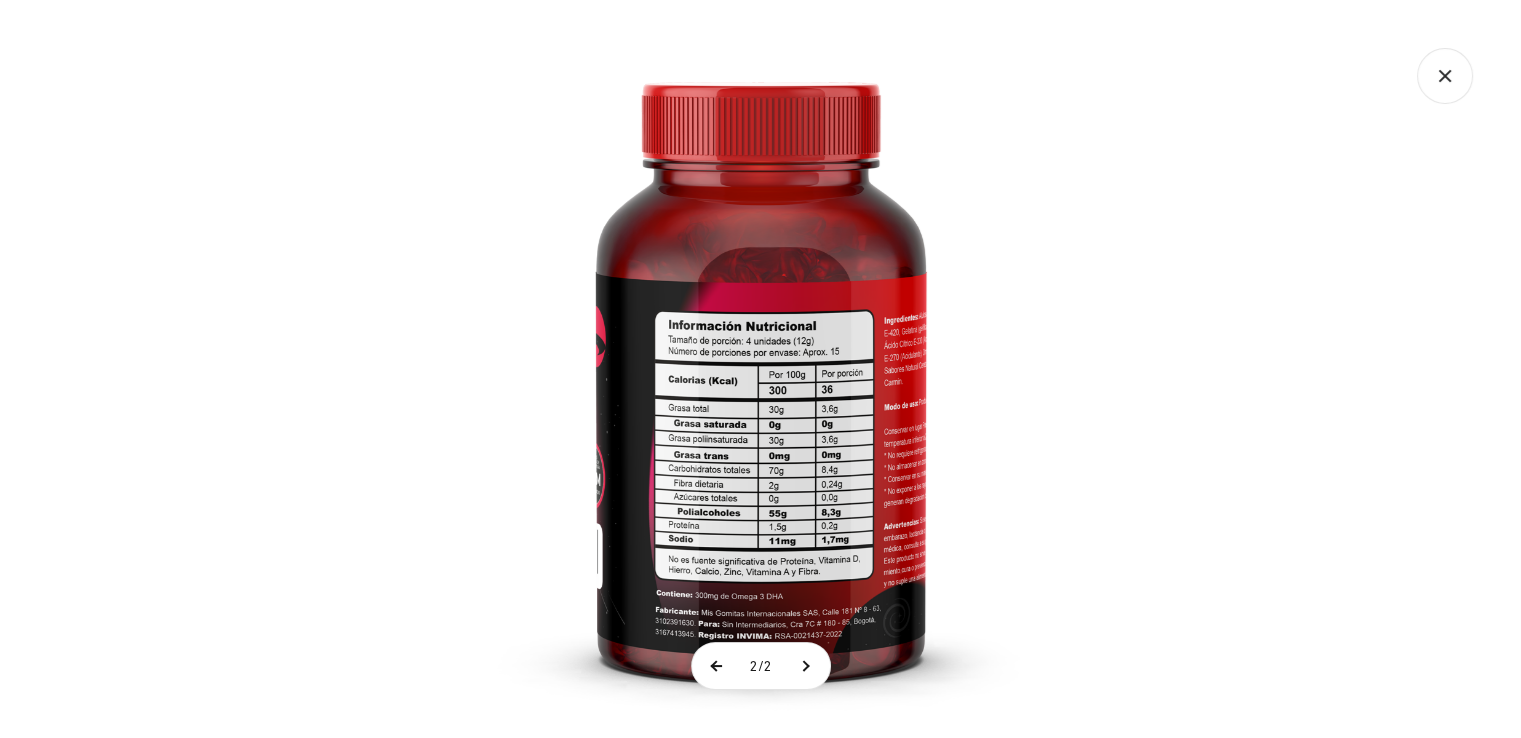 click at bounding box center (717, 666) 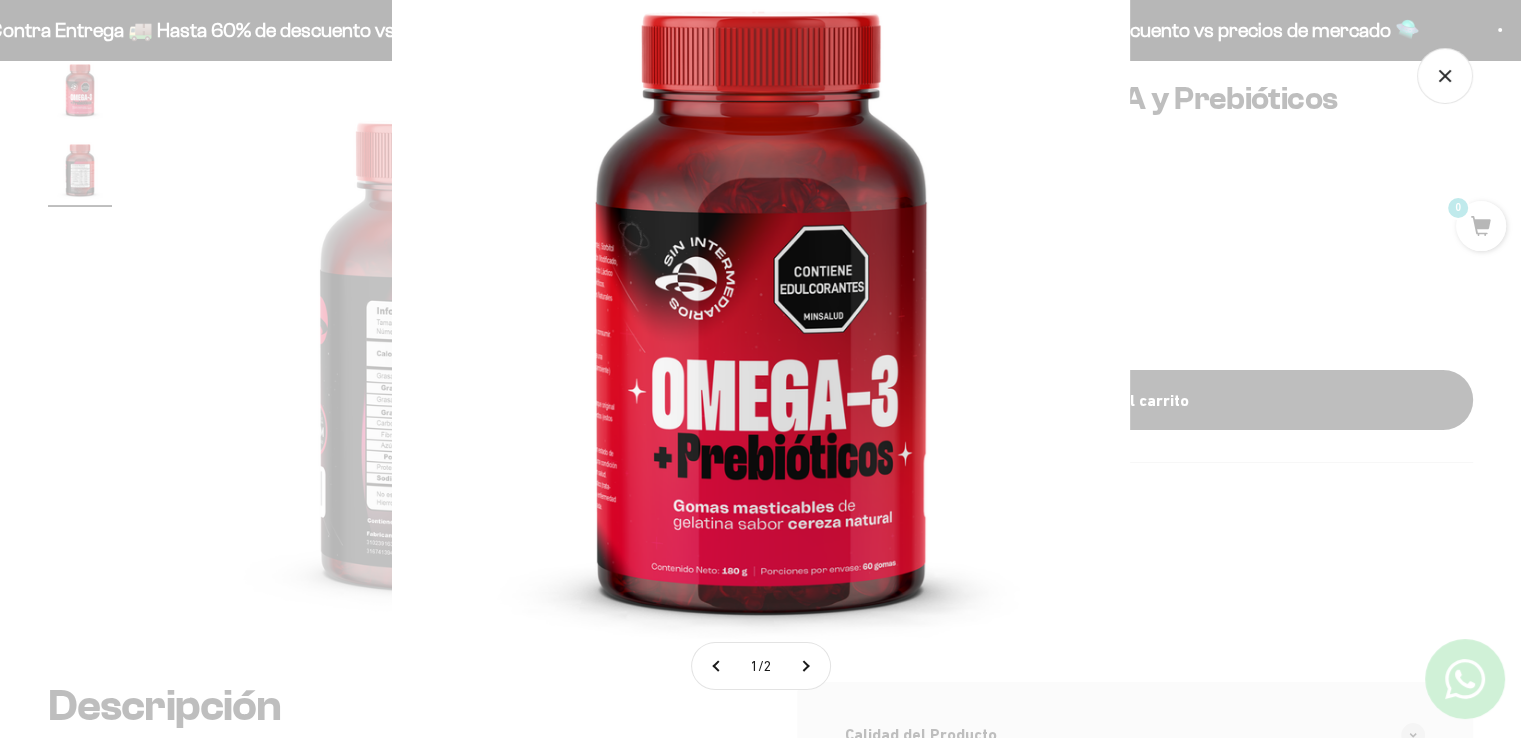 click at bounding box center (761, 299) 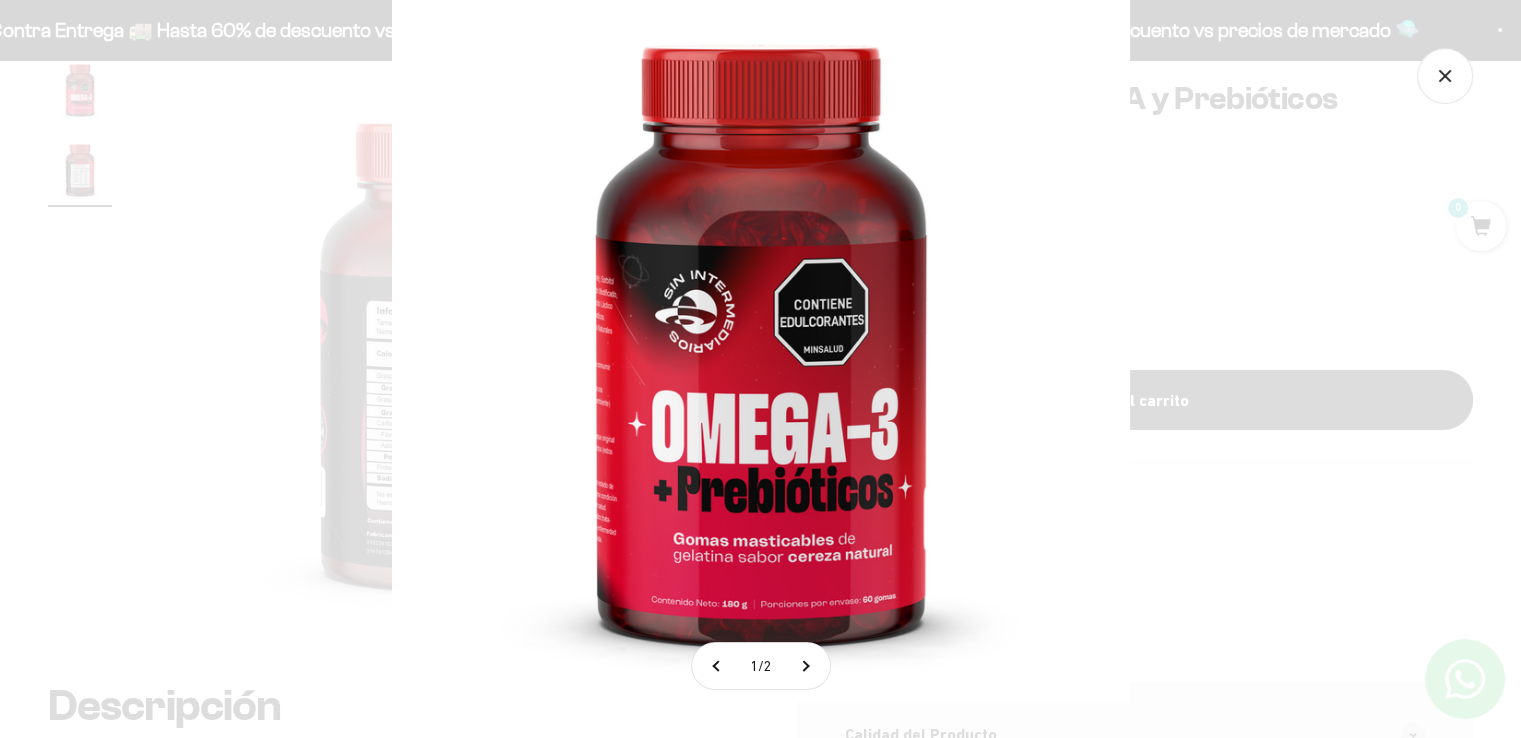 click at bounding box center (761, 332) 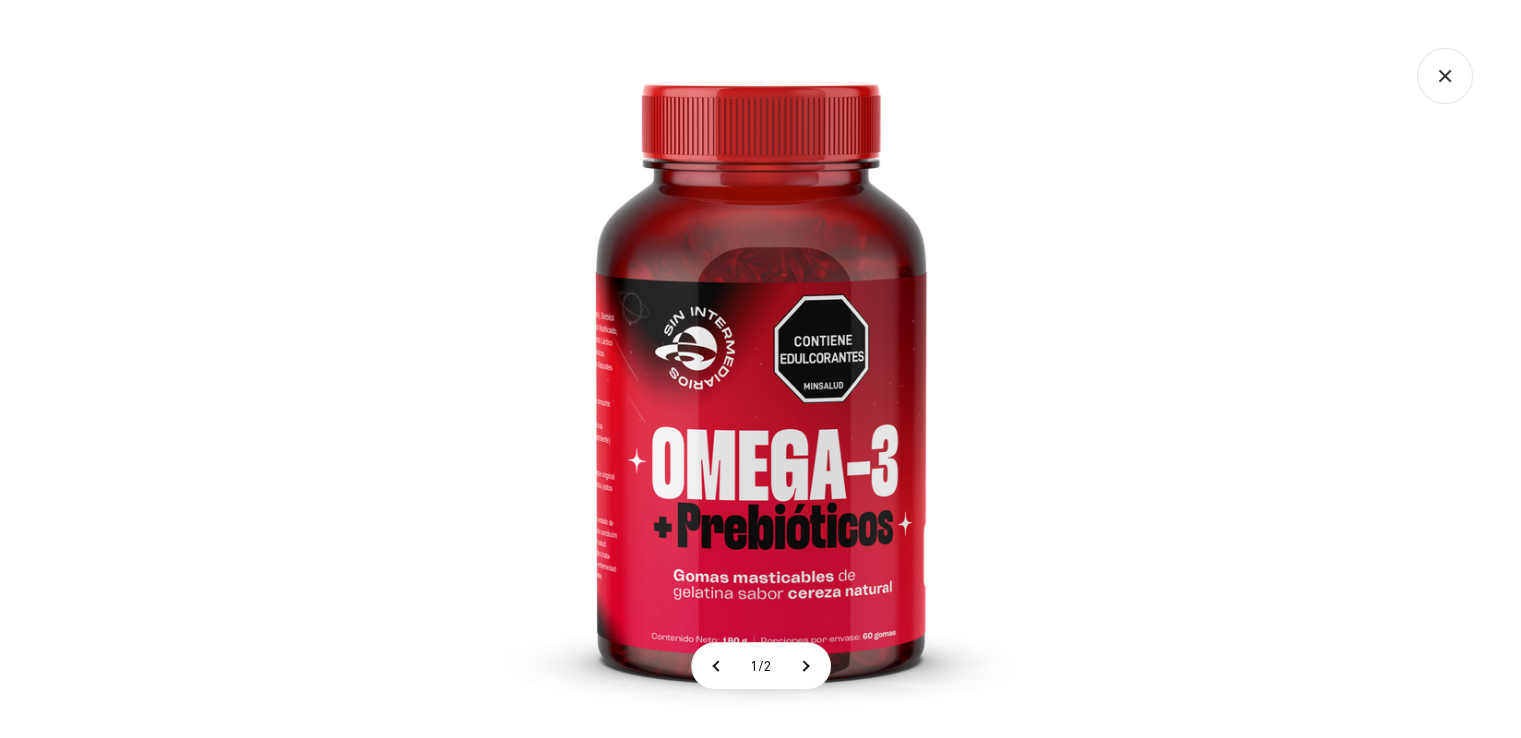 click at bounding box center (761, 369) 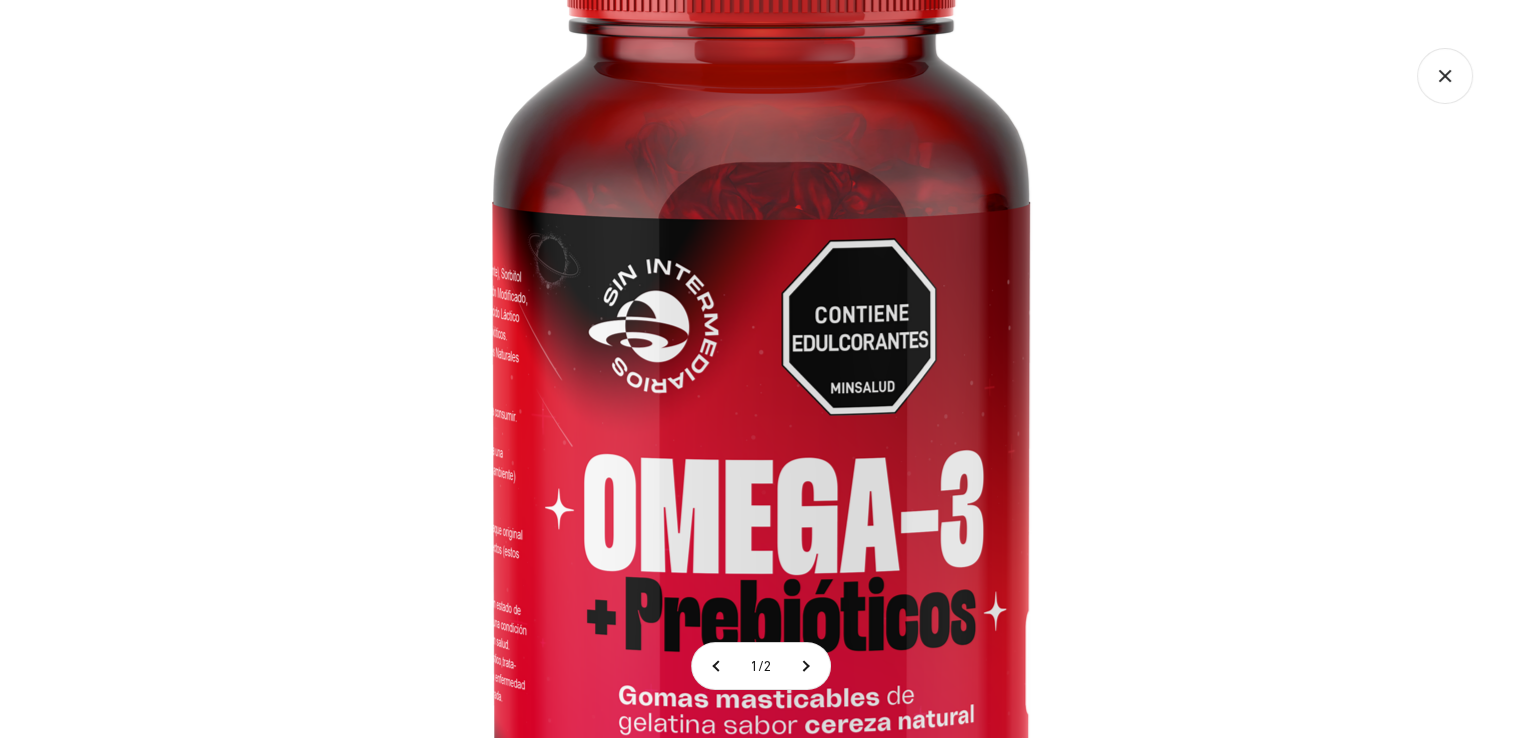 click at bounding box center (761, 360) 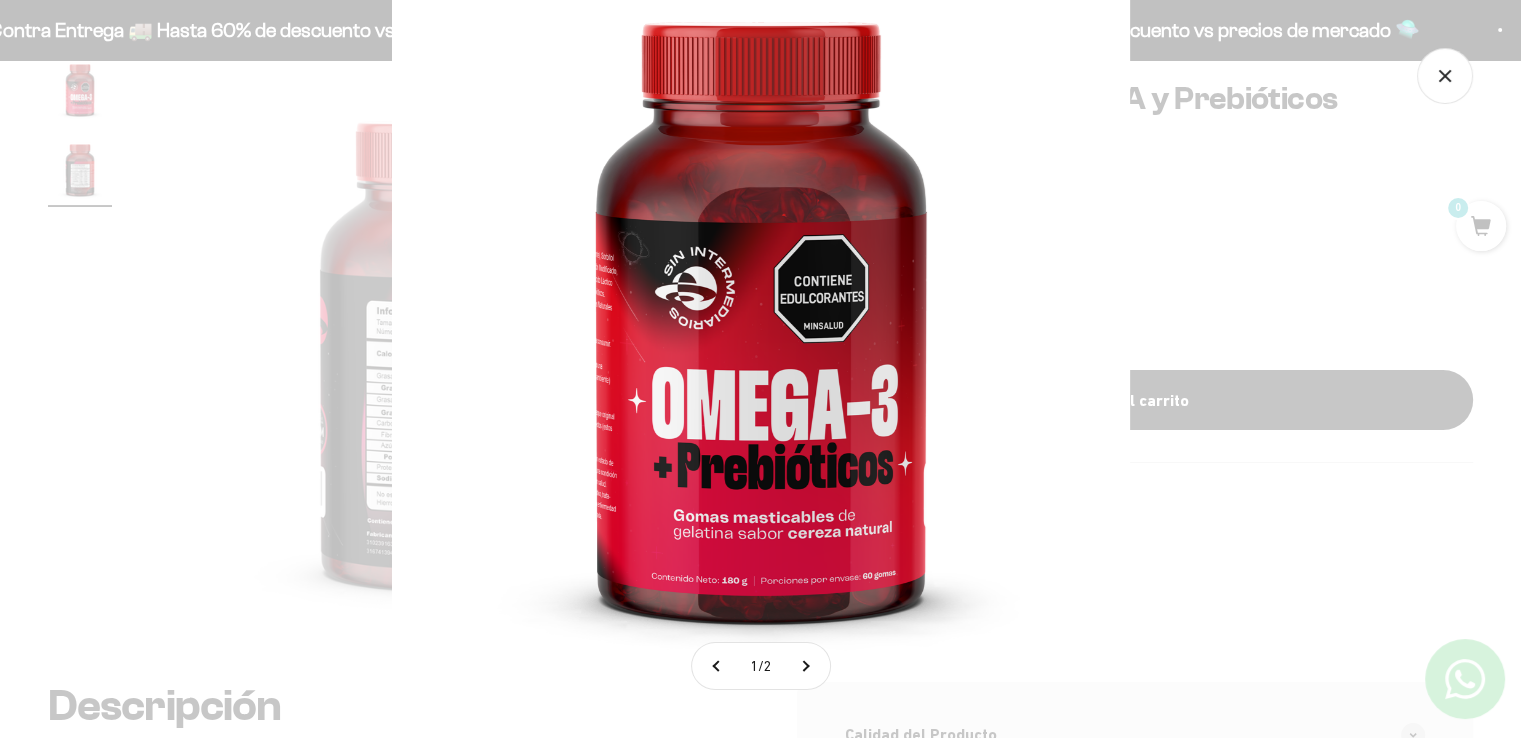 click at bounding box center (761, 309) 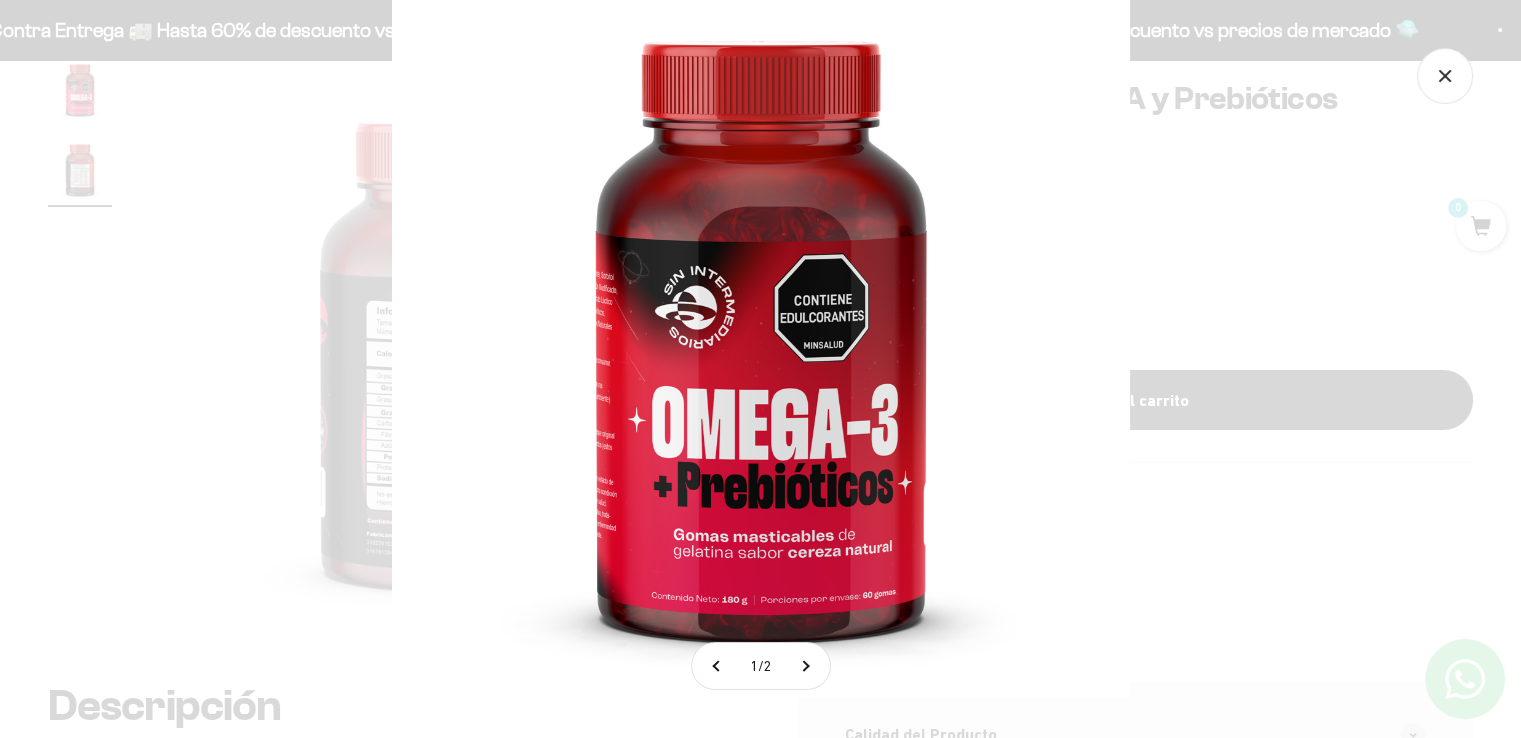click at bounding box center (761, 328) 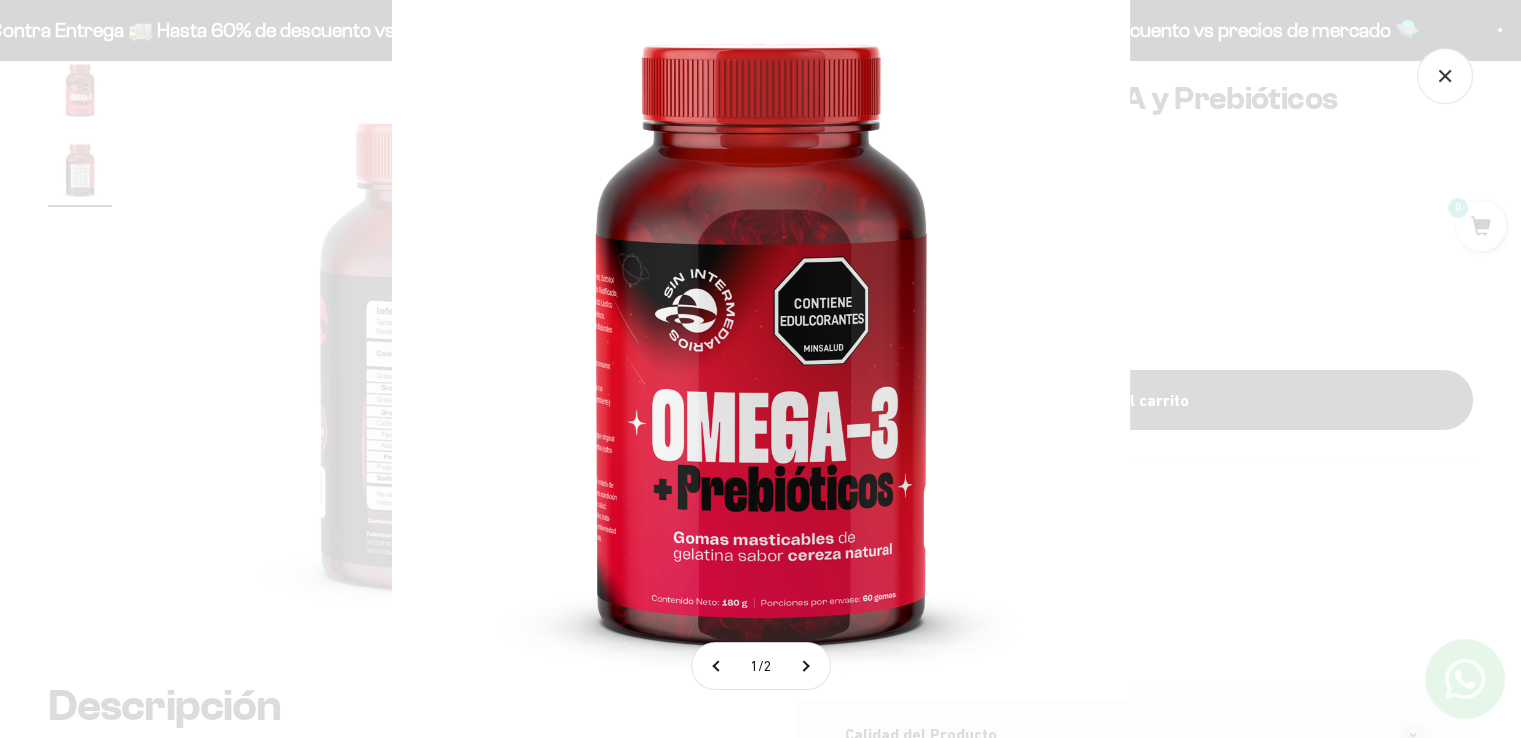 click at bounding box center (761, 331) 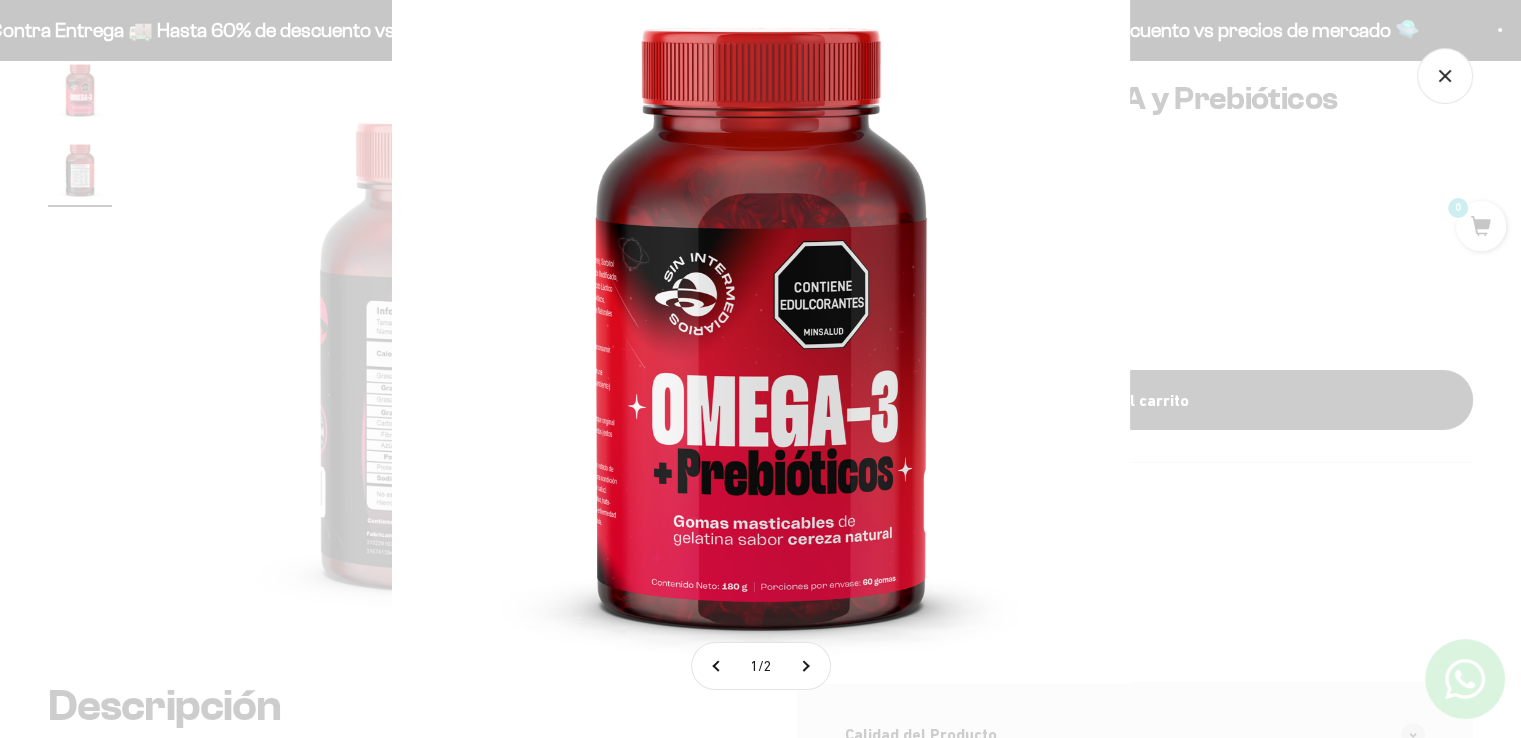 click at bounding box center (761, 315) 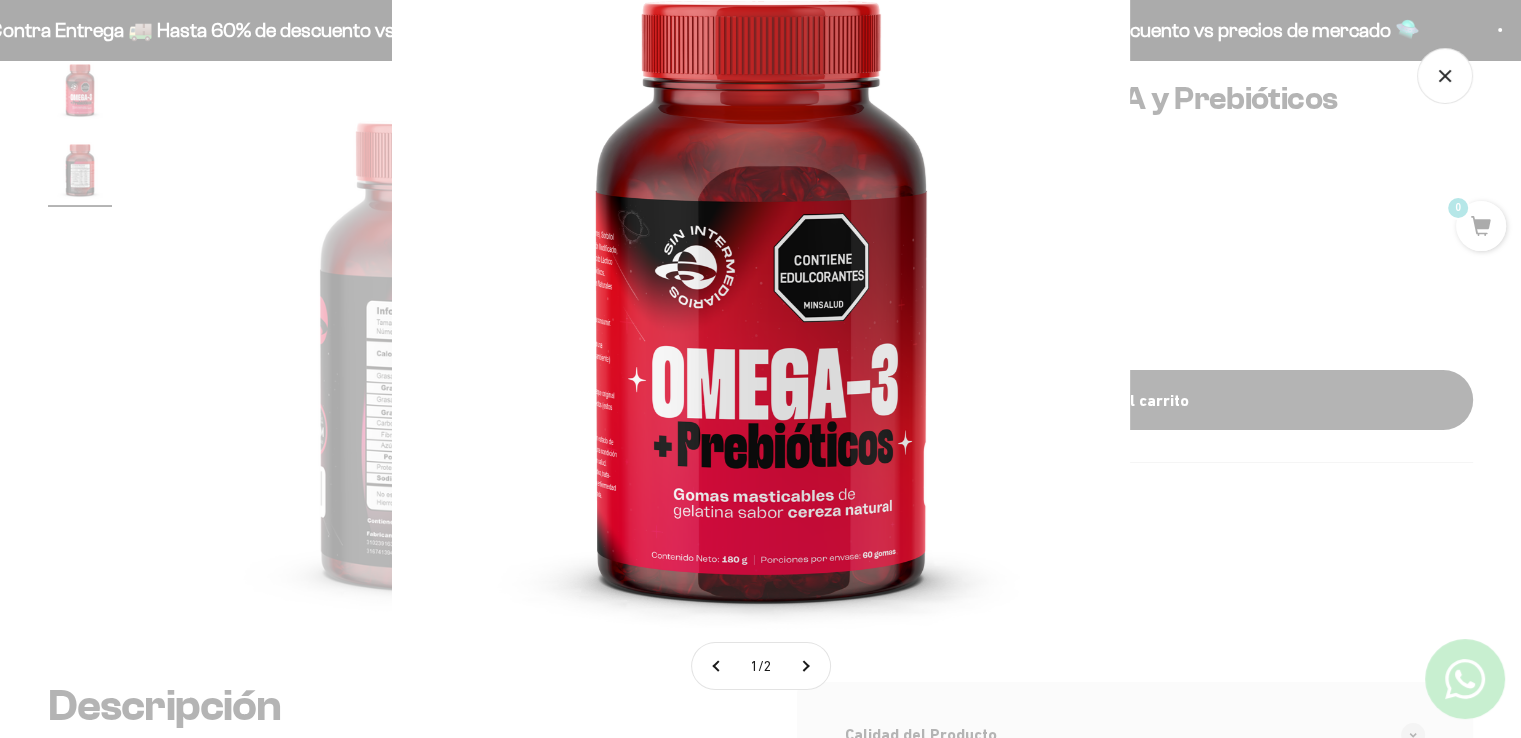 click at bounding box center (761, 288) 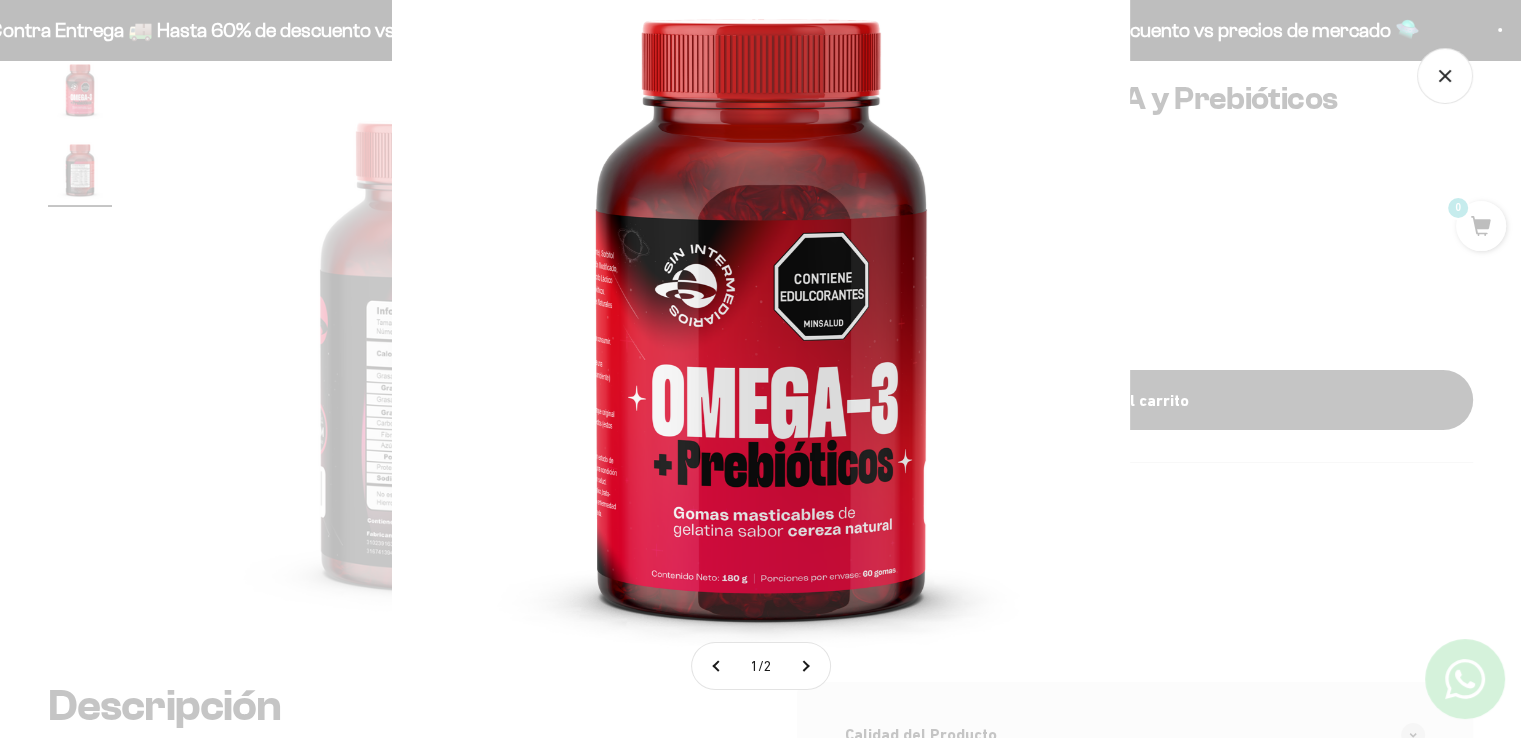 click at bounding box center (761, 307) 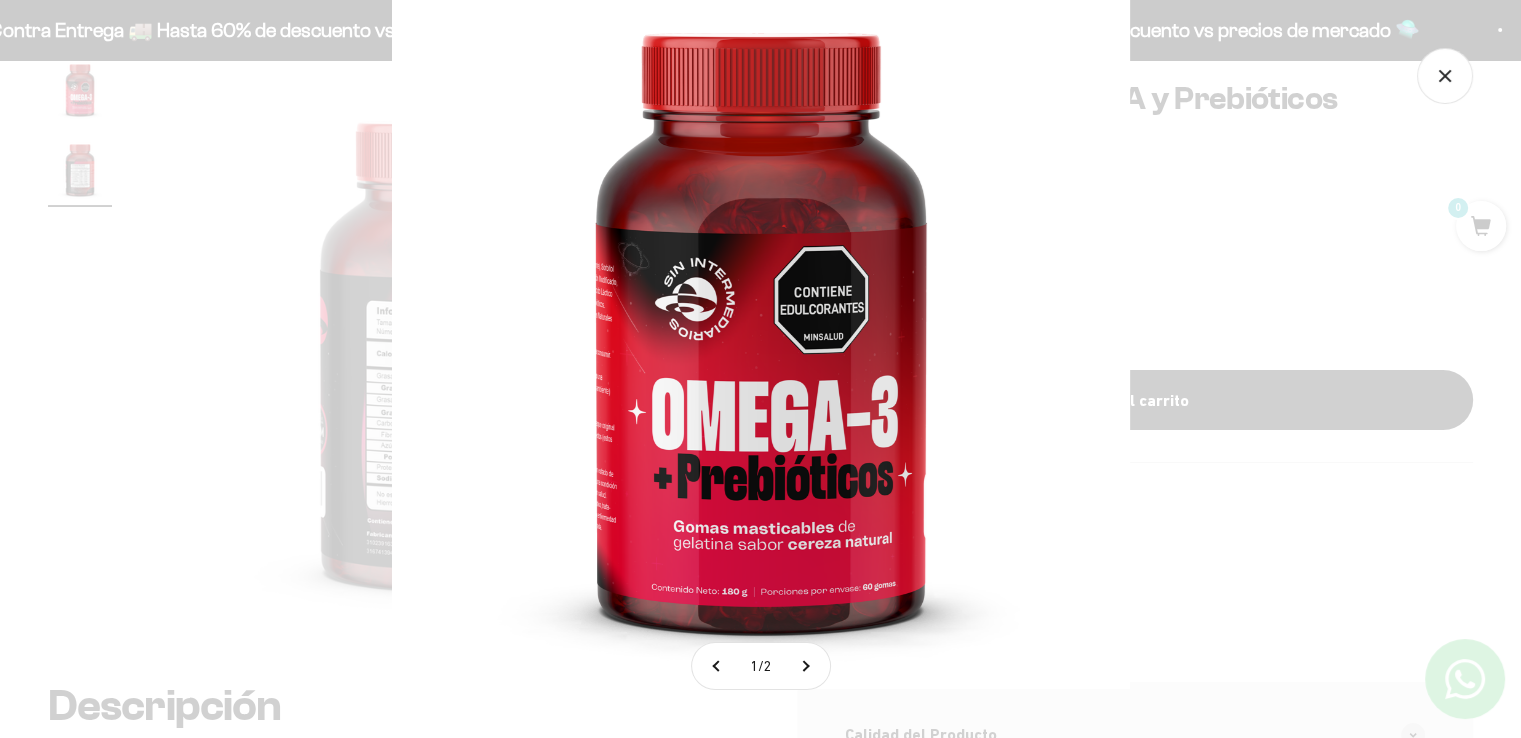 click at bounding box center (761, 320) 